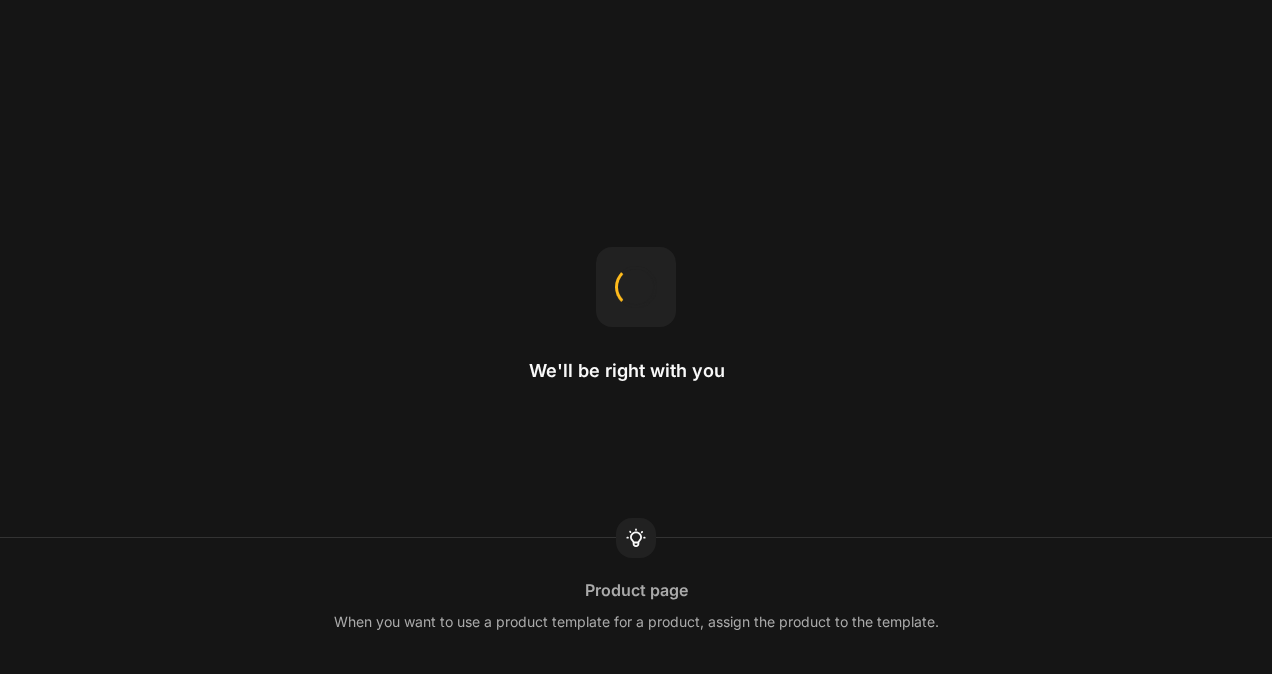 scroll, scrollTop: 0, scrollLeft: 0, axis: both 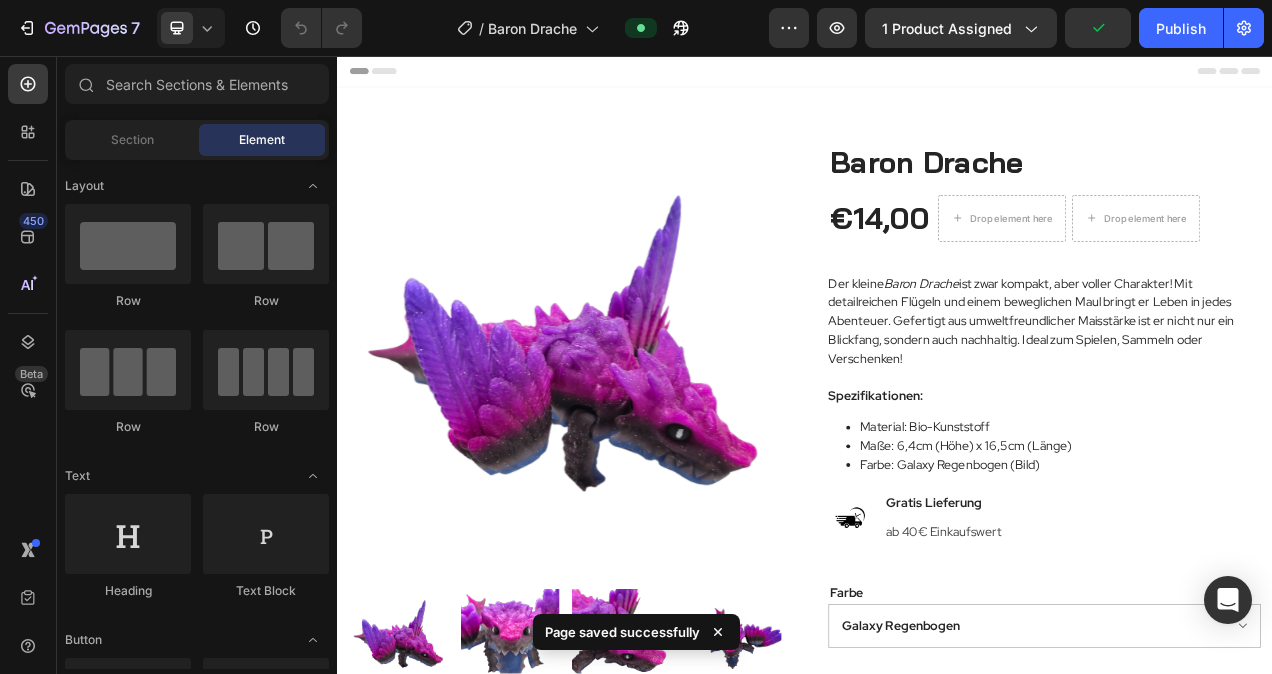 click 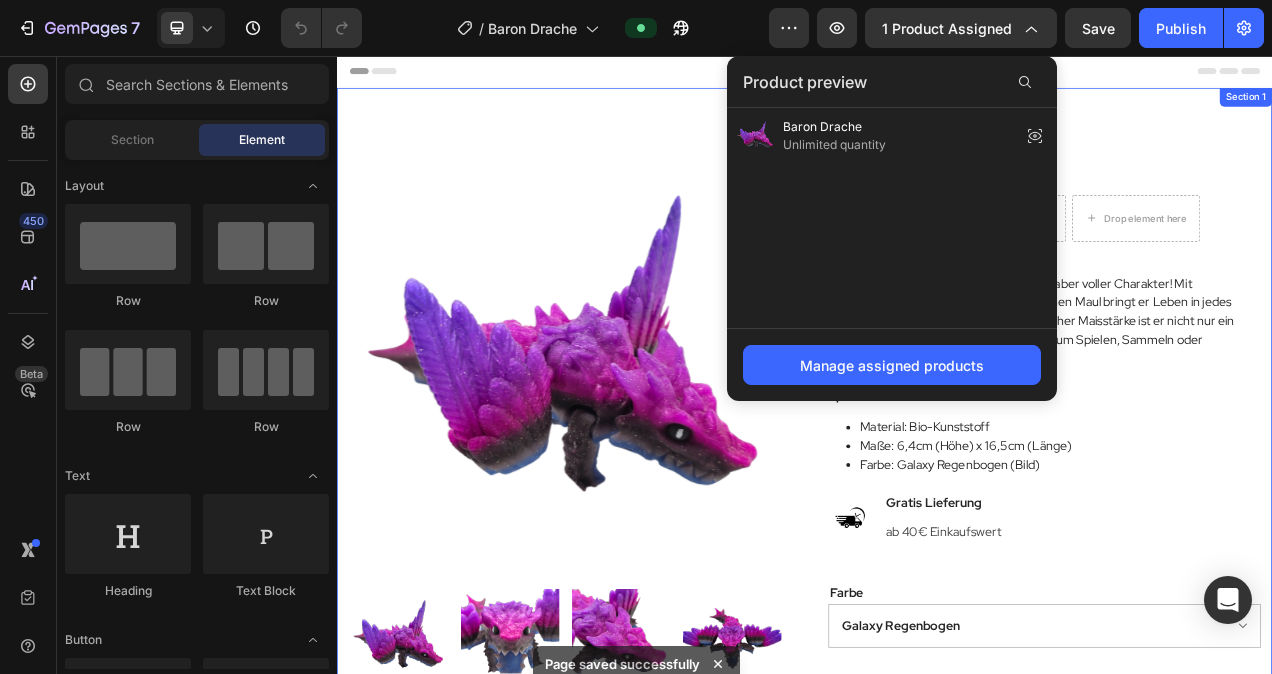 click on "Product Images Baron Drache (P) Title €14,00 (P) Price (P) Price
Drop element here
Drop element here Row Der kleine  Baron Drache  ist zwar kompakt, aber voller Charakter! Mit detailreichen Flügeln und einem beweglichen Maul bringt er Leben in jedes Abenteuer. Gefertigt aus umweltfreundlicher Maisstärke ist er nicht nur ein Blickfang, sondern auch nachhaltig. Ideal zum Spielen, Sammeln oder Verschenken!
Spezifikationen:
Material: Bio-Kunststoff
Maße: 6,4cm (Höhe) x 16,5cm (Länge)
Farbe: Galaxy Regenbogen (Bild)
(P) Description Image Gratis Lieferung Text block ab 40€ Einkaufswert Text block Icon List Row Farbe   Galaxy Regenbogen Weiß Gelb Gold Grün Rosa Pink Violett Orange Rot Türkis Blau Rosegold Silber Grau Braun Schwarz Beige Regenbogen Regenbogen Pastell Galaxy Rot Galaxy Violett Galaxy Silber Galaxy Schwarz Rot/Gelb/Blau Gold/Violett Gelb/Grün Rot/Blau Gold/Silber Blau/Silber/Braun Marmor Granit Arctic Feuer-Mix Crazy Grün Menge 1" at bounding box center [937, 664] 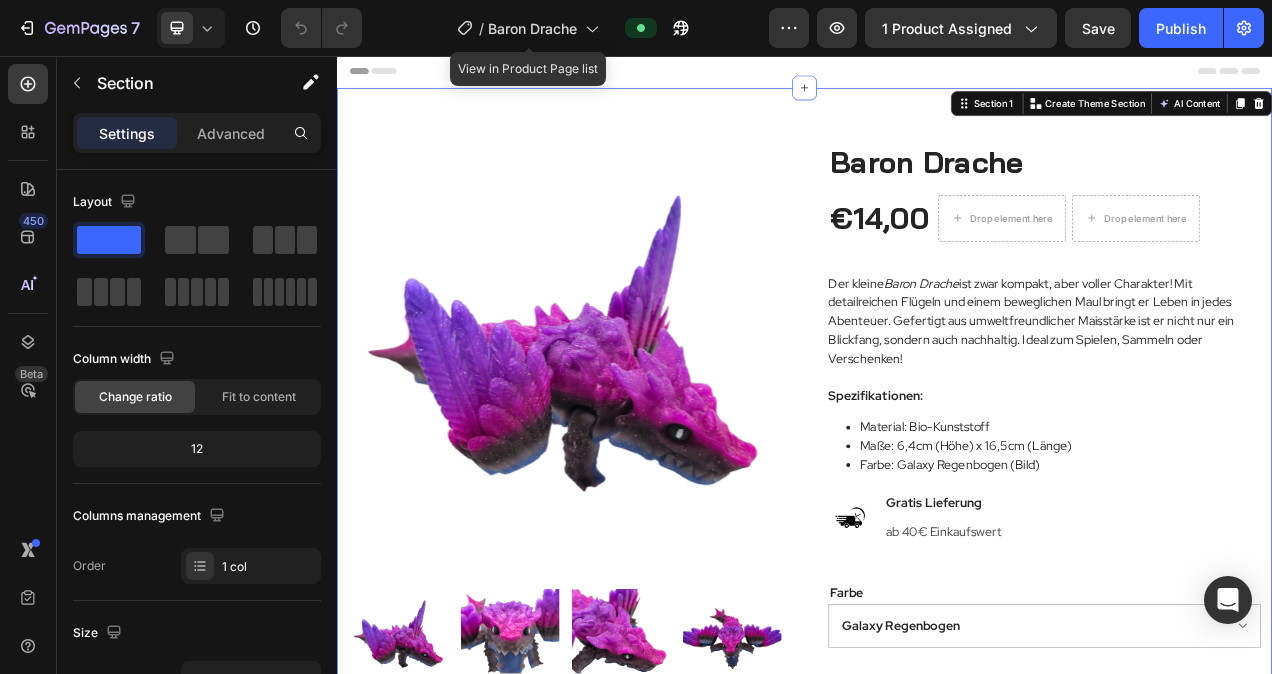 click on "/  Baron Drache" 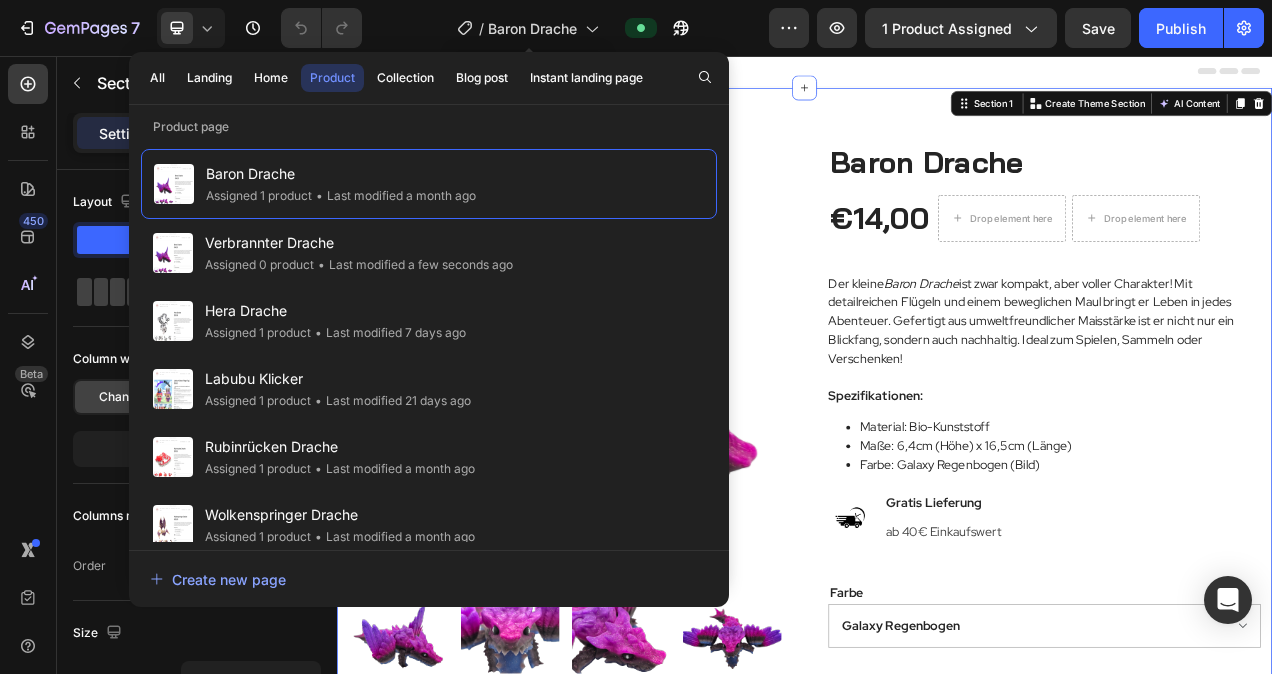 click on "Baron Drache" at bounding box center [532, 28] 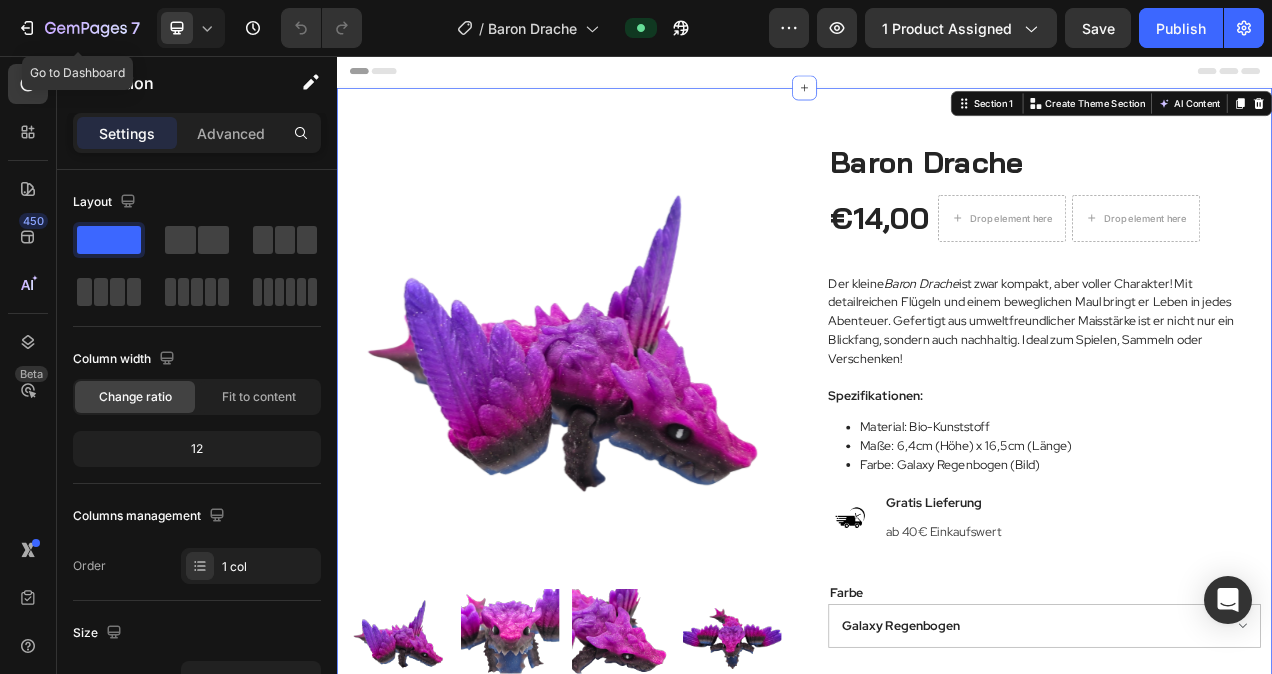 click 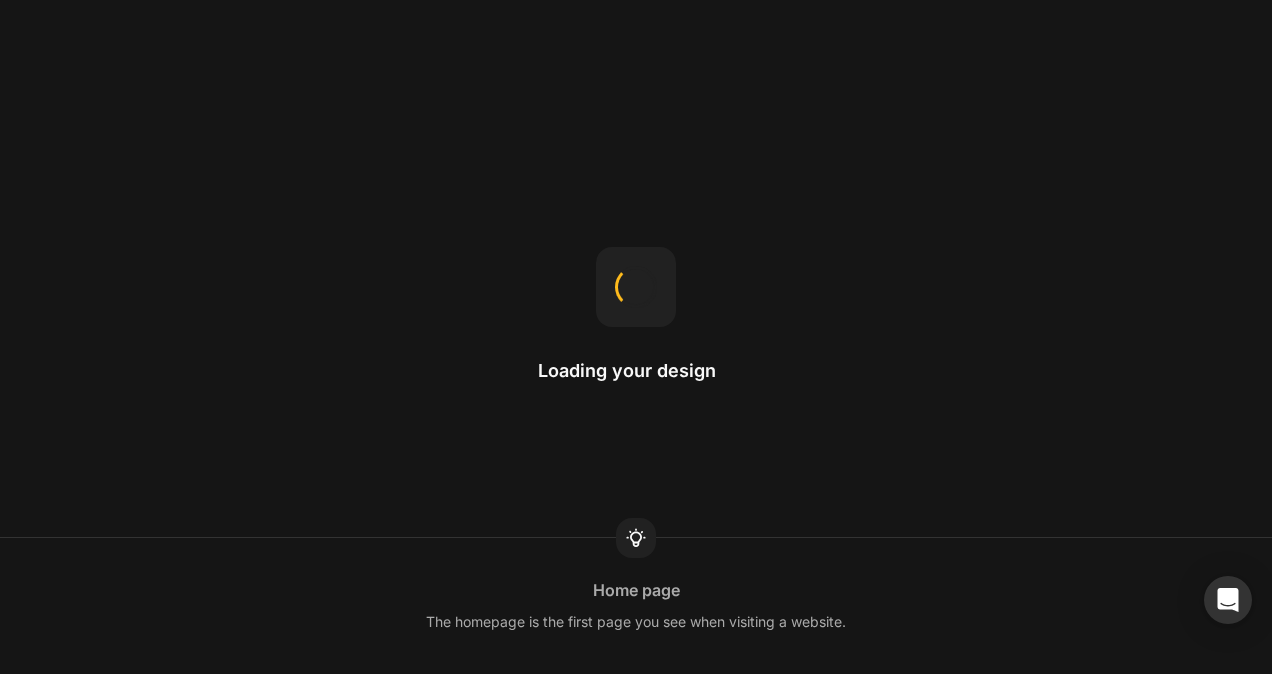 scroll, scrollTop: 0, scrollLeft: 0, axis: both 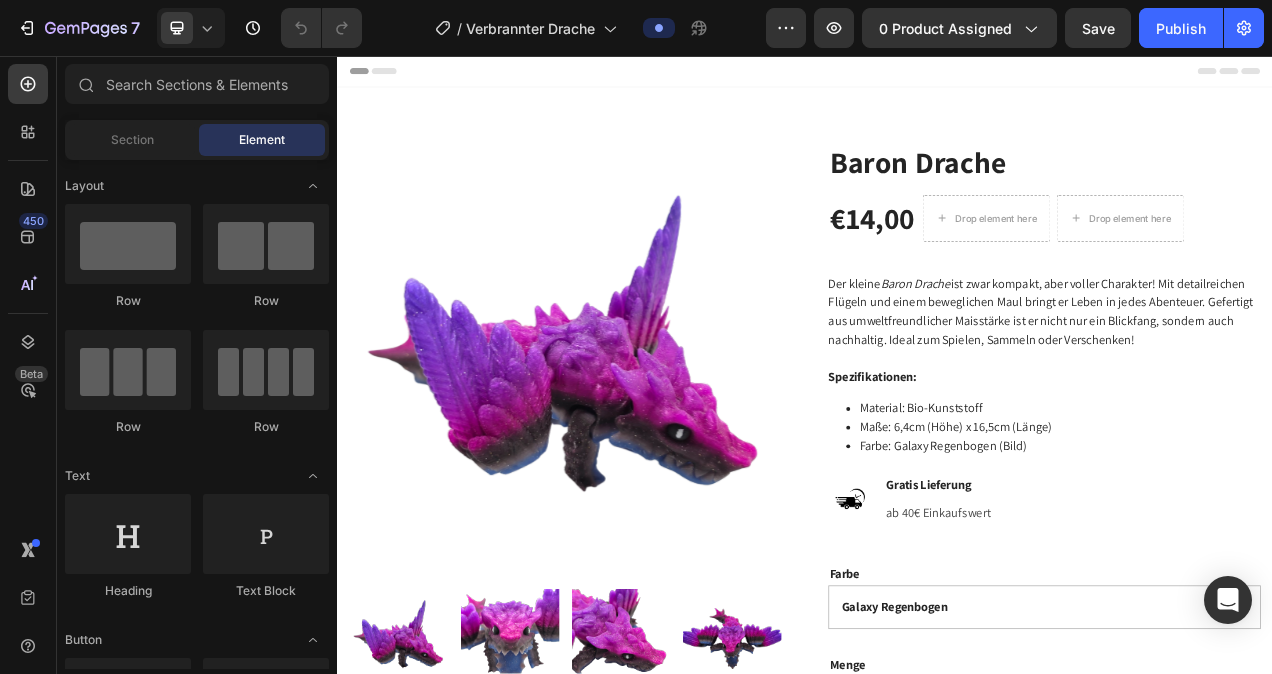 click on "0 product assigned" 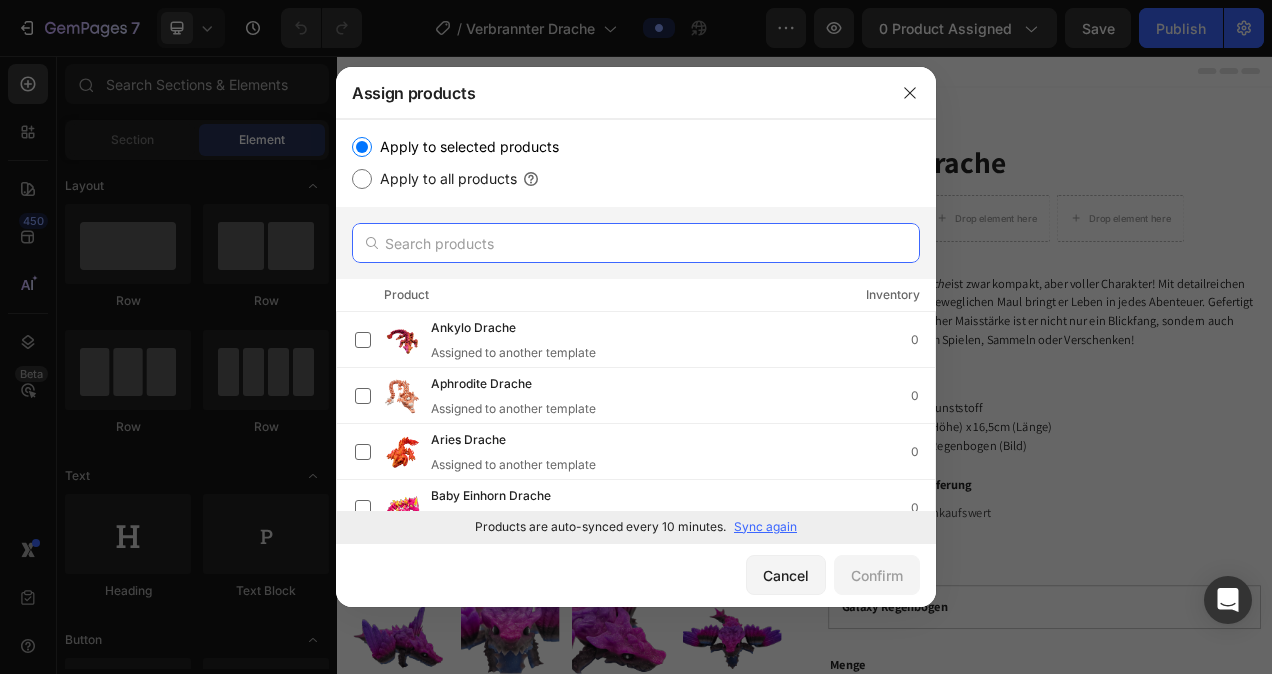 click at bounding box center (636, 243) 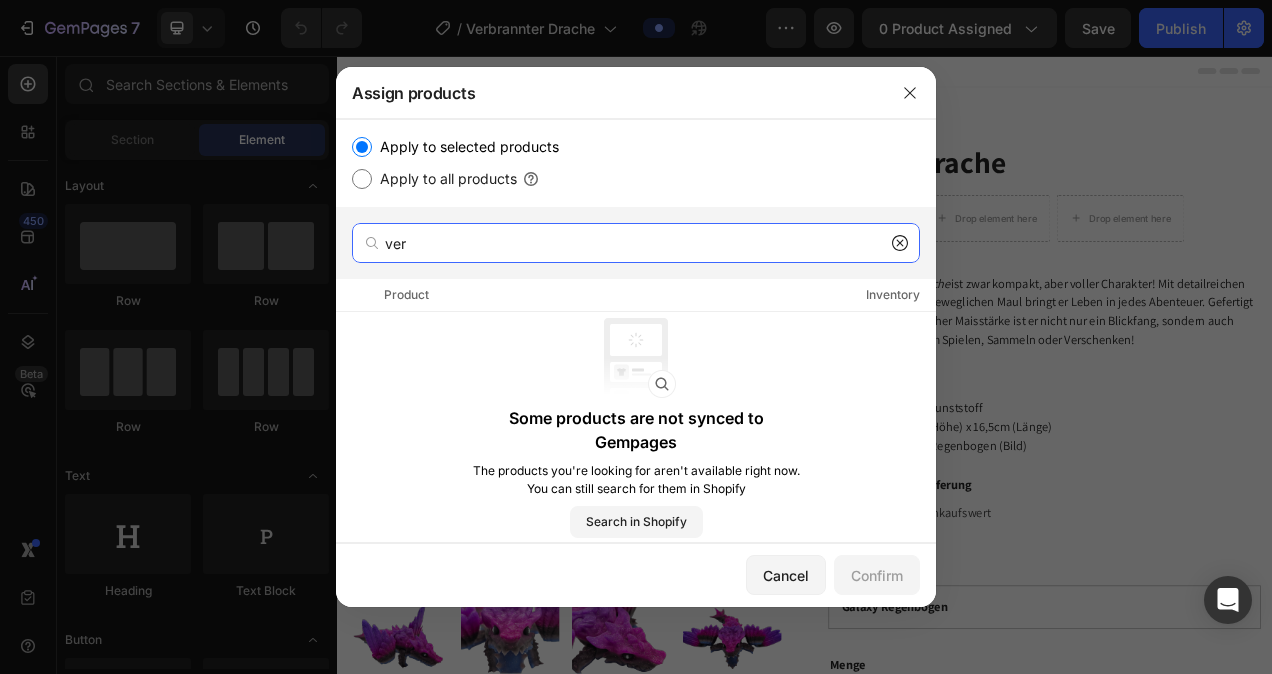 click on "ver" at bounding box center [636, 243] 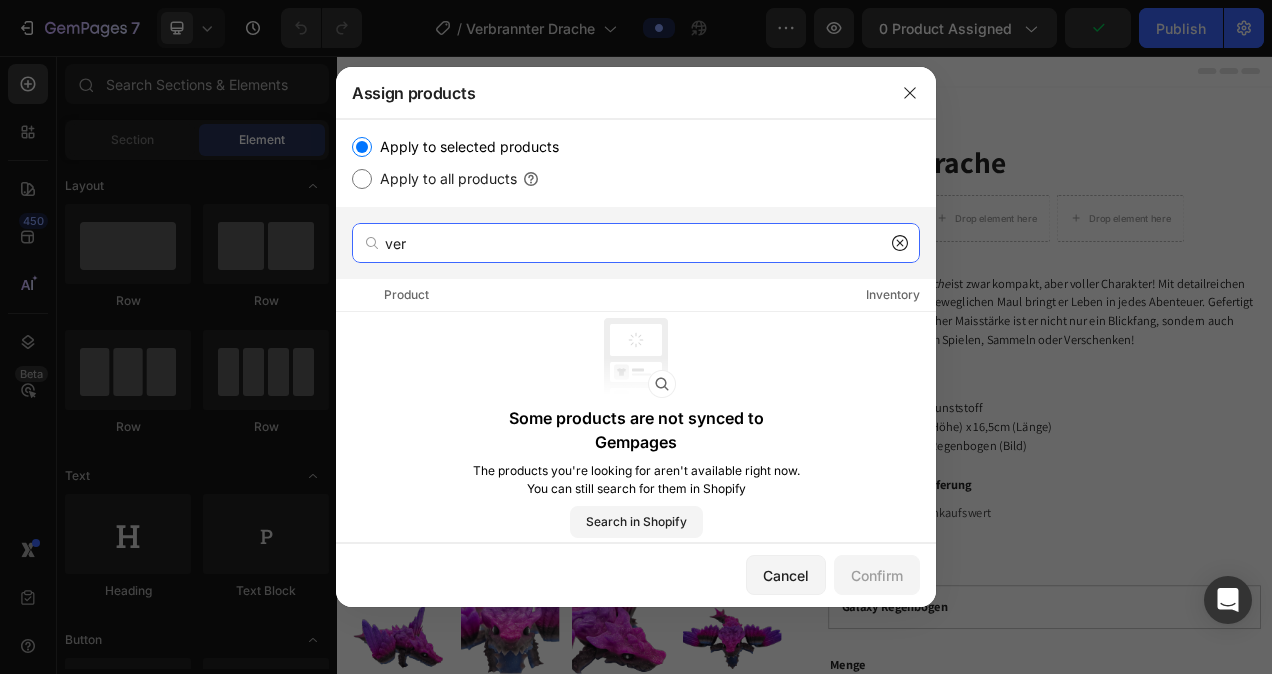 type on "ver" 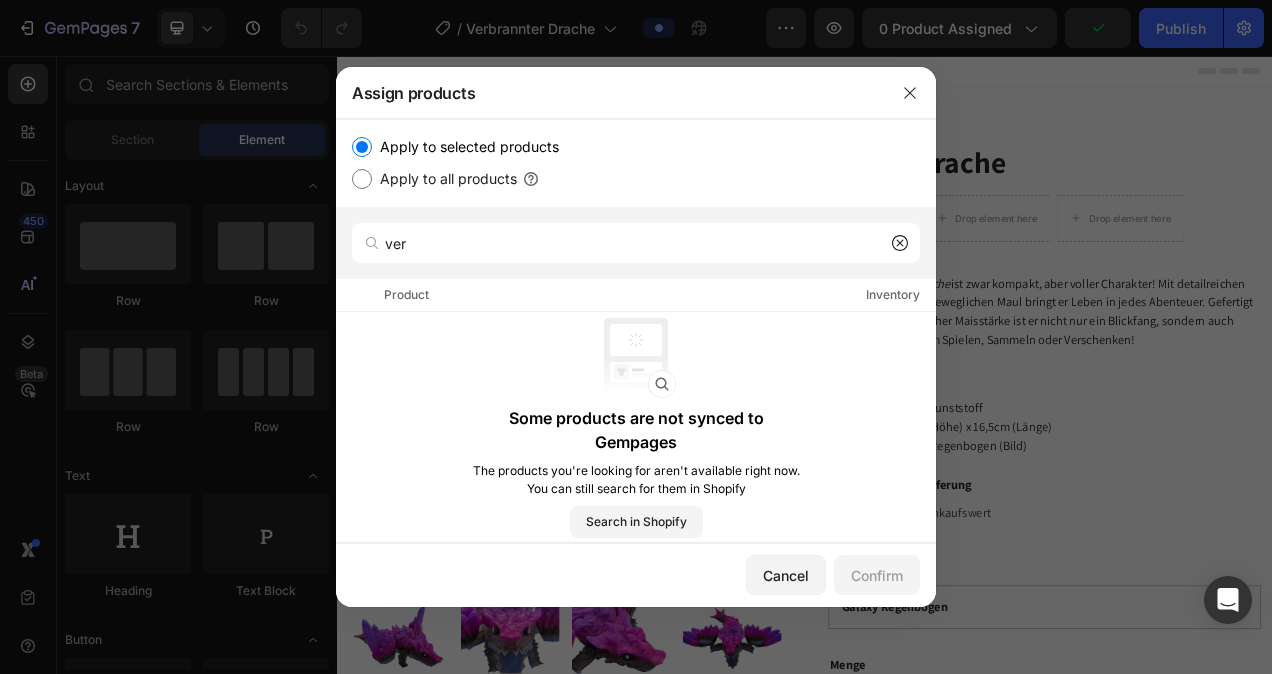 click 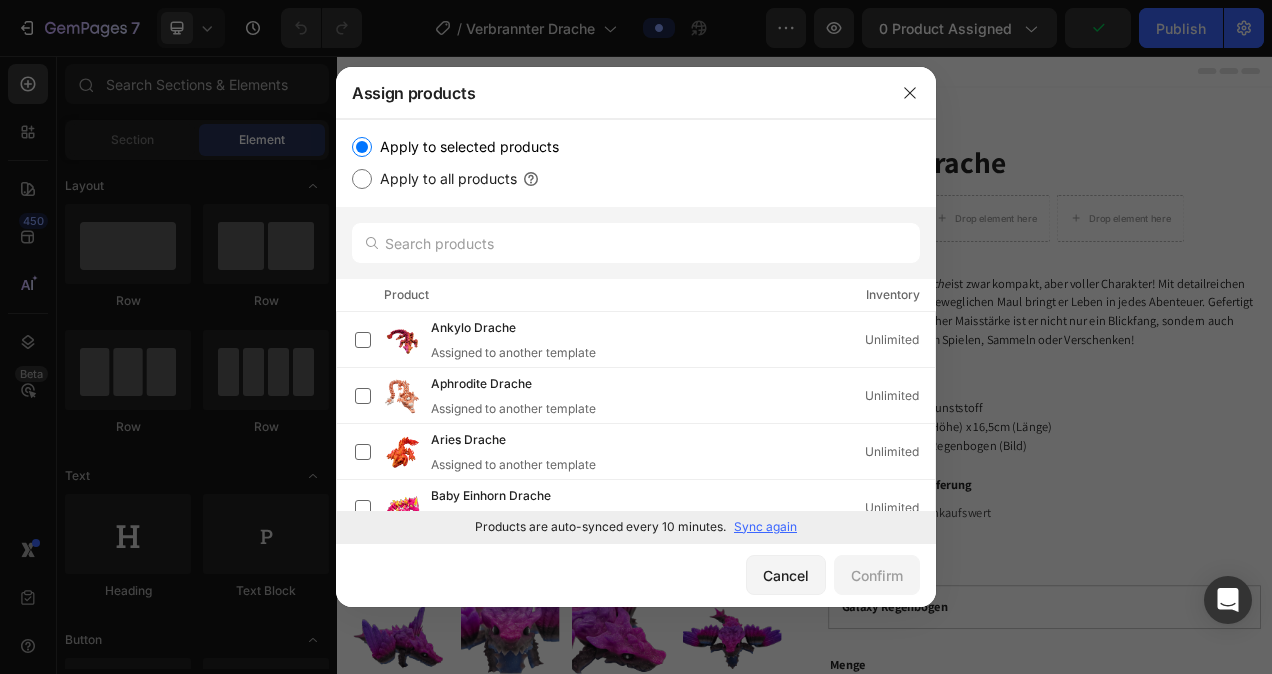 click on "Sync again" at bounding box center [765, 527] 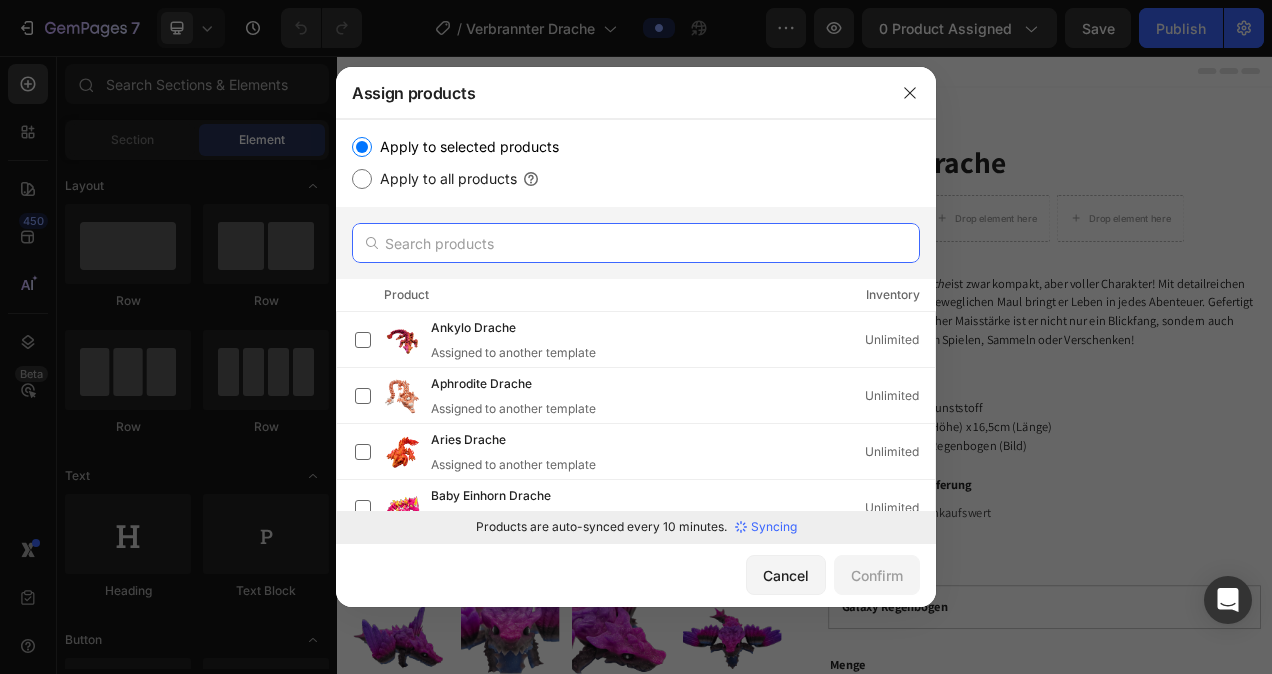 click at bounding box center [636, 243] 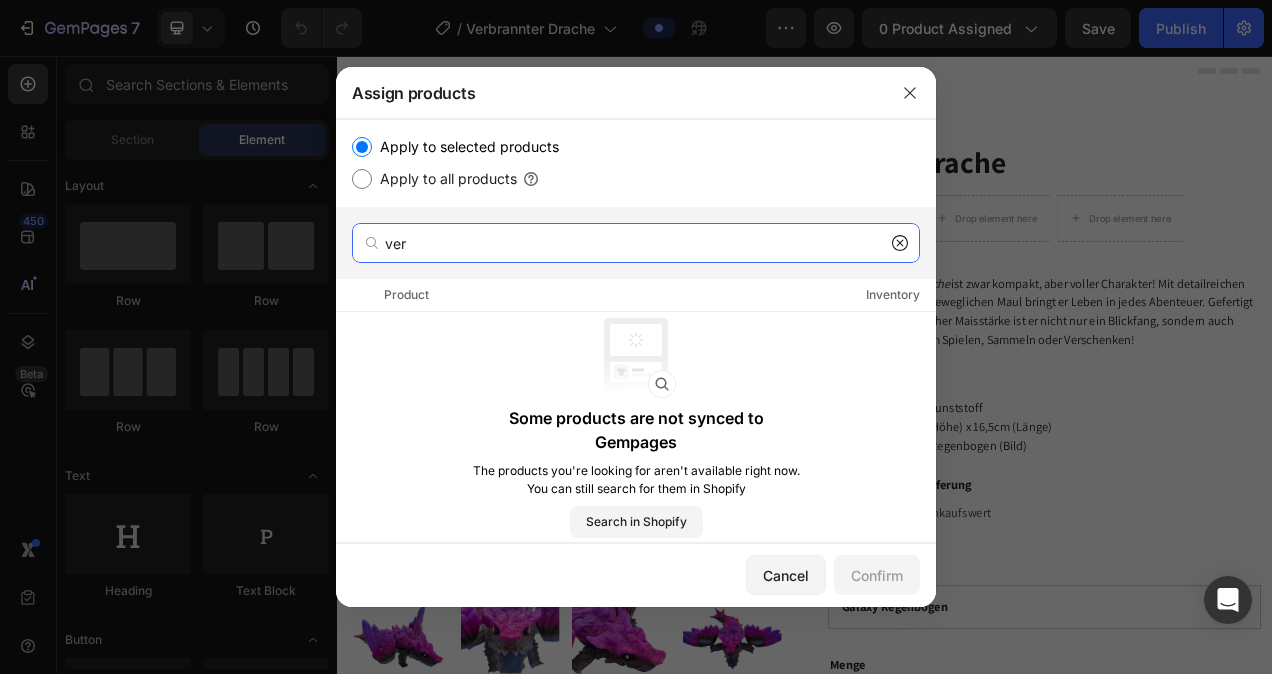 type on "ver" 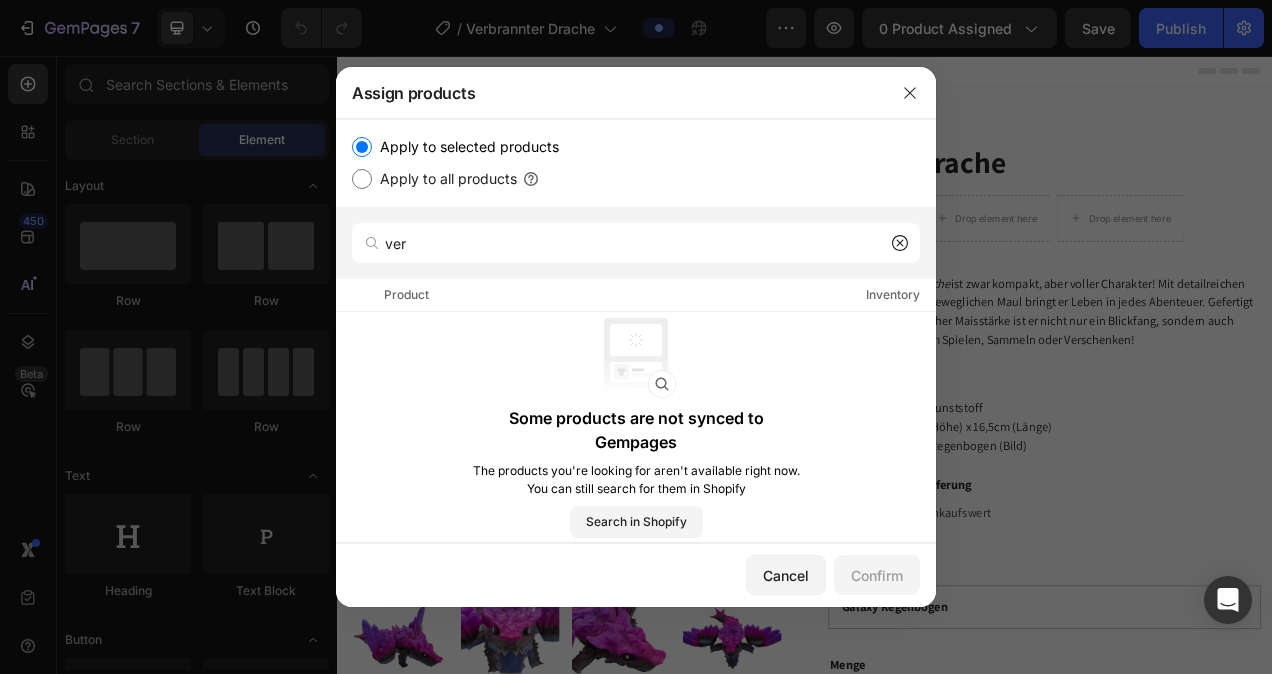 click 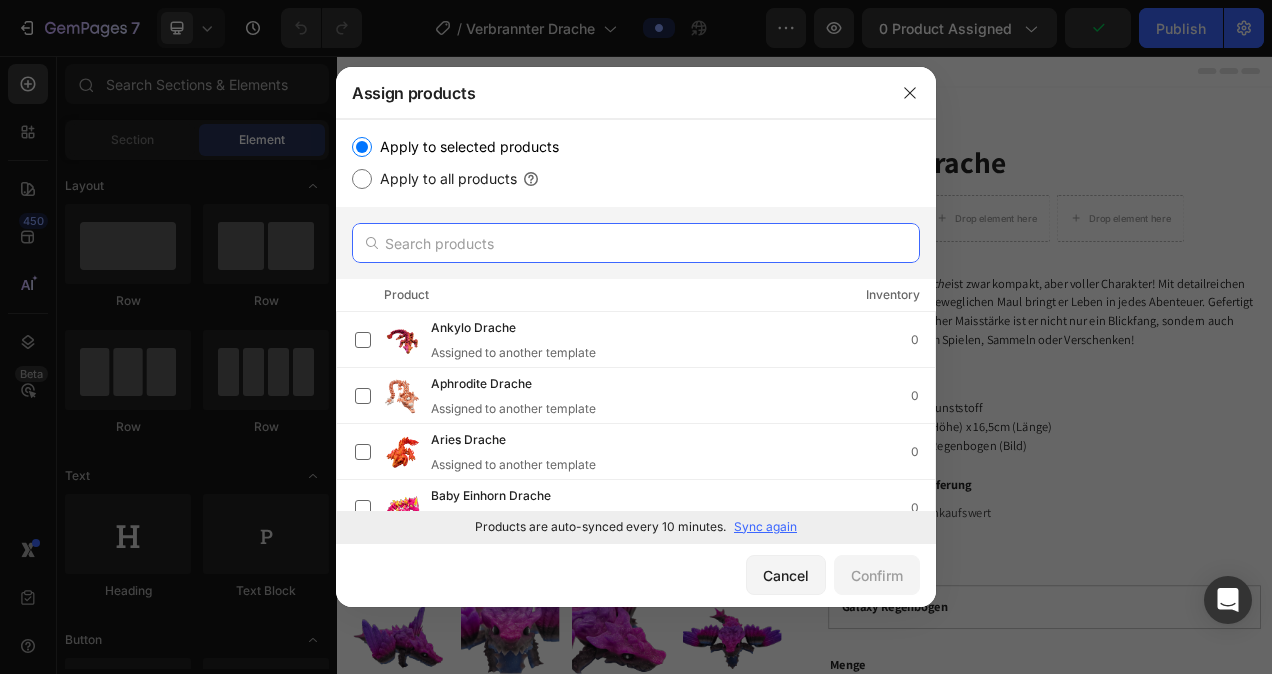 click at bounding box center [636, 243] 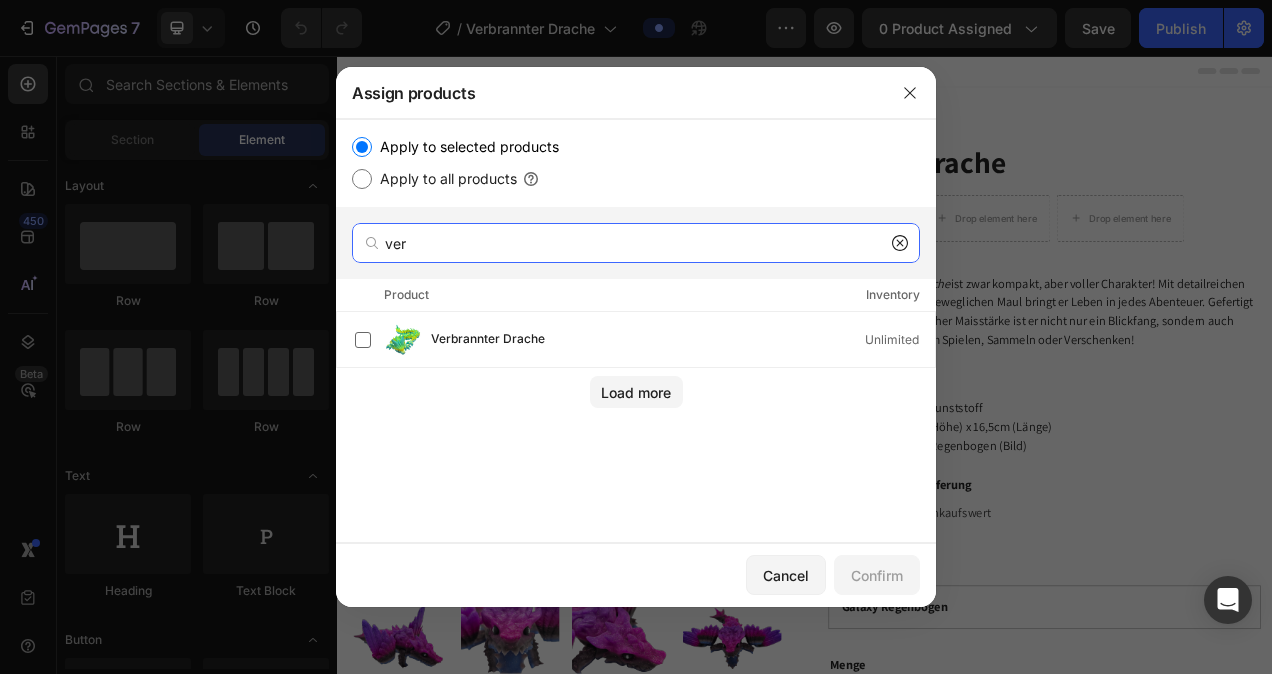 type on "ver" 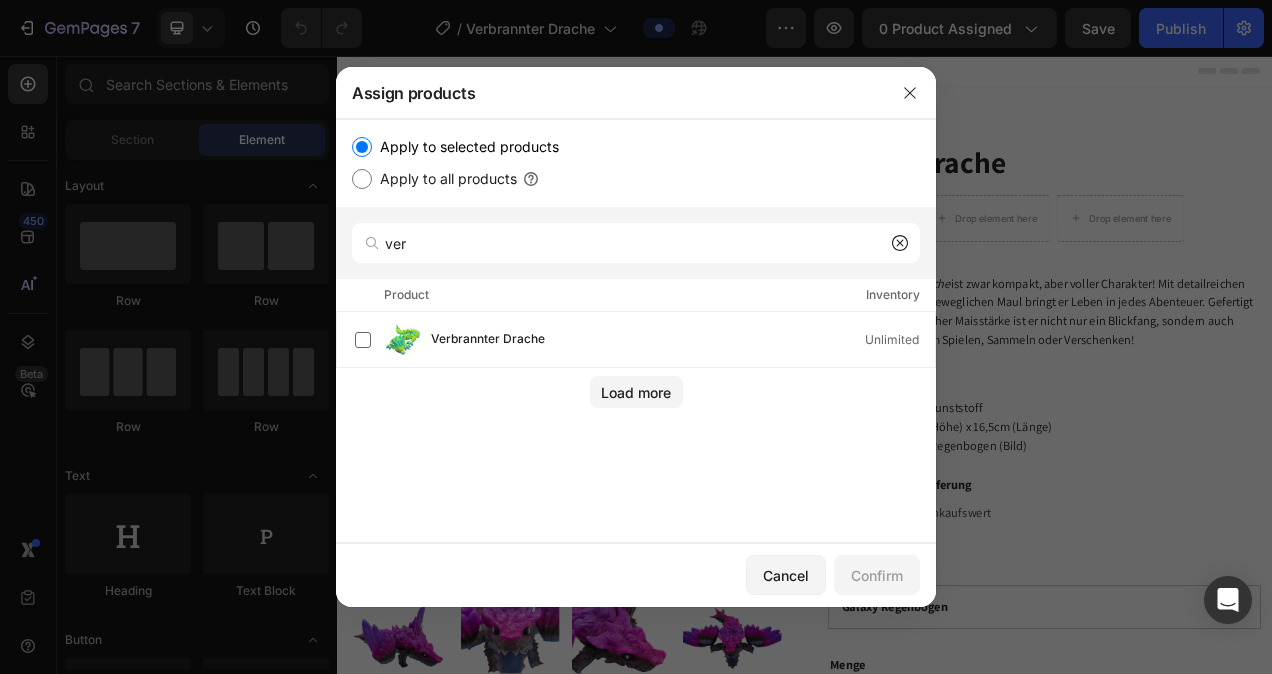 click on "Verbrannter Drache Unlimited" at bounding box center (645, 340) 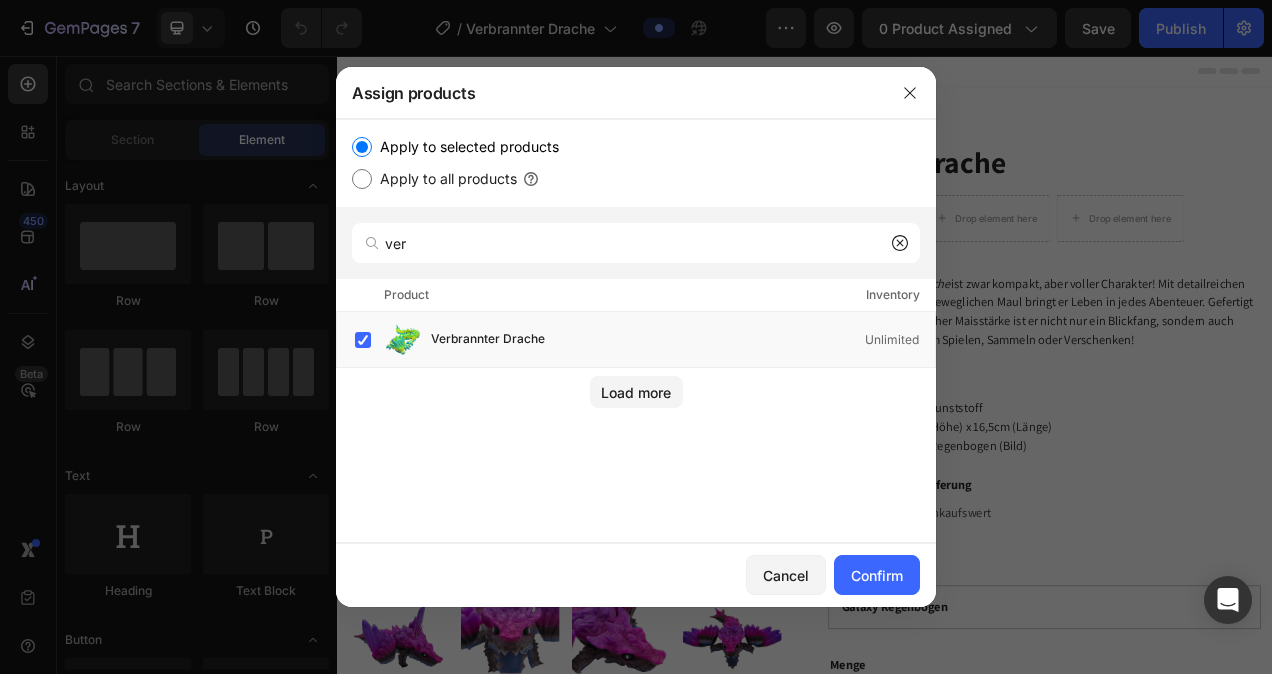 click on "Confirm" at bounding box center [877, 575] 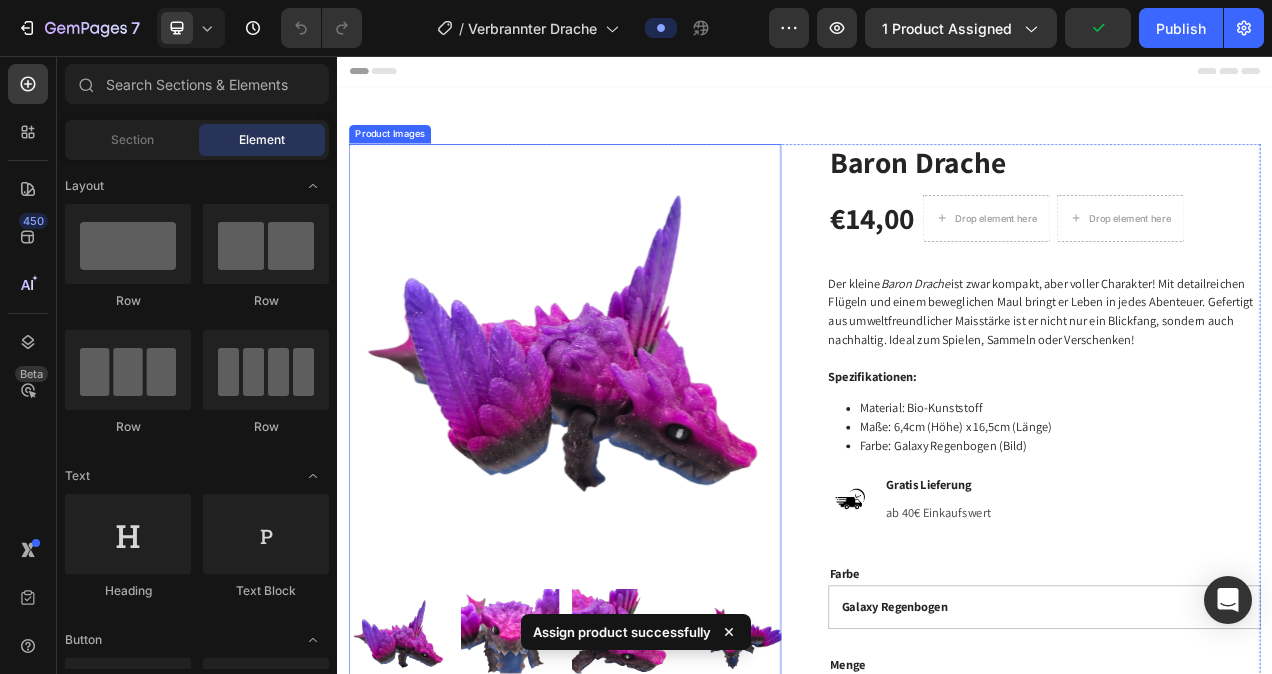 click at bounding box center (629, 446) 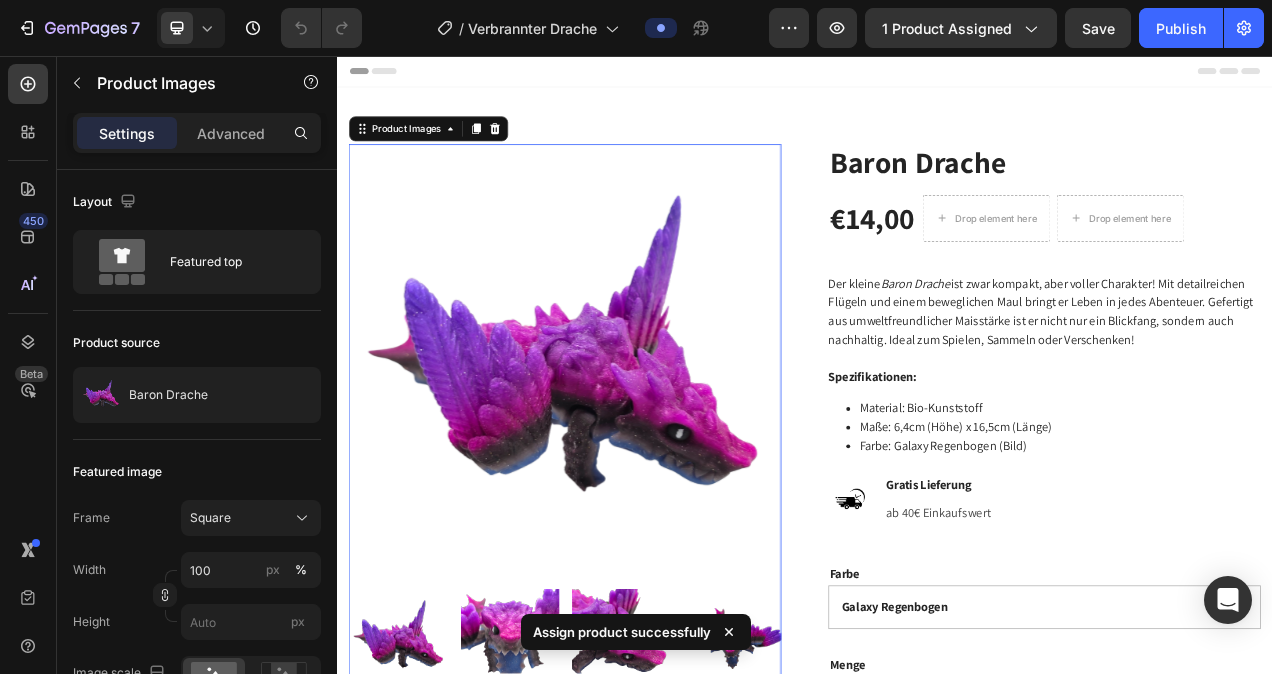 click on "Baron Drache" 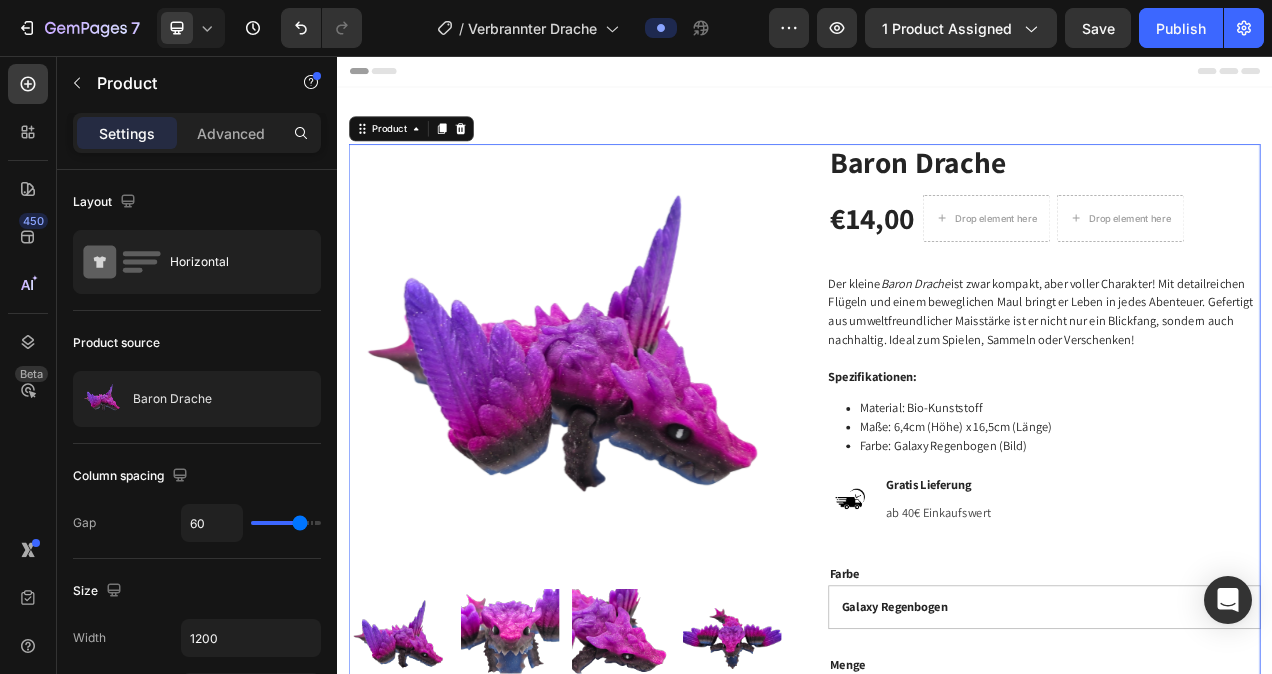 click at bounding box center [0, 0] 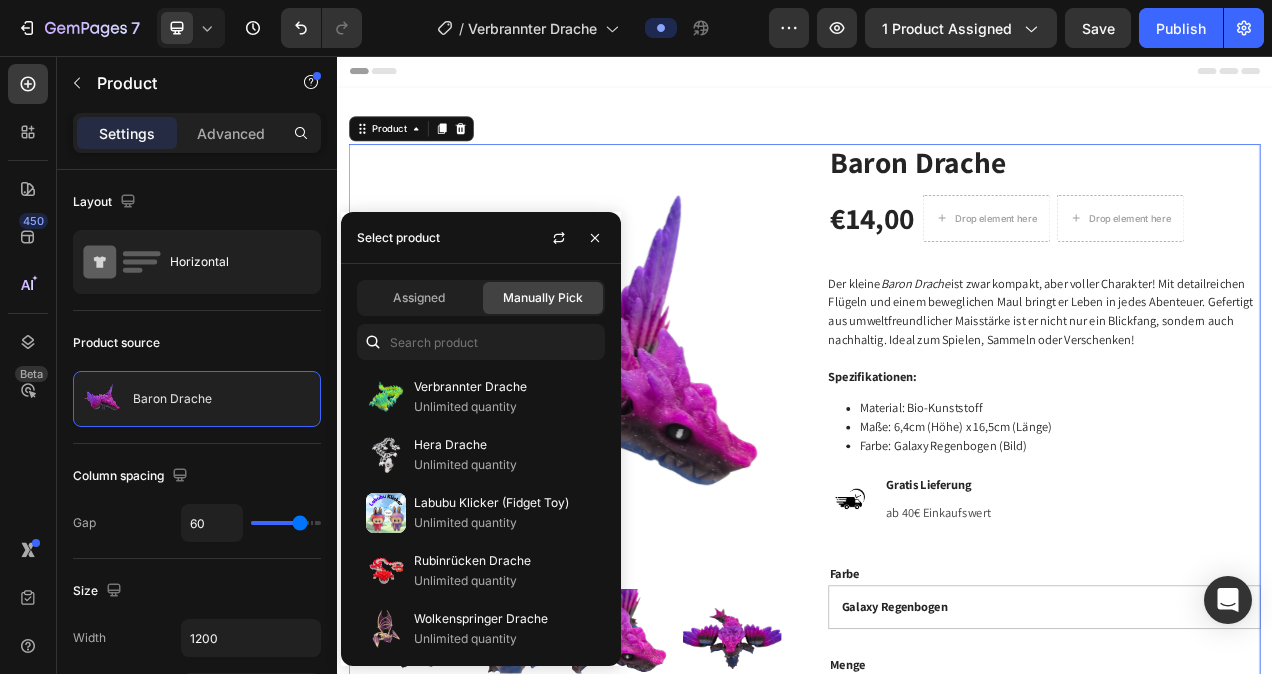 click on "Verbrannter Drache" at bounding box center [505, 387] 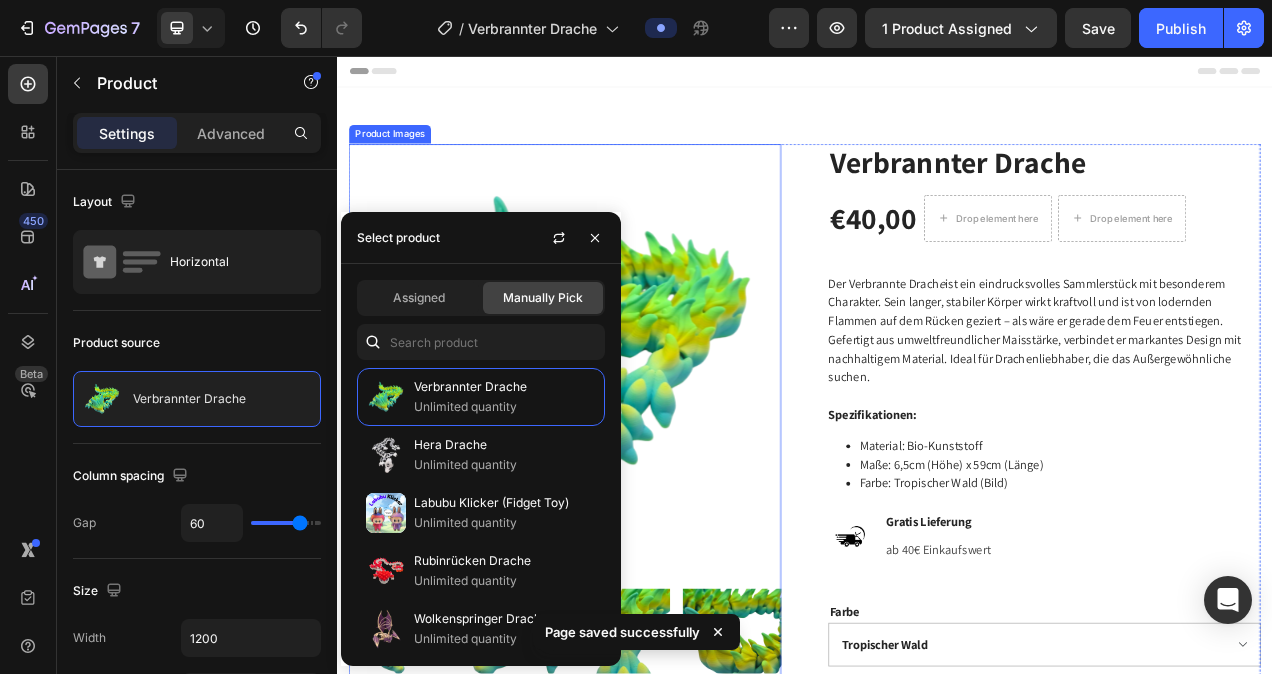 click at bounding box center (629, 446) 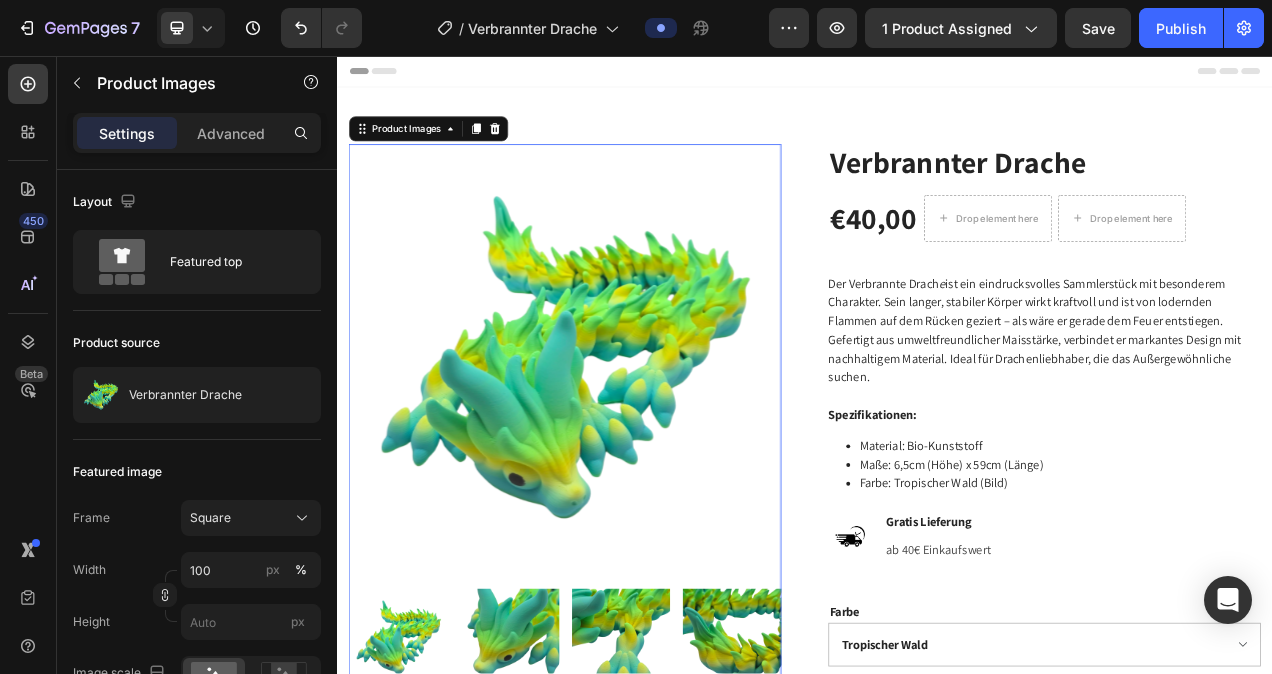 click on "Featured top" at bounding box center (231, 262) 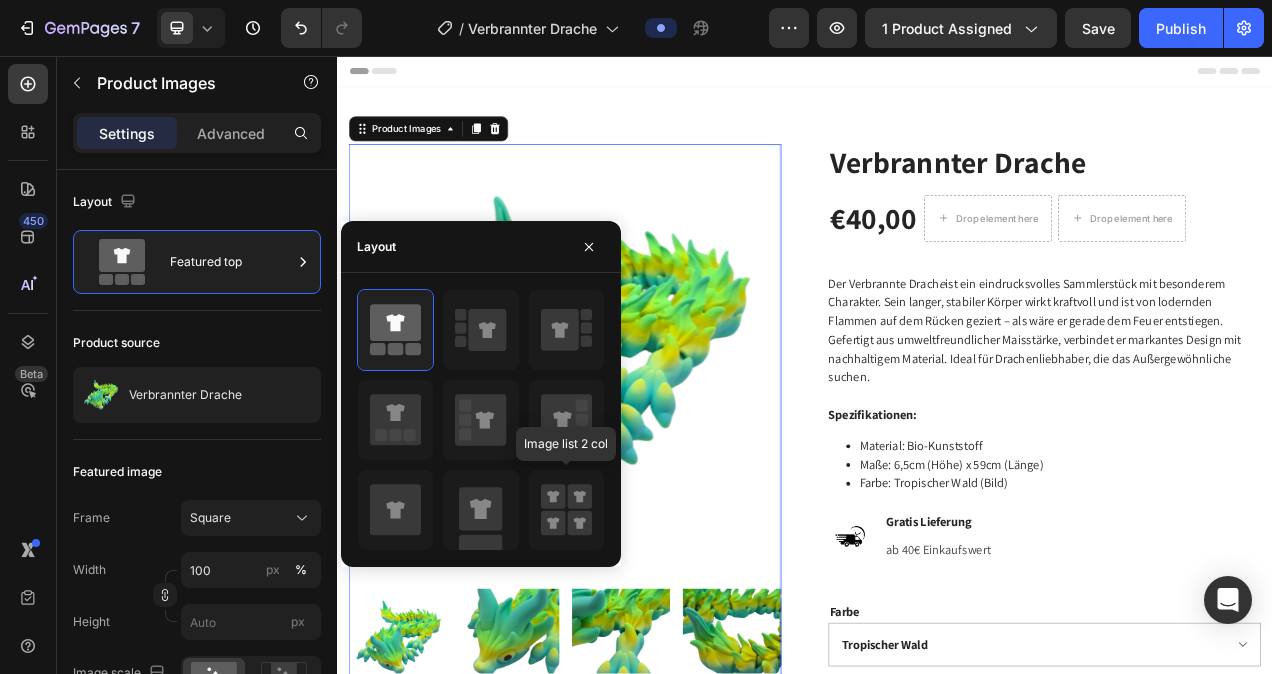 click 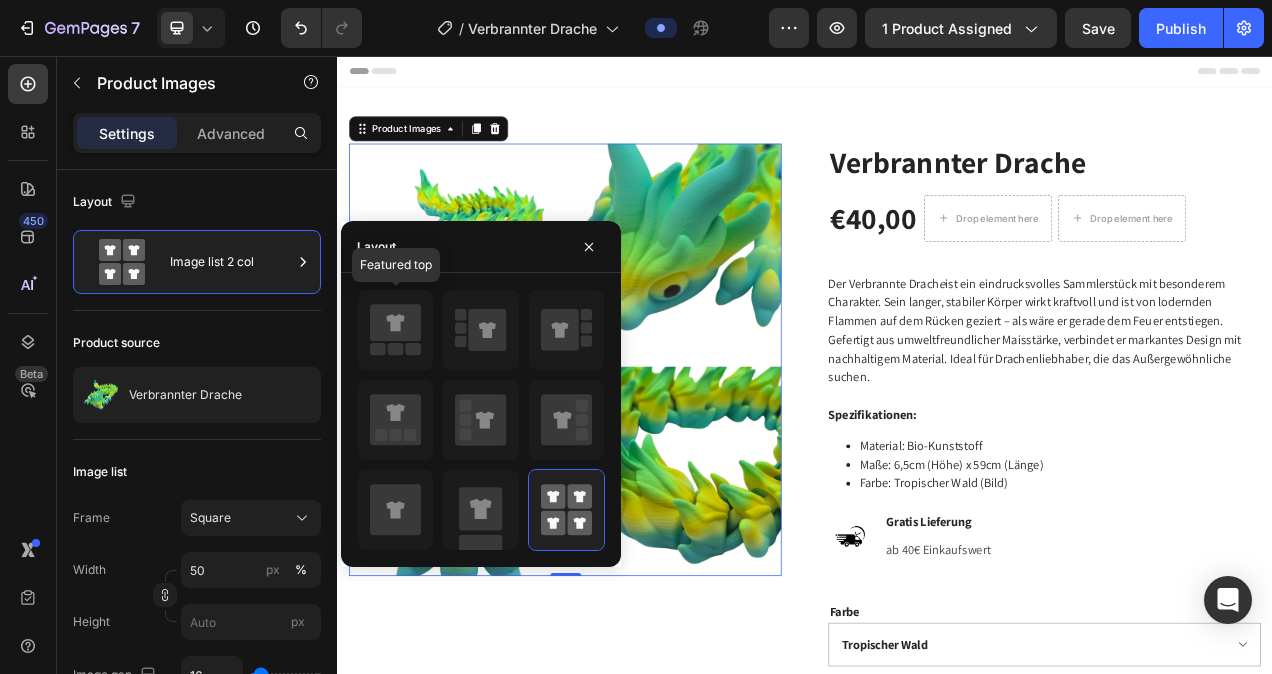 click 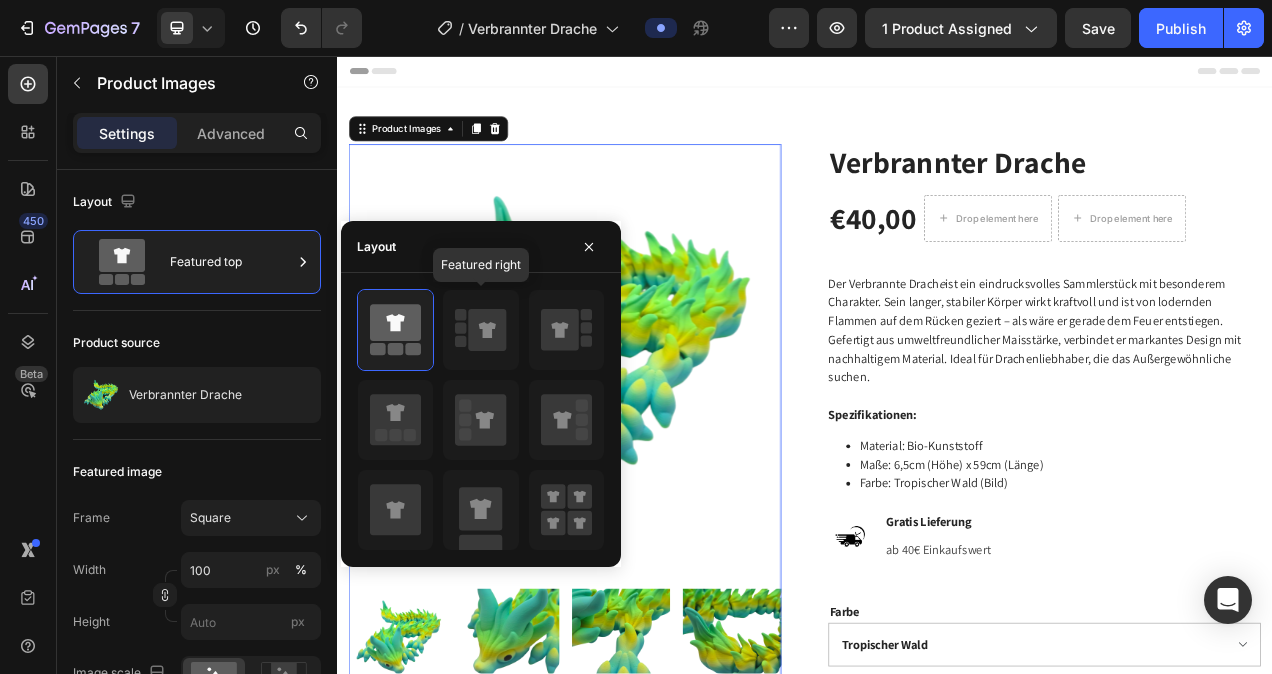 click 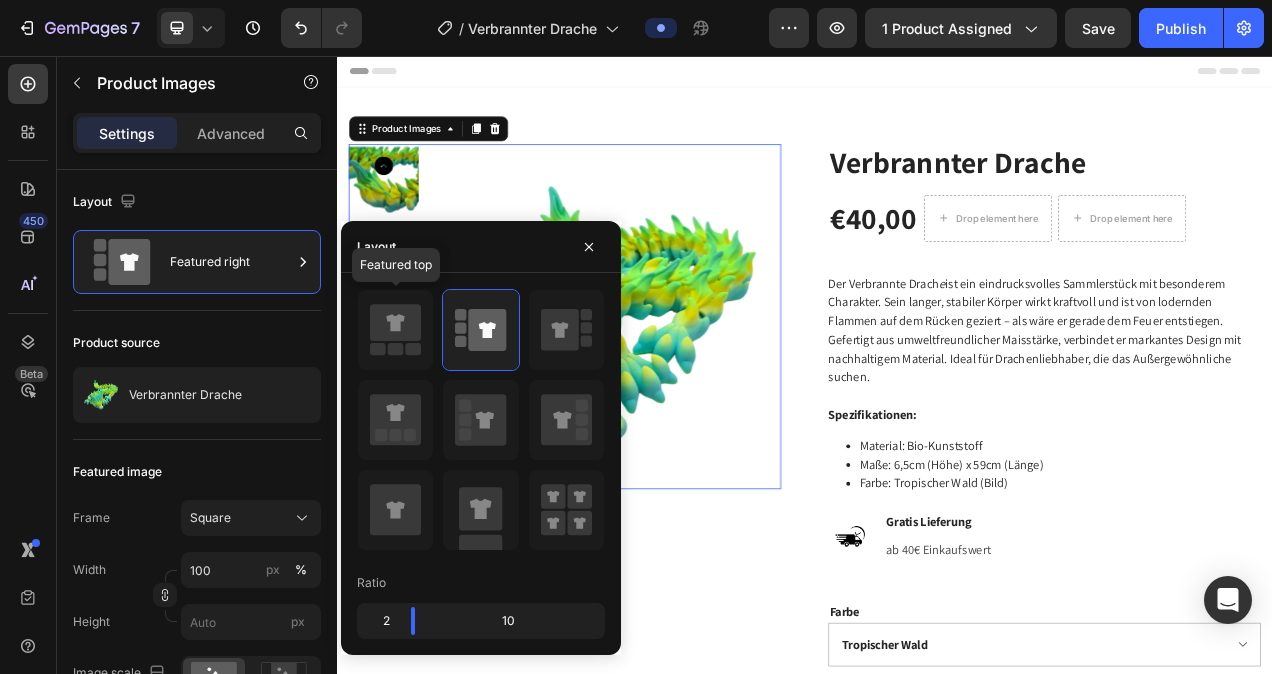 click 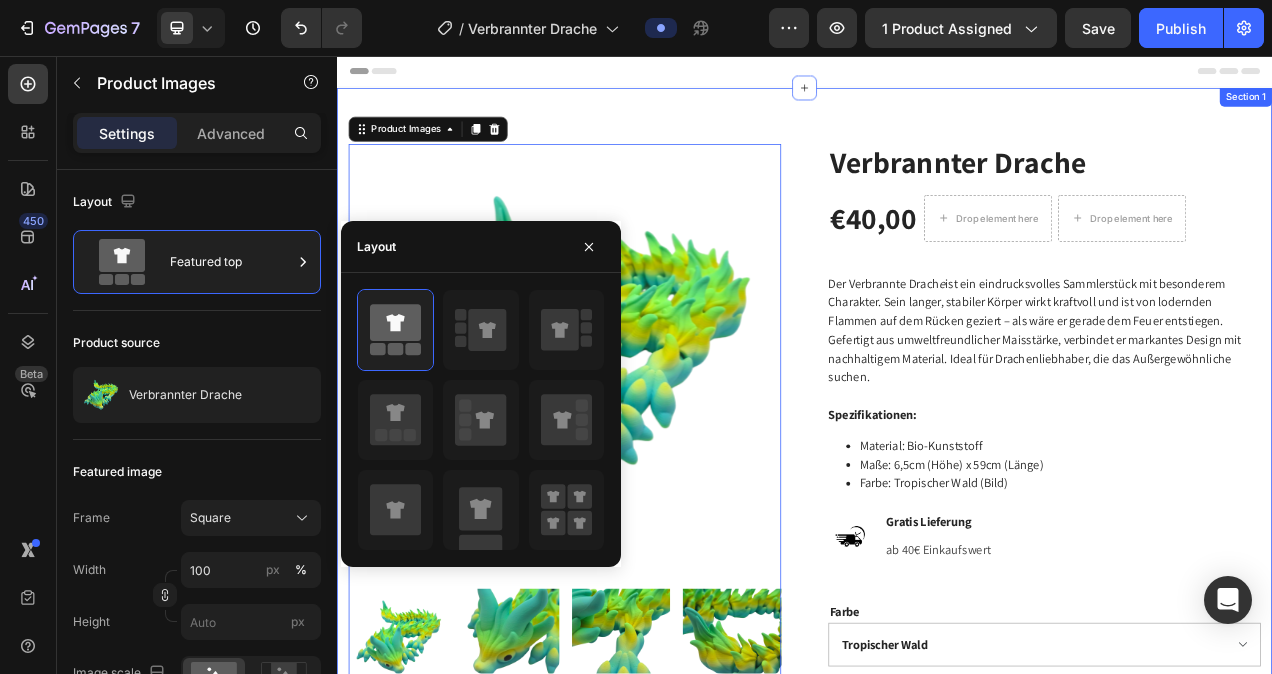 click on "Product Images   0 Verbrannter Drache (P) Title €40,00 (P) Price (P) Price
Drop element here
Drop element here Row Der Verbrannte Drach e  ist ein eindrucksvolles Sammlerstück mit besonderem Charakter. Sein langer, stabiler Körper wirkt kraftvoll und ist von lodernden Flammen auf dem Rücken geziert – als wäre er gerade dem Feuer entstiegen. Gefertigt aus umweltfreundlicher Maisstärke, verbindet er markantes Design mit nachhaltigem Material. Ideal für Drachenliebhaber, die das Außergewöhnliche suchen.
Spezifikationen:
Material: Bio-Kunststoff
Maße: 6,5cm (Höhe) x 59cm (Länge)
Farbe: Tropischer Wald (Bild)
(P) Description Image Gratis Lieferung Text block ab 40€ Einkaufswert Text block Icon List Row Farbe   Tropischer Wald Weiß Gelb Gold Grün Rosa Pink Violett Orange Rot Türkis Blau Rosegold Silber Grau Braun Schwarz Beige Regenbogen Regenbogen Pastell Galaxy Rot Galaxy Violett Galaxy Silber Galaxy Schwarz Galaxy Regenbogen Rot/Gelb/Blau" at bounding box center [937, 676] 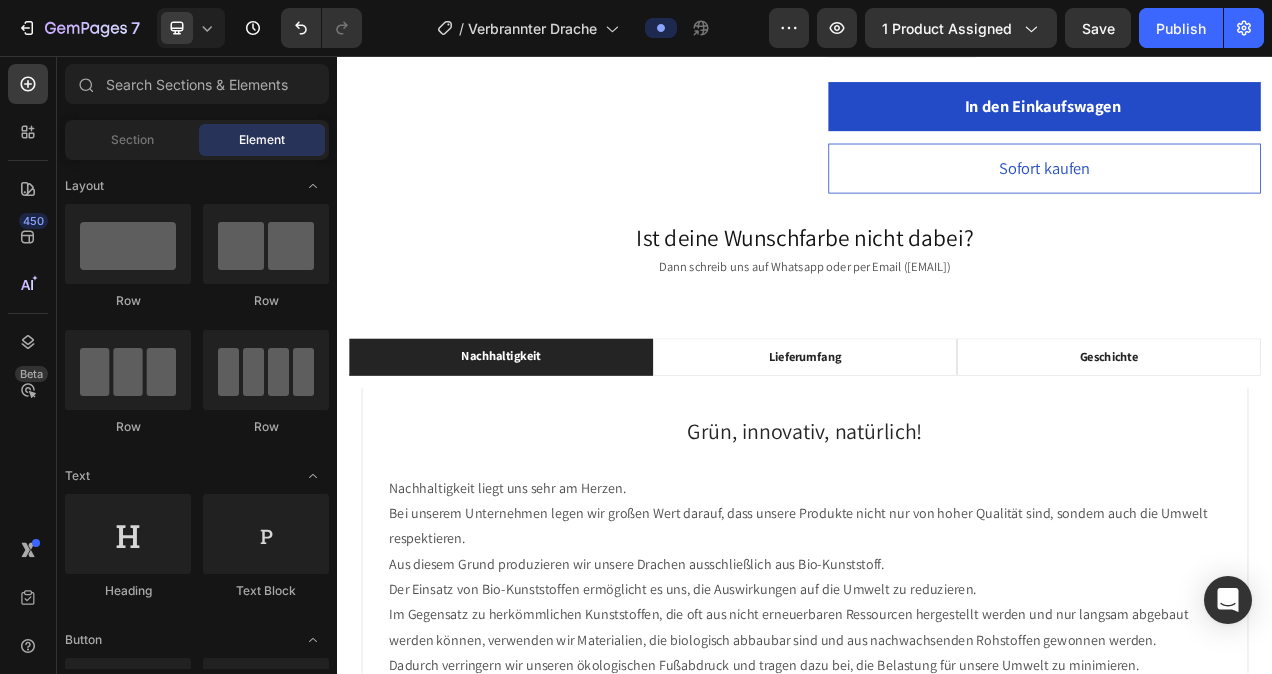 scroll, scrollTop: 918, scrollLeft: 0, axis: vertical 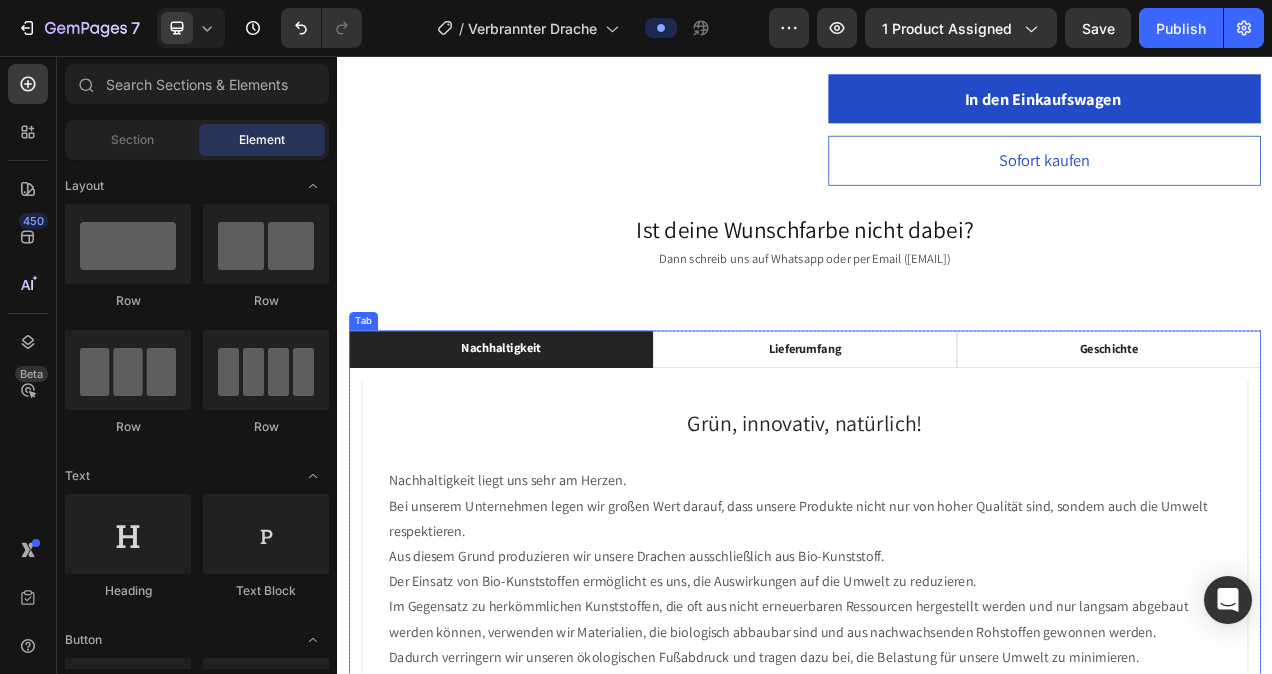 click on "Geschichte" at bounding box center (1327, 433) 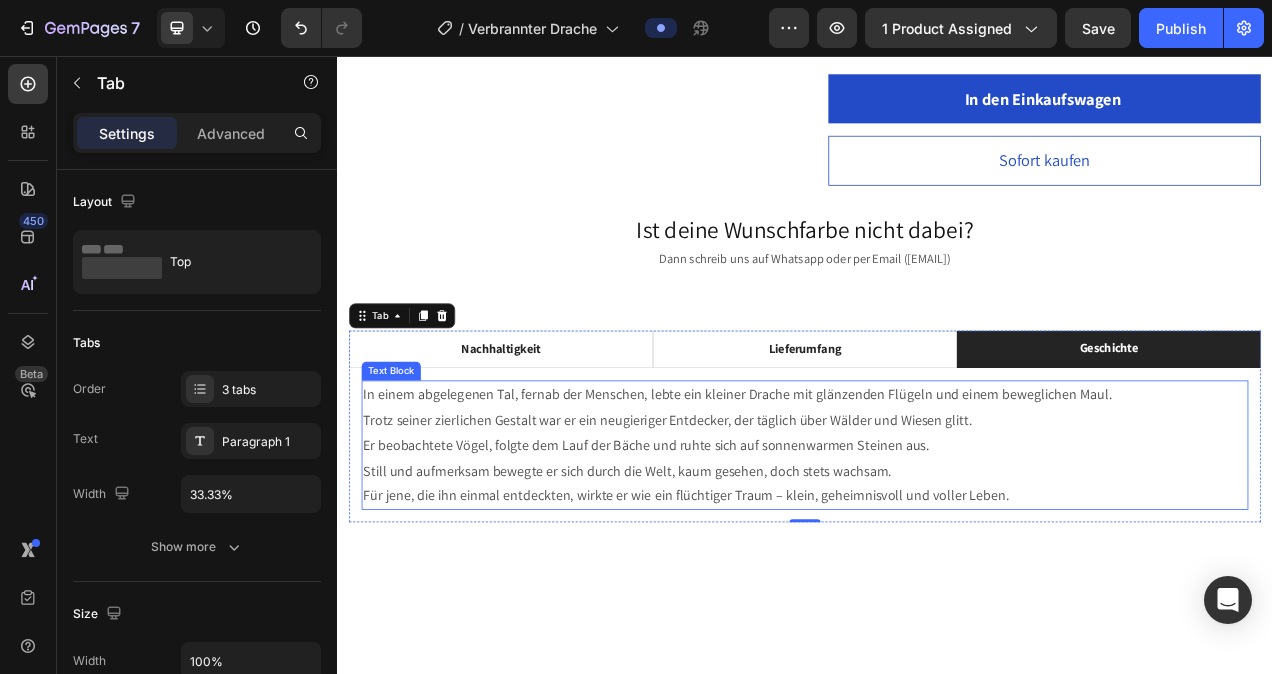 click on "In einem abgelegenen Tal, fernab der Menschen, lebte ein kleiner Drache mit glänzenden Flügeln und einem beweglichen Maul." at bounding box center [937, 491] 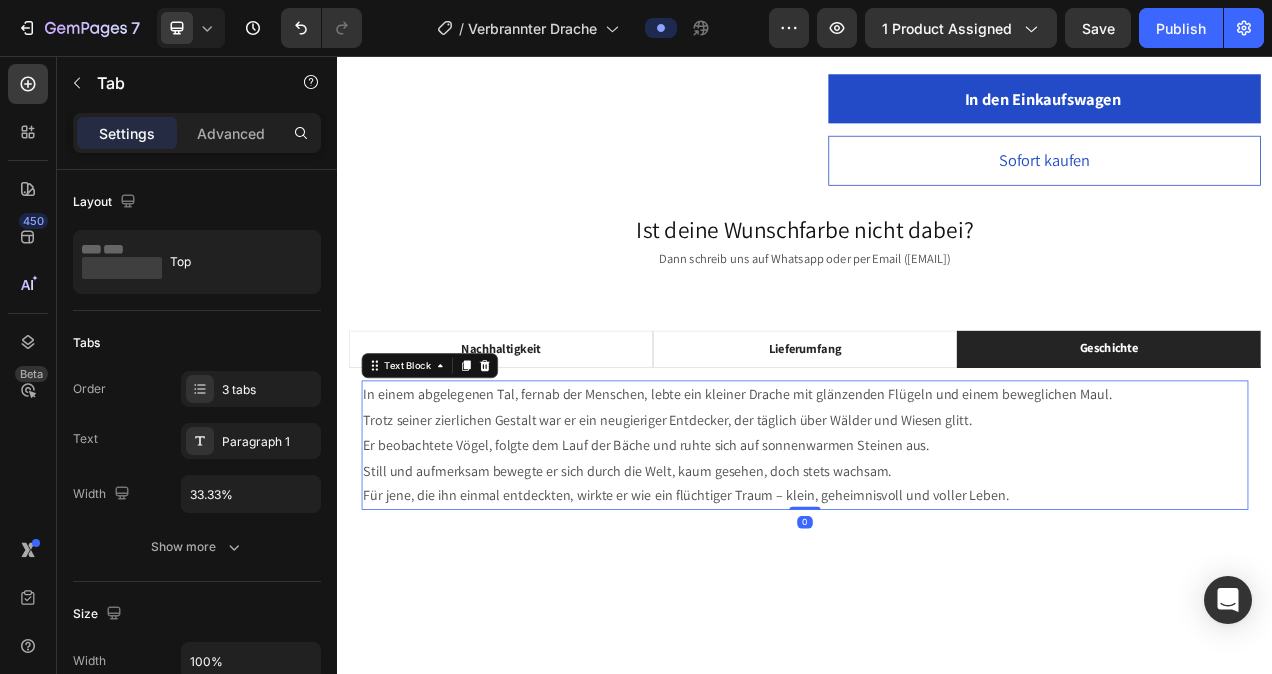 click on "In einem abgelegenen Tal, fernab der Menschen, lebte ein kleiner Drache mit glänzenden Flügeln und einem beweglichen Maul." at bounding box center (937, 491) 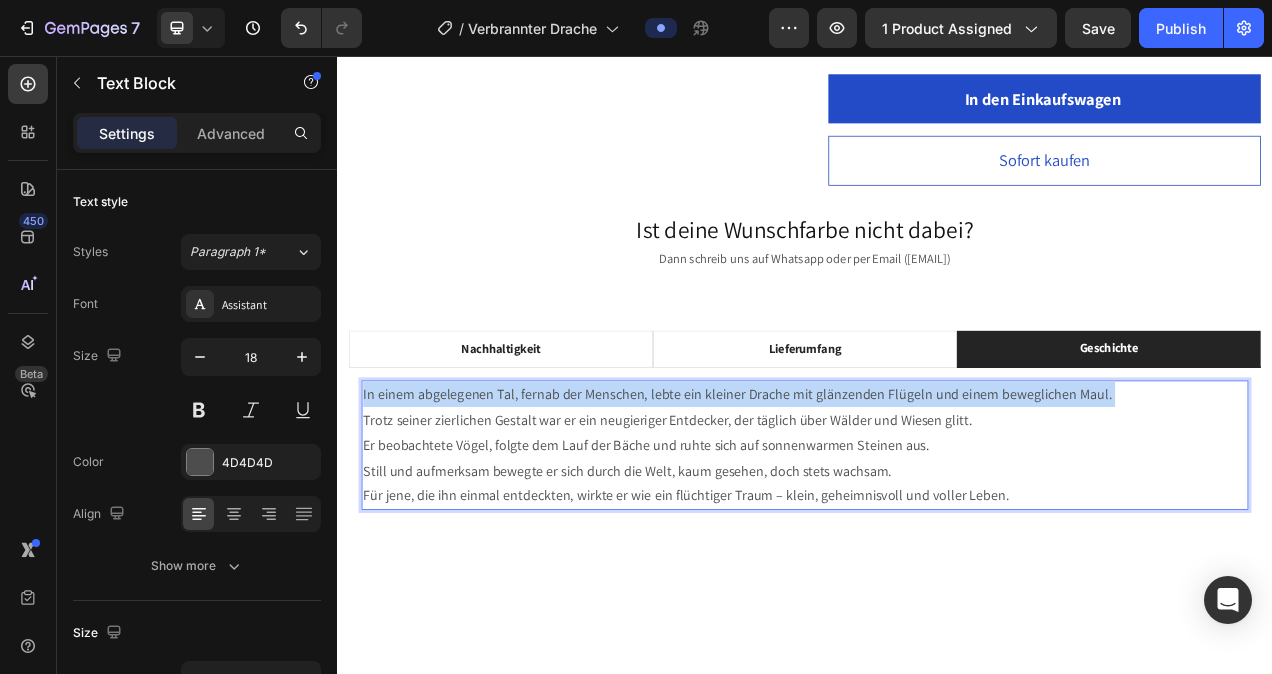 click on "In einem abgelegenen Tal, fernab der Menschen, lebte ein kleiner Drache mit glänzenden Flügeln und einem beweglichen Maul." at bounding box center [937, 491] 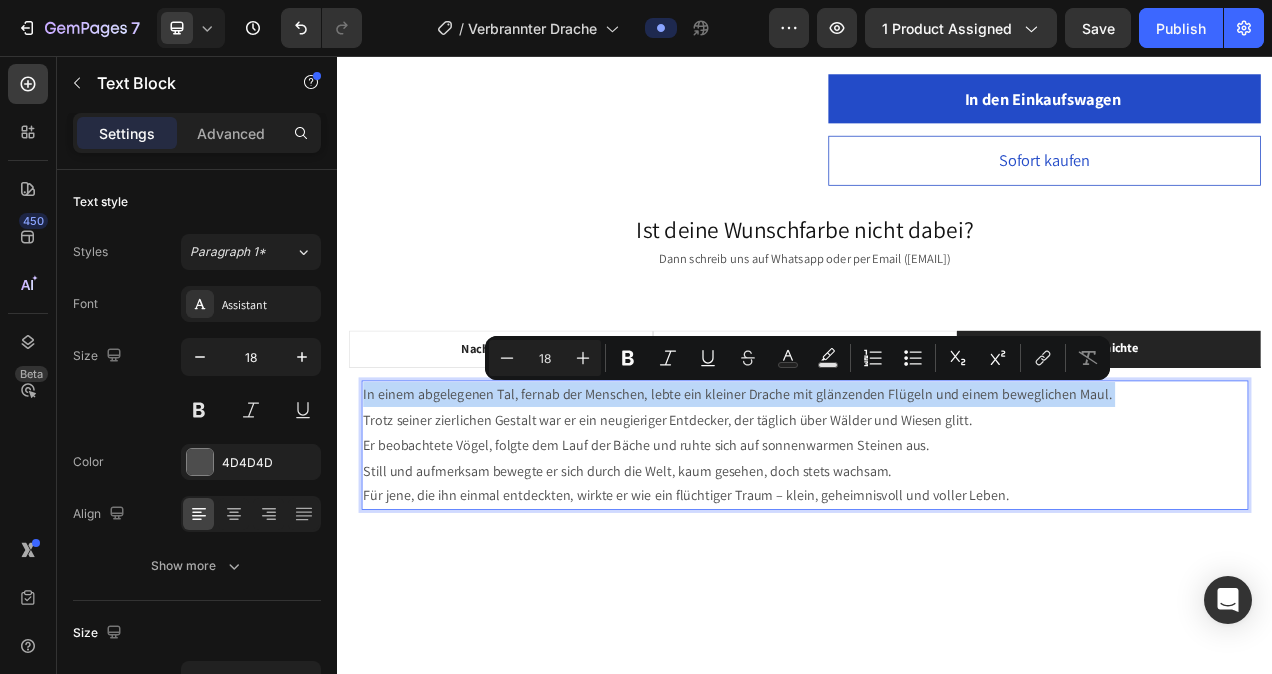 click on "In einem abgelegenen Tal, fernab der Menschen, lebte ein kleiner Drache mit glänzenden Flügeln und einem beweglichen Maul." at bounding box center [937, 491] 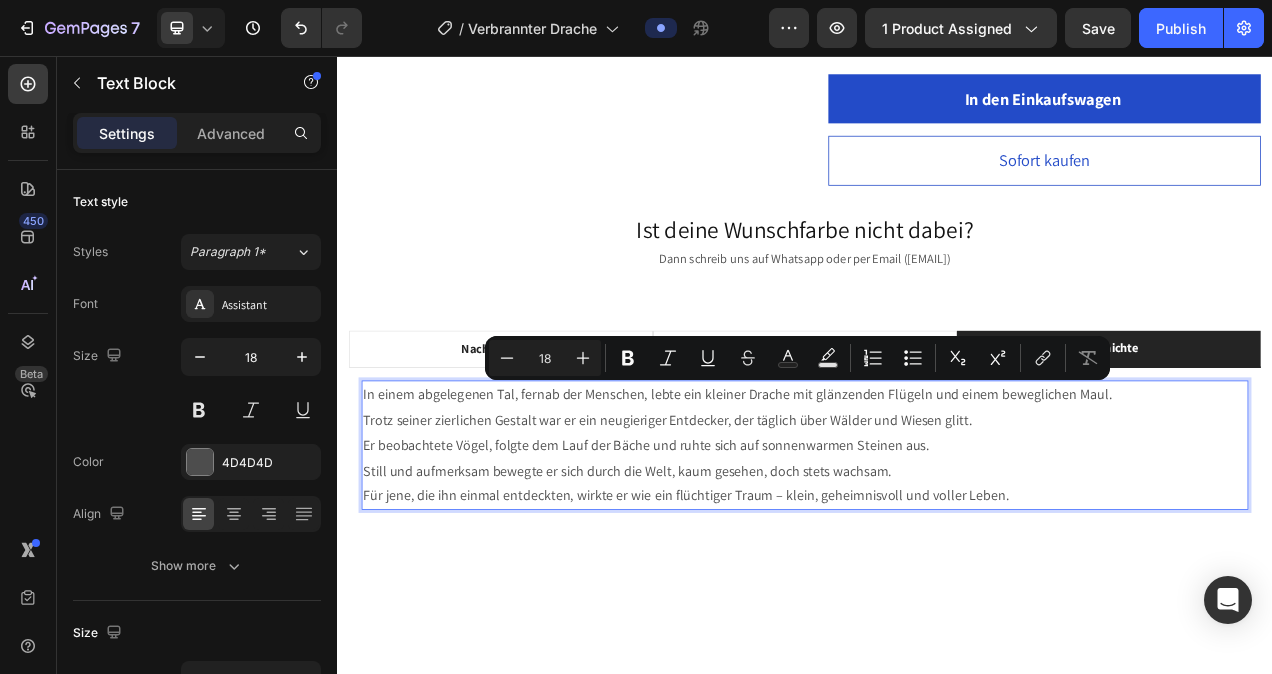 click on "Für jene, die ihn einmal entdeckten, wirkte er wie ein flüchtiger Traum – klein, geheimnisvoll und voller Leben." at bounding box center [937, 621] 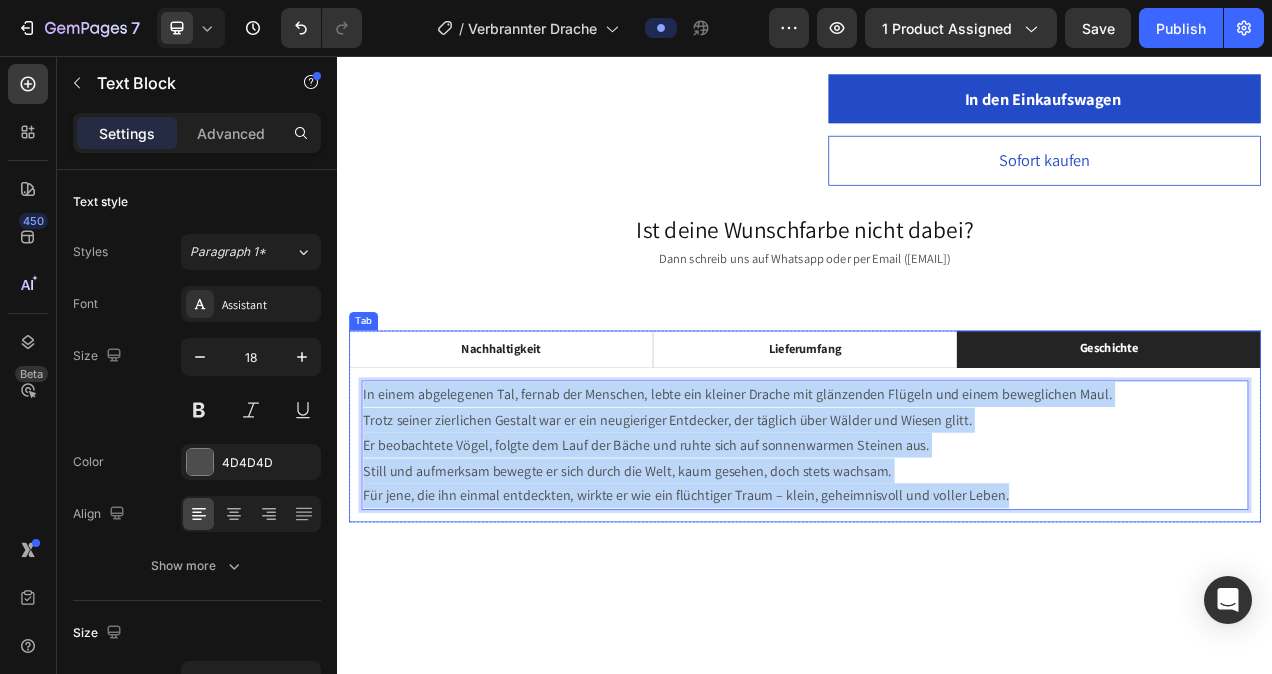 drag, startPoint x: 1198, startPoint y: 628, endPoint x: 360, endPoint y: 464, distance: 853.897 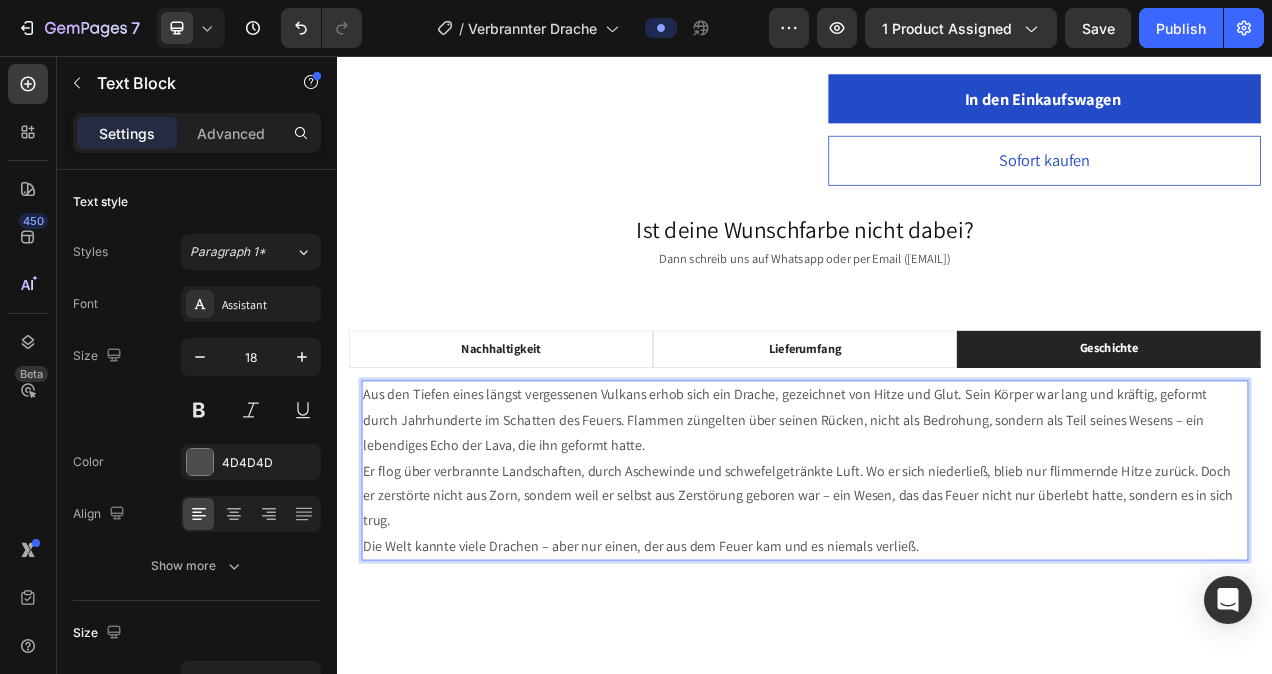 click on "Aus den Tiefen eines längst vergessenen Vulkans erhob sich ein Drache, gezeichnet von Hitze und Glut. Sein Körper war lang und kräftig, geformt durch Jahrhunderte im Schatten des Feuers. Flammen züngelten über seinen Rücken, nicht als Bedrohung, sondern als Teil seines Wesens – ein lebendiges Echo der Lava, die ihn geformt hatte." at bounding box center [937, 523] 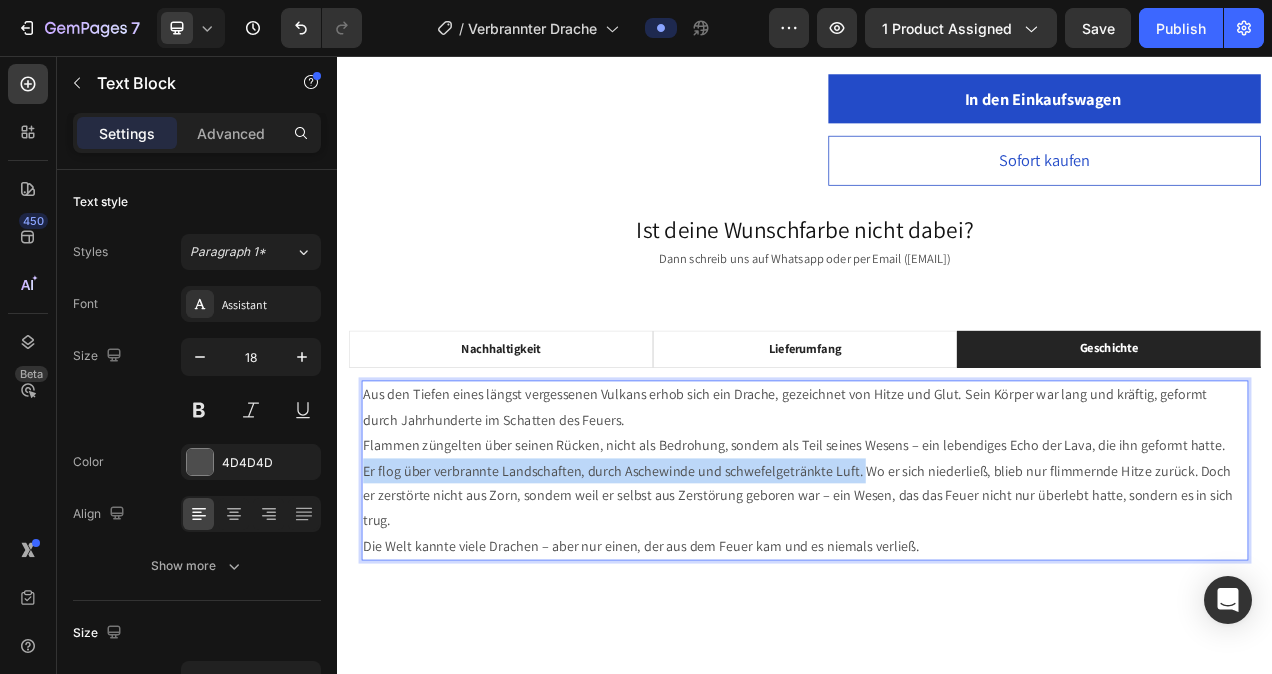 drag, startPoint x: 1005, startPoint y: 588, endPoint x: 667, endPoint y: 532, distance: 342.60764 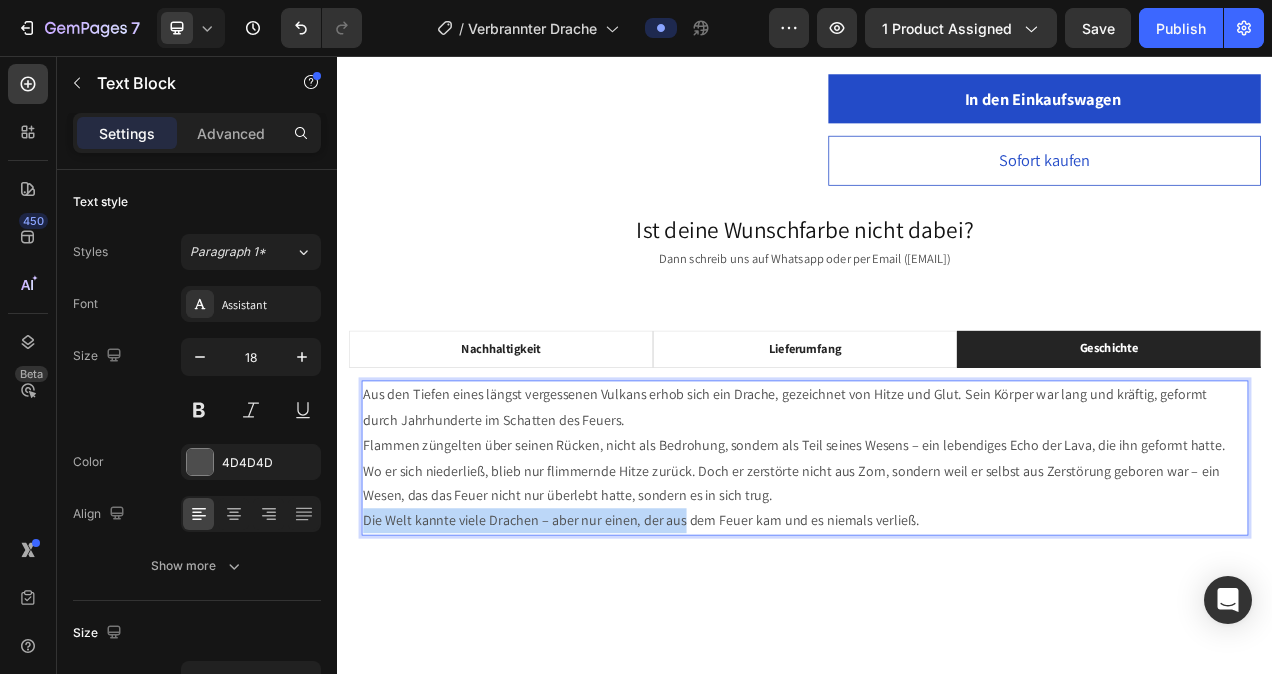 drag, startPoint x: 772, startPoint y: 657, endPoint x: 645, endPoint y: 606, distance: 136.85759 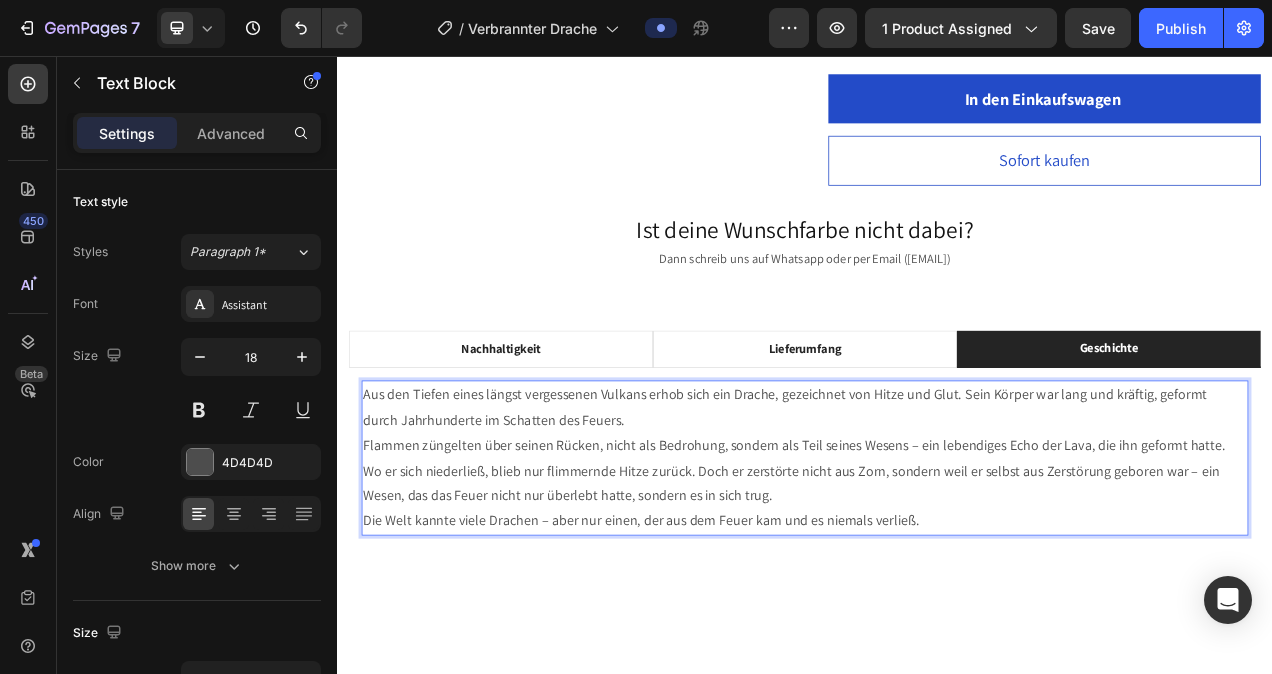 click on "Die Welt kannte viele Drachen – aber nur einen, der aus dem Feuer kam und es niemals verließ." at bounding box center (937, 653) 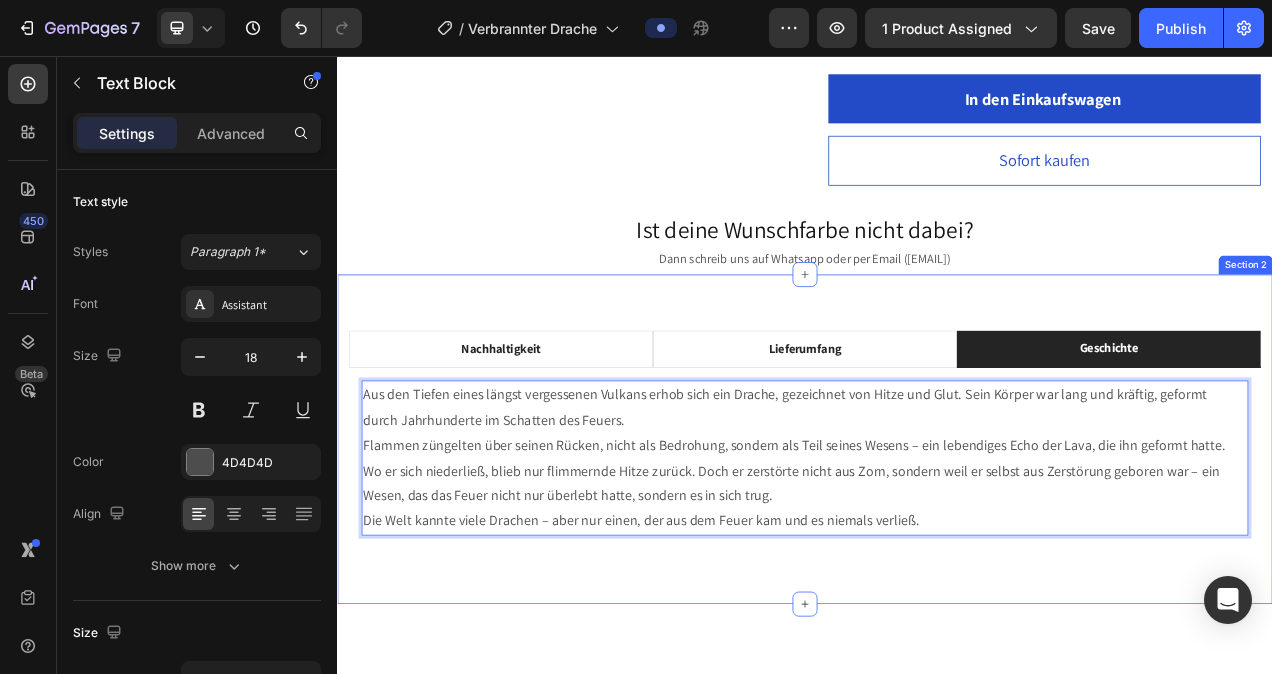 click on "Nachhaltigkeit Lieferumfang Geschichte Grün, innovativ, natürlich! Heading Nachhaltigkeit liegt uns sehr am Herzen.  Bei unserem Unternehmen legen wir großen Wert darauf, dass unsere Produkte nicht nur von hoher Qualität sind, sondern auch die Umwelt respektieren. Aus diesem Grund produzieren wir unsere Drachen ausschließlich aus Bio-Kunststoff. Der Einsatz von Bio-Kunststoffen ermöglicht es uns, die Auswirkungen auf die Umwelt zu reduzieren. Im Gegensatz zu herkömmlichen Kunststoffen, die oft aus nicht erneuerbaren Ressourcen hergestellt werden und nur langsam abgebaut werden können, verwenden wir Materialien, die biologisch abbaubar sind und aus nachwachsenden Rohstoffen gewonnen werden. Dadurch verringern wir unseren ökologischen Fußabdruck und tragen dazu bei, die Belastung für unsere Umwelt zu minimieren. Uns ist bewusst, dass jede Handlung, die wir setzen, Auswirkungen auf die Welt um uns herum hat. Text Block Row Inhalt Heading Image Drache Text block Image Flyer Text block Image Text block" at bounding box center [937, 548] 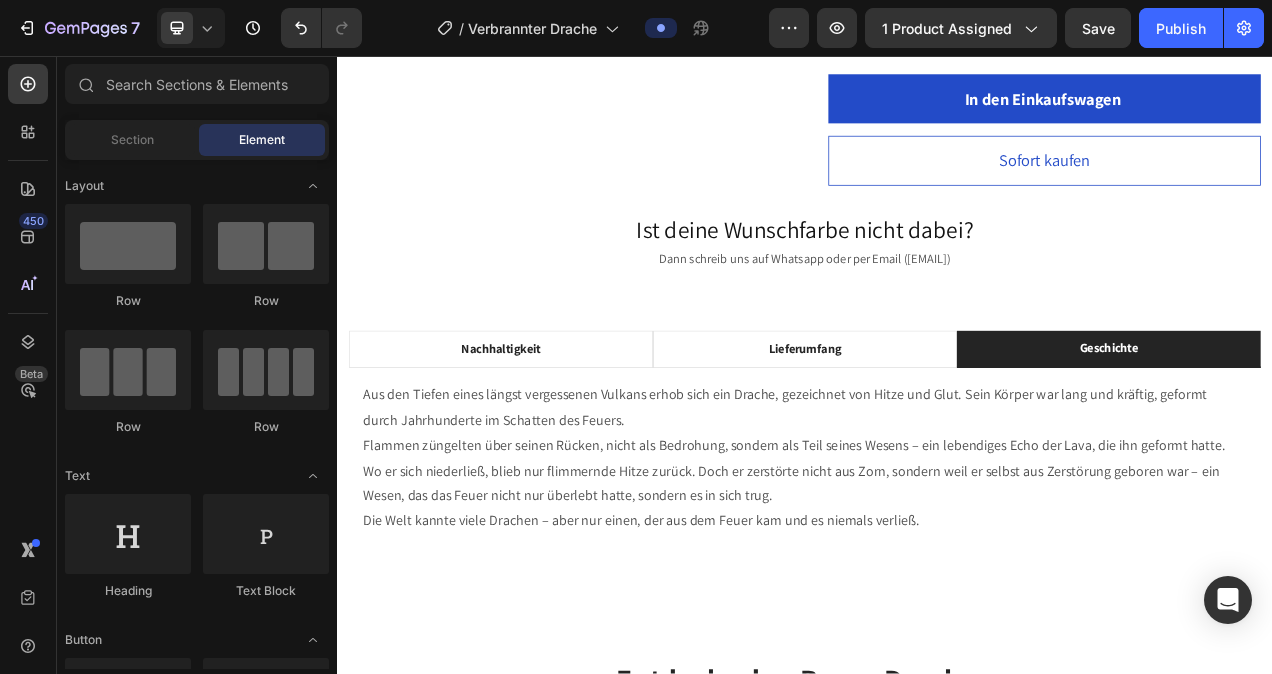 scroll, scrollTop: 1112, scrollLeft: 0, axis: vertical 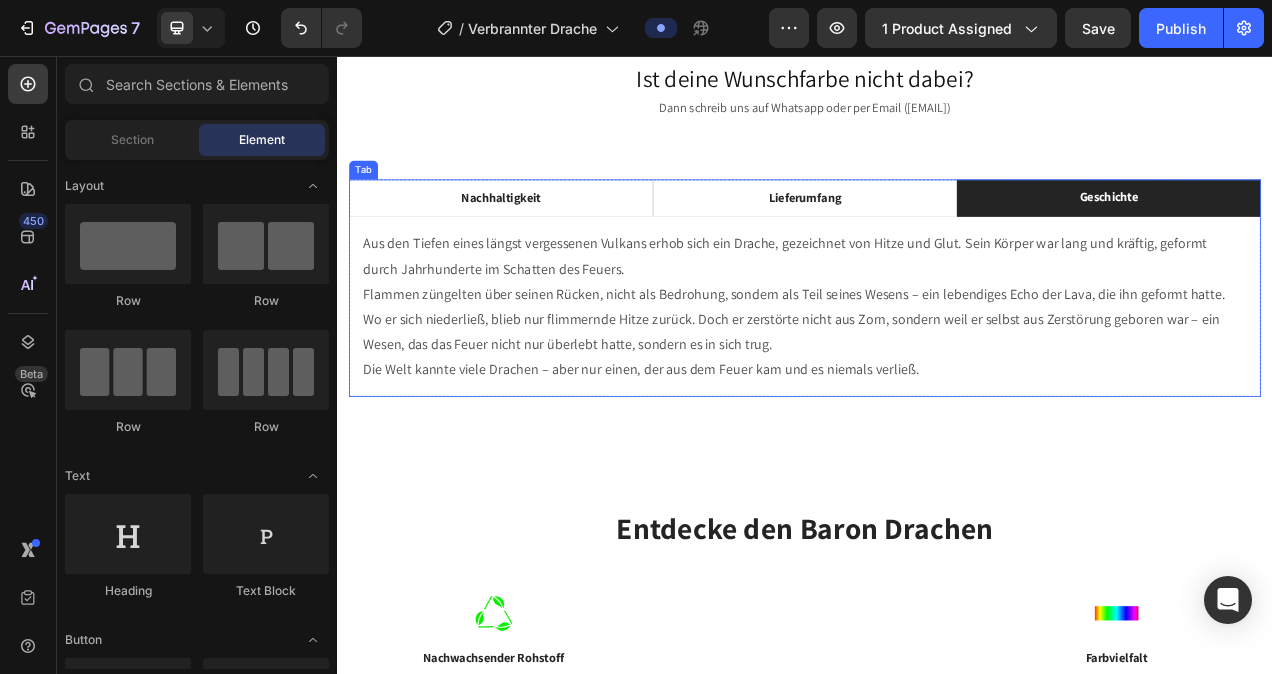 click on "Lieferumfang" at bounding box center (937, 239) 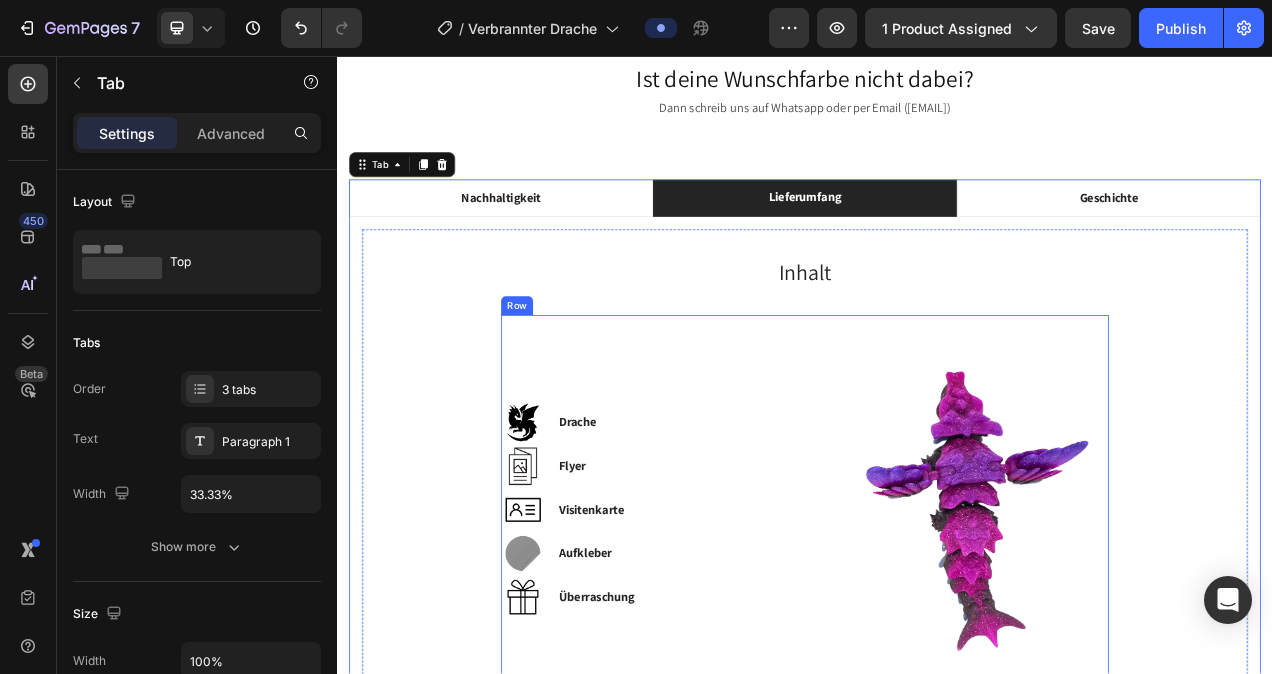 click on "Image" at bounding box center [1077, 638] 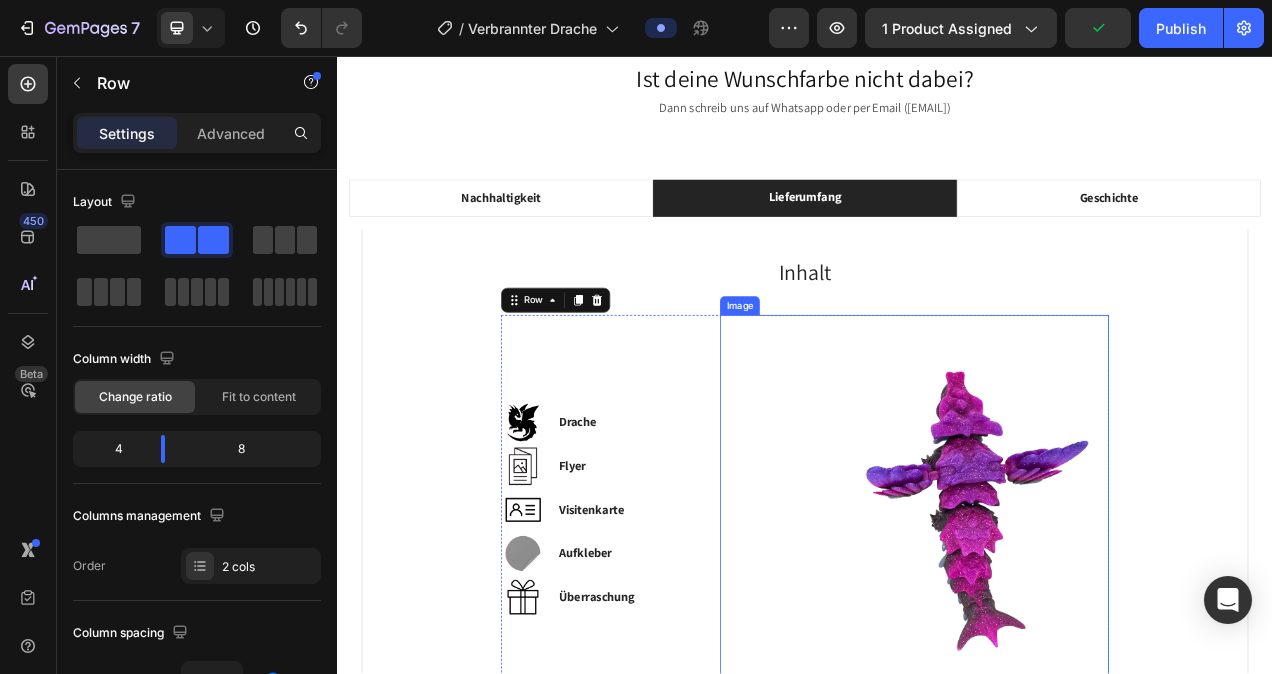 click at bounding box center [1077, 638] 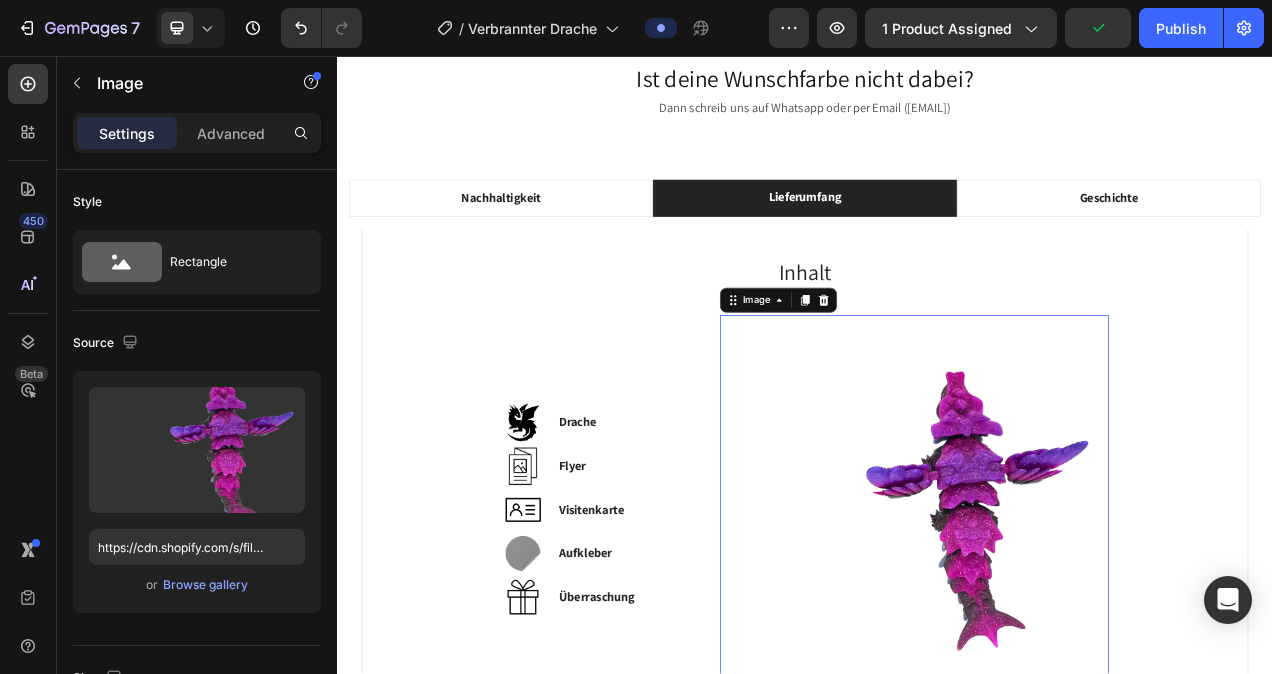 click 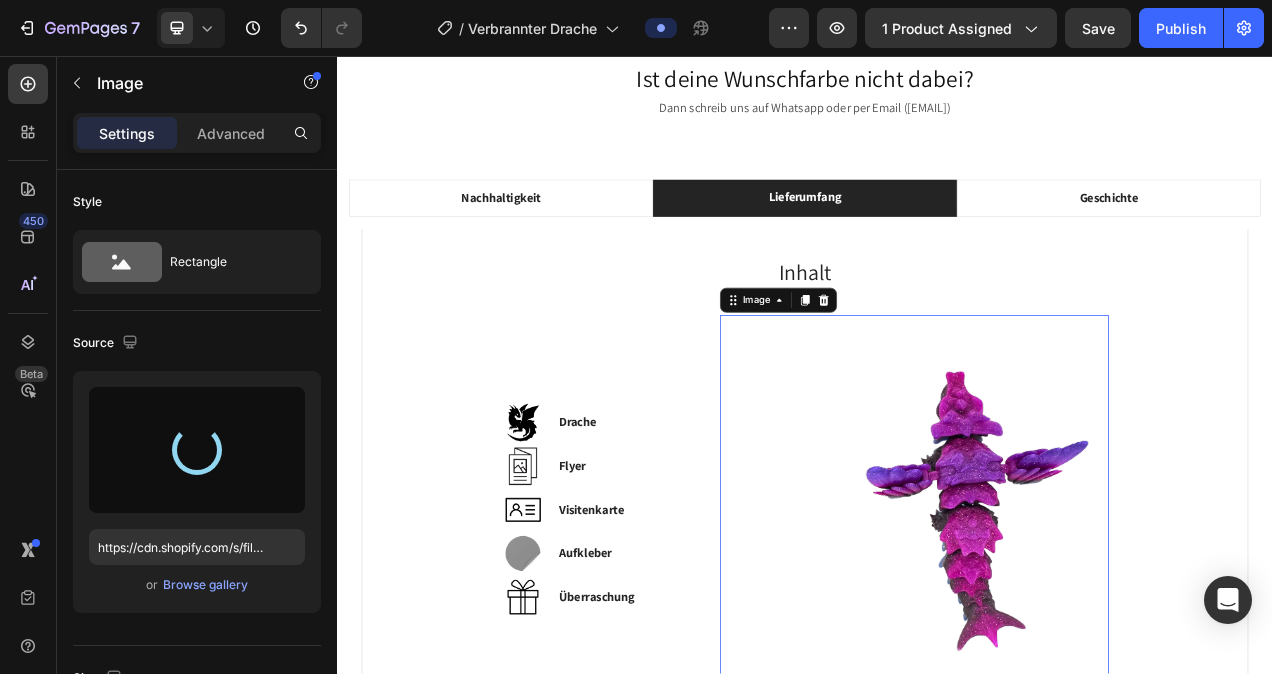 type on "https://cdn.shopify.com/s/files/1/0798/8877/7547/files/gempages_505239854519419783-b80acc8c-db8e-4cdf-a565-c90eb9a0a289.png" 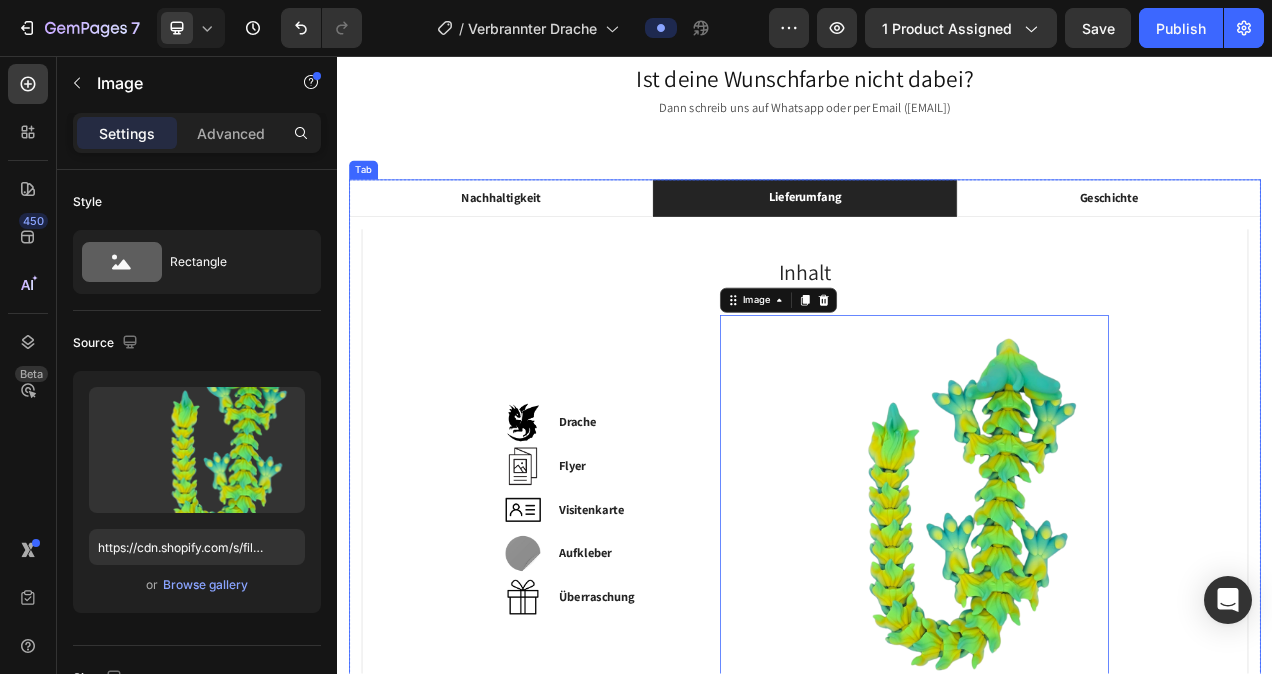 click on "Nachhaltigkeit" at bounding box center (547, 239) 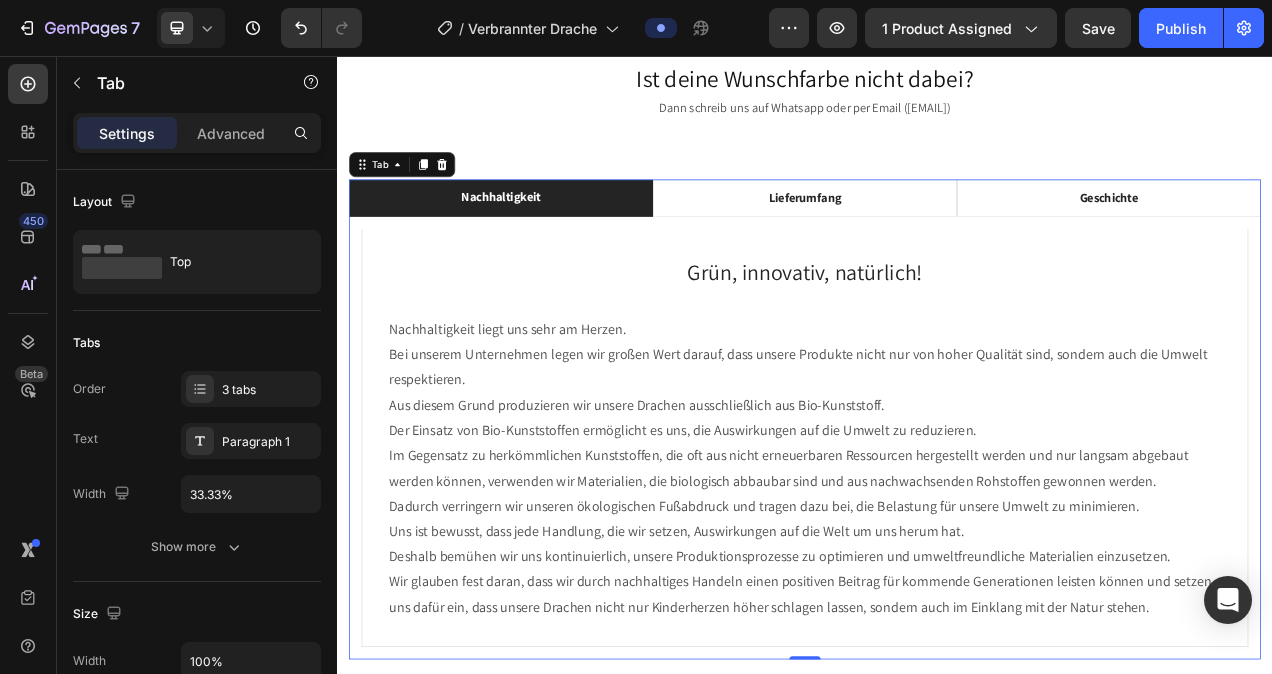 click on "Grün, innovativ, natürlich! Heading Nachhaltigkeit liegt uns sehr am Herzen.  Bei unserem Unternehmen legen wir großen Wert darauf, dass unsere Produkte nicht nur von hoher Qualität sind, sondern auch die Umwelt respektieren. Aus diesem Grund produzieren wir unsere Drachen ausschließlich aus Bio-Kunststoff. Der Einsatz von Bio-Kunststoffen ermöglicht es uns, die Auswirkungen auf die Umwelt zu reduzieren. Im Gegensatz zu herkömmlichen Kunststoffen, die oft aus nicht erneuerbaren Ressourcen hergestellt werden und nur langsam abgebaut werden können, verwenden wir Materialien, die biologisch abbaubar sind und aus nachwachsenden Rohstoffen gewonnen werden. Dadurch verringern wir unseren ökologischen Fußabdruck und tragen dazu bei, die Belastung für unsere Umwelt zu minimieren. Uns ist bewusst, dass jede Handlung, die wir setzen, Auswirkungen auf die Welt um uns herum hat. Deshalb bemühen wir uns kontinuierlich, unsere Produktionsprozesse zu optimieren und umweltfreundliche Materialien einzusetzen. Row" at bounding box center [937, 547] 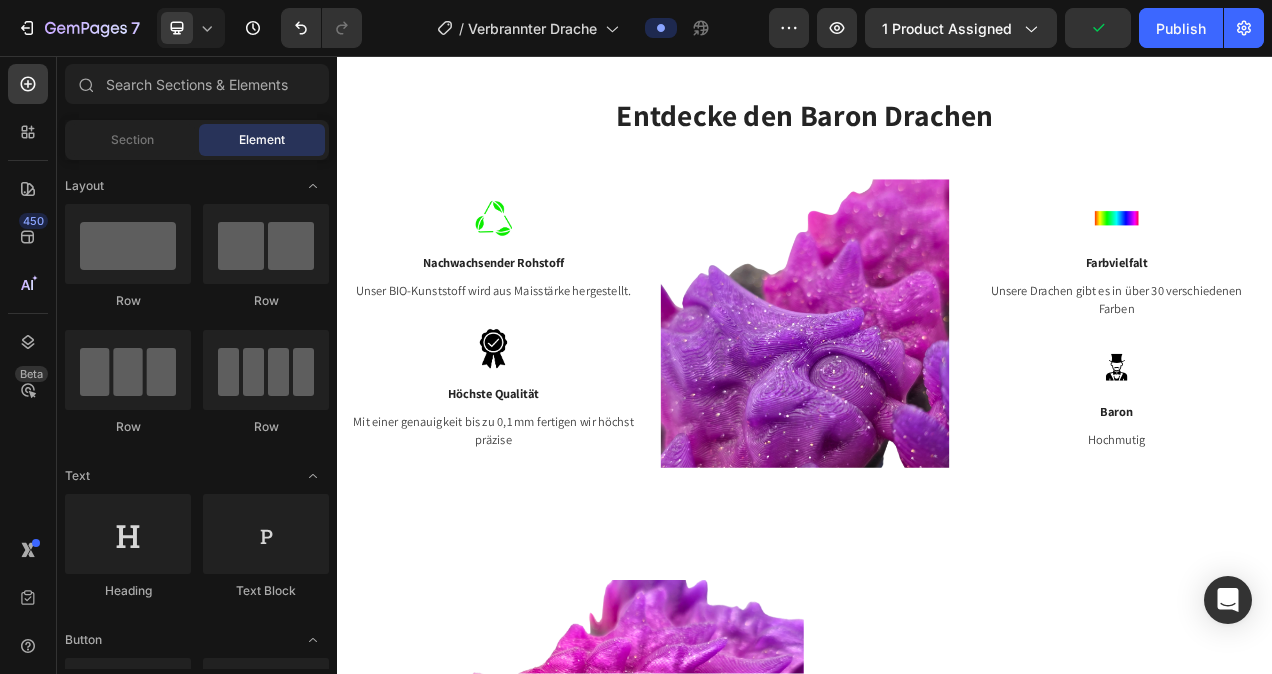 scroll, scrollTop: 1876, scrollLeft: 0, axis: vertical 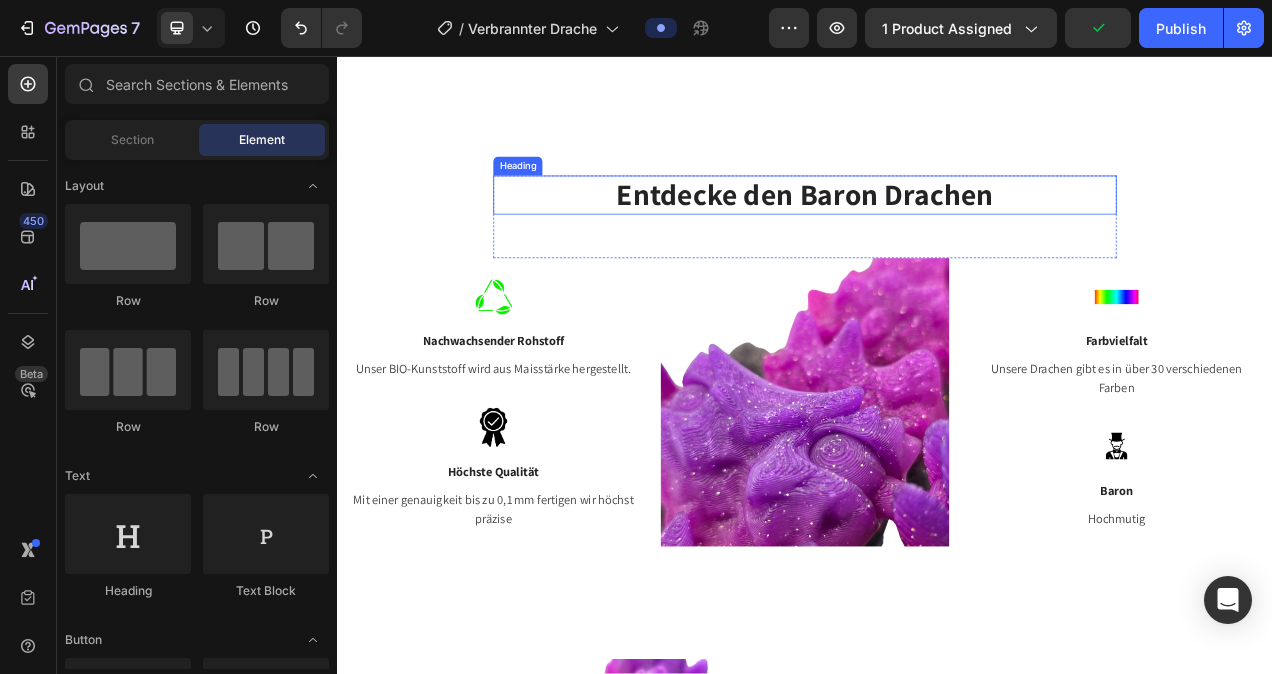 click on "Entdecke den Baron Drachen" at bounding box center (937, 235) 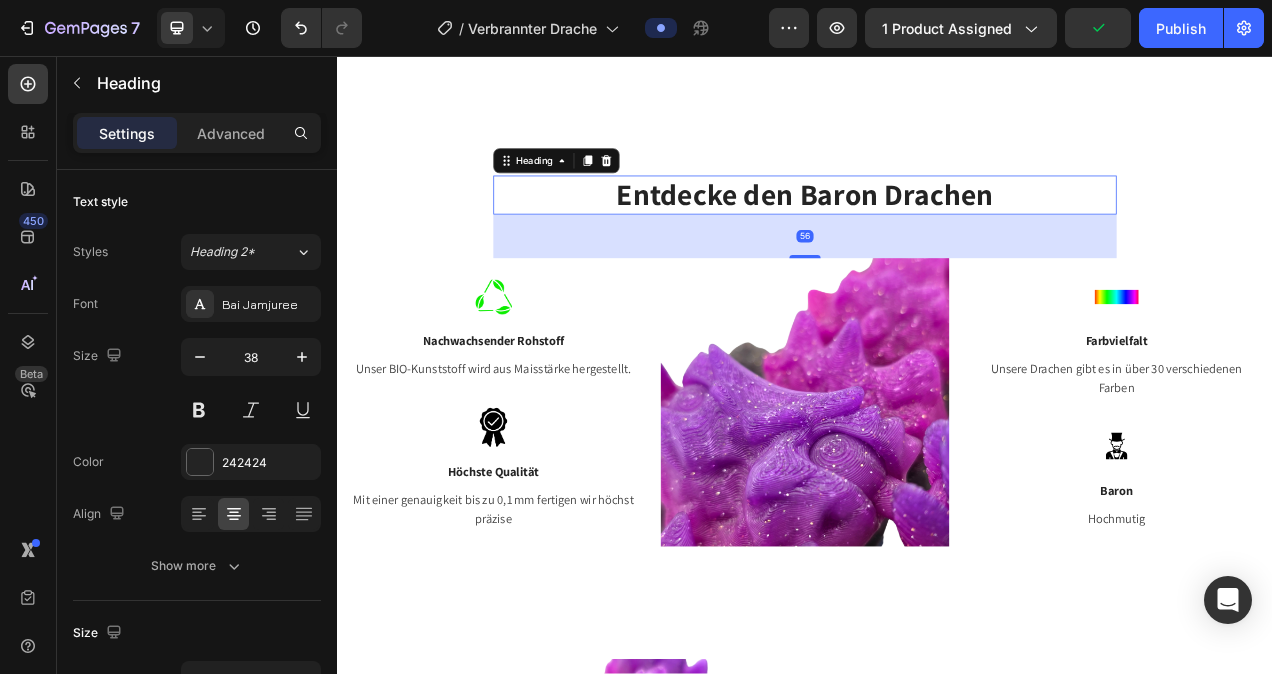 click on "Entdecke den Baron Drachen" at bounding box center (937, 235) 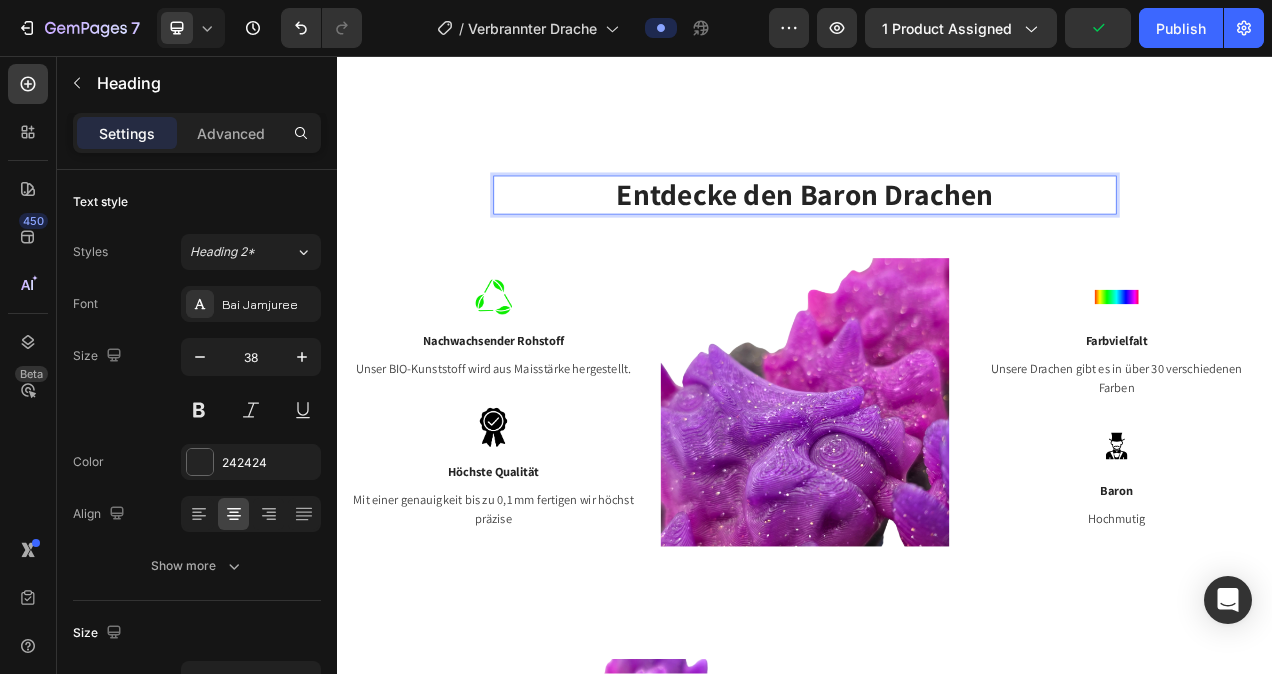 click on "Entdecke den Baron Drachen" at bounding box center [937, 235] 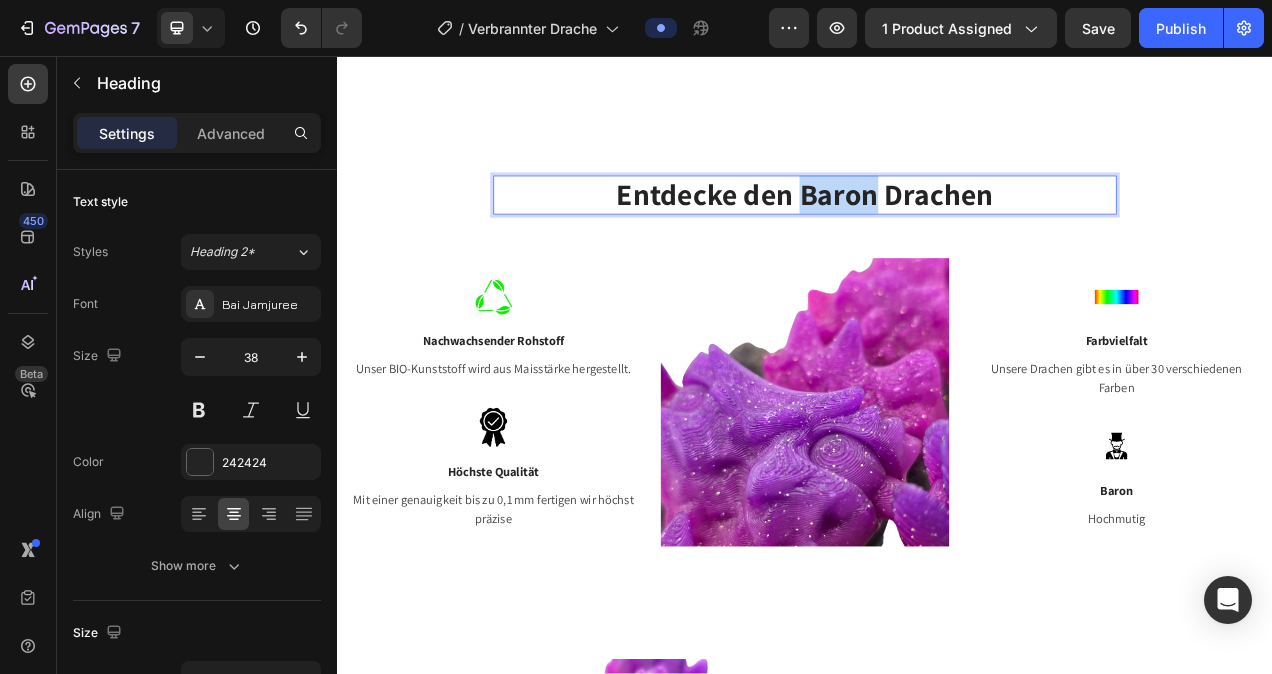 drag, startPoint x: 925, startPoint y: 230, endPoint x: 1031, endPoint y: 227, distance: 106.04244 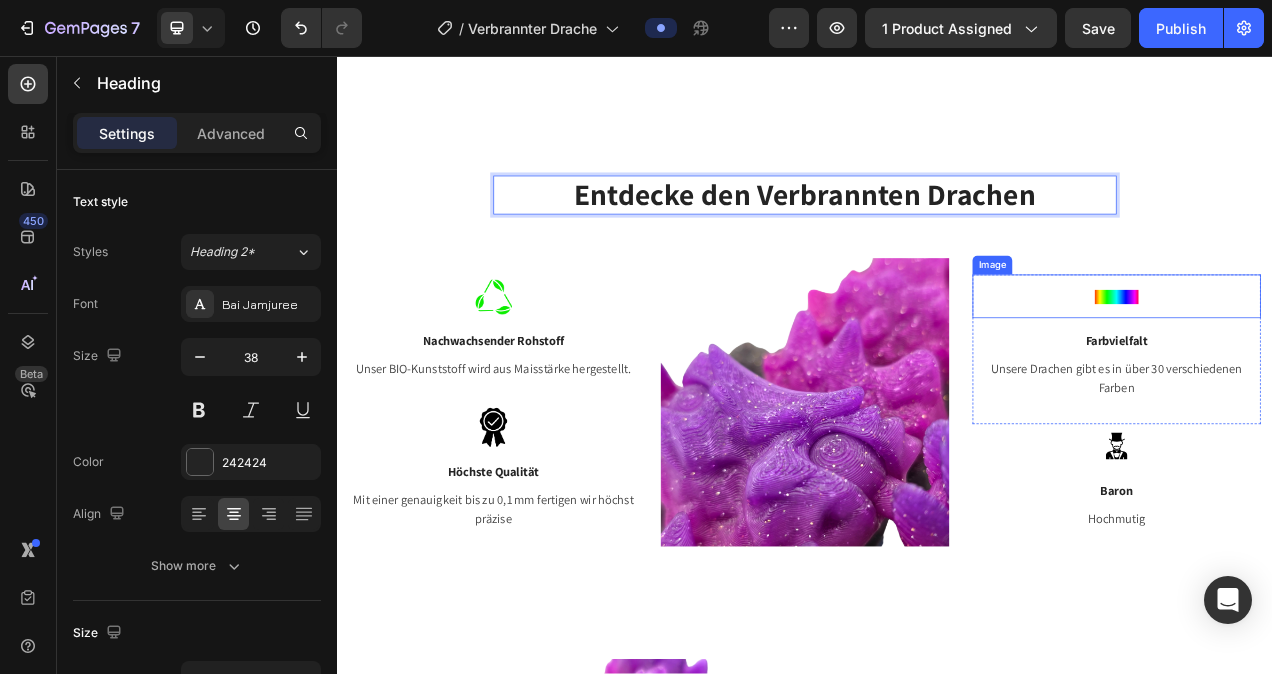 click at bounding box center (1337, 365) 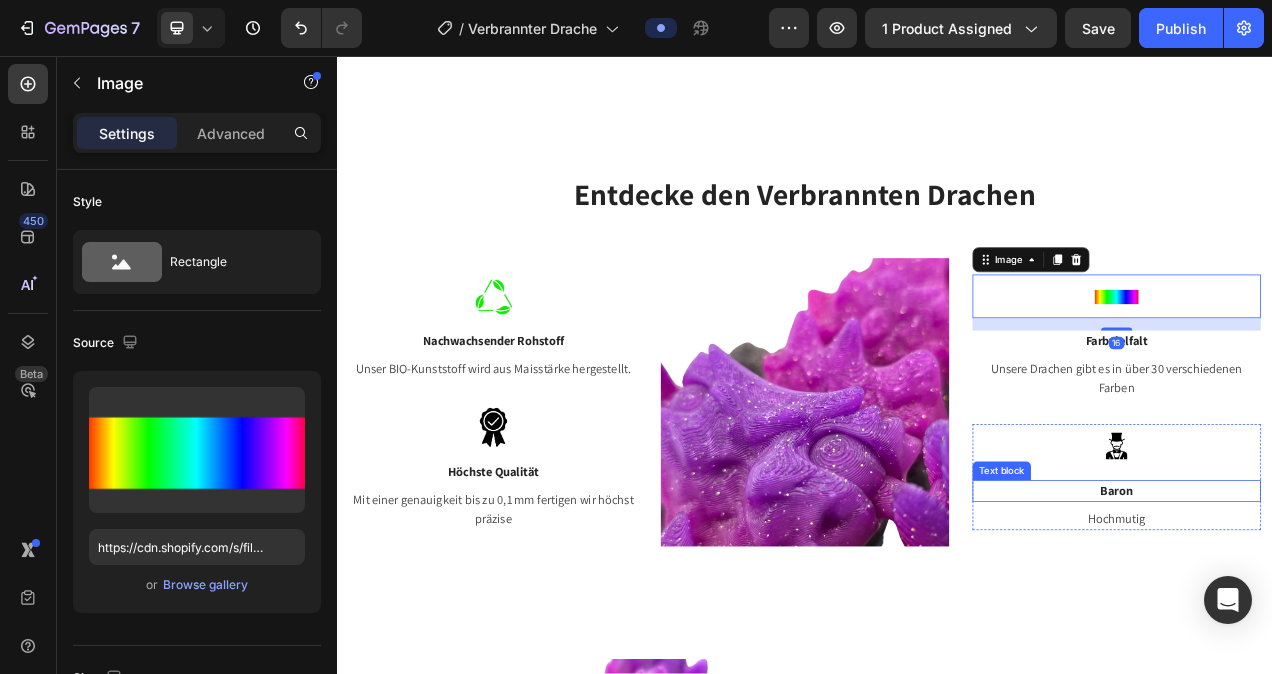 click on "Baron" at bounding box center (1337, 615) 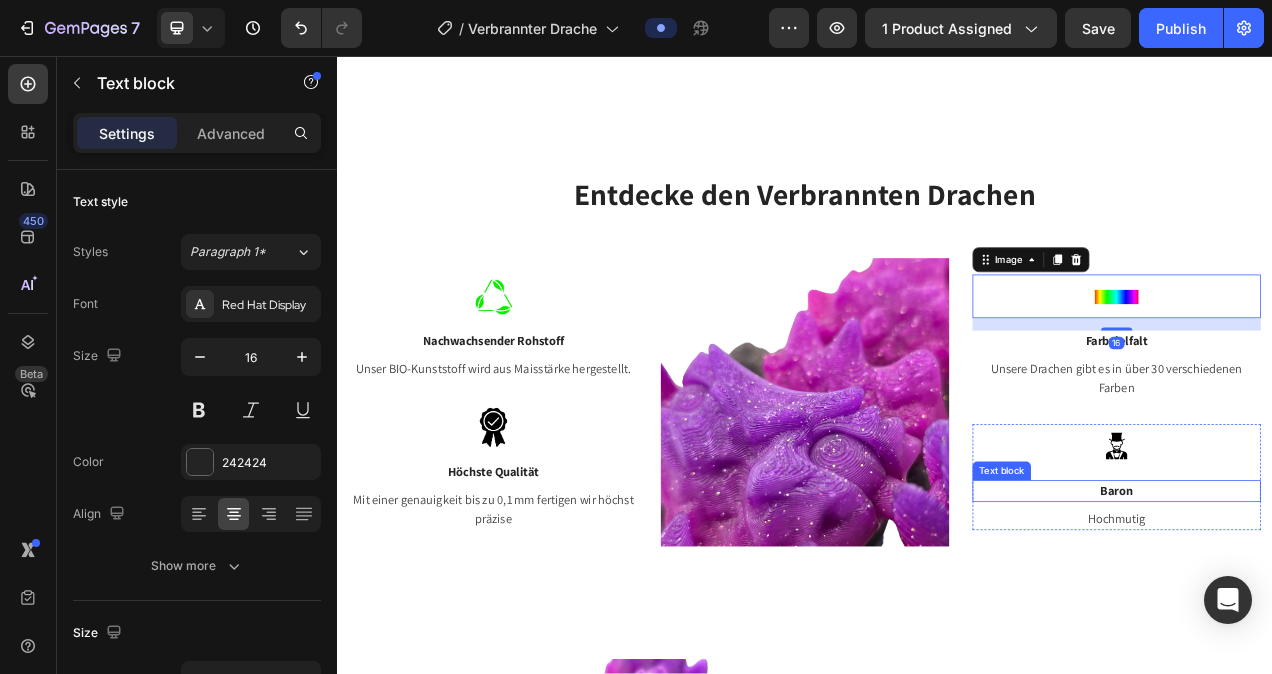 click on "Baron" at bounding box center [1337, 615] 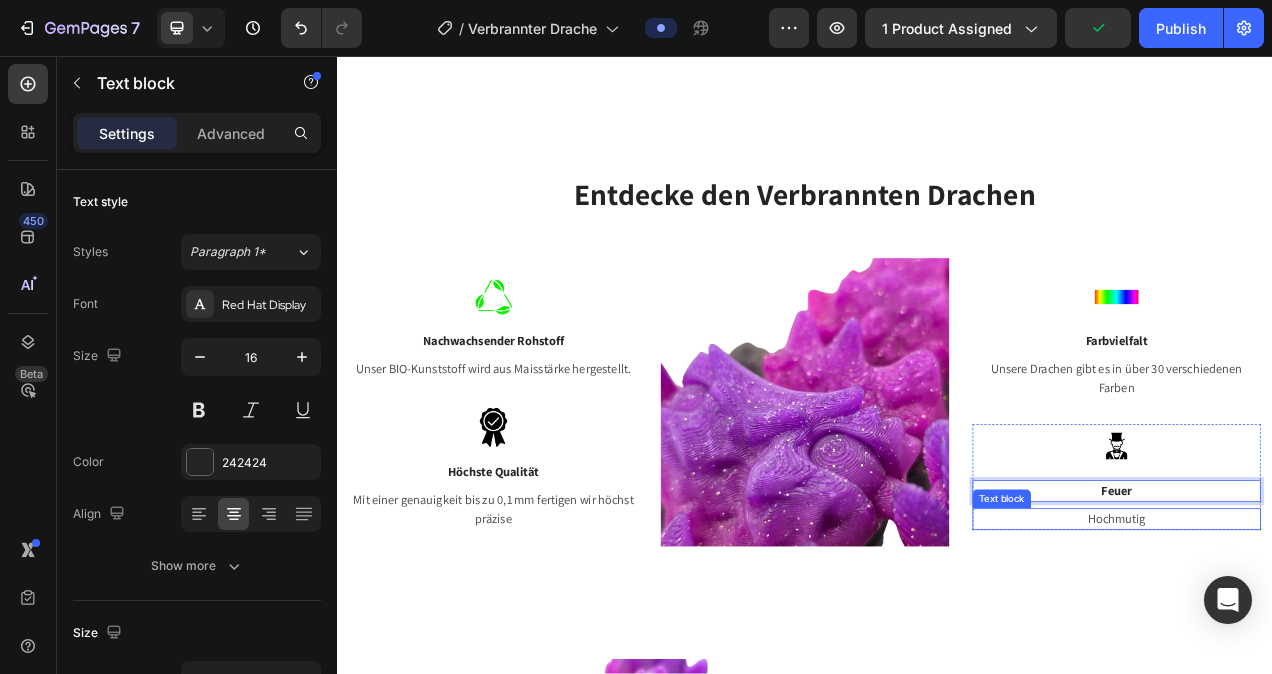 click on "Hochmutig" at bounding box center (1337, 651) 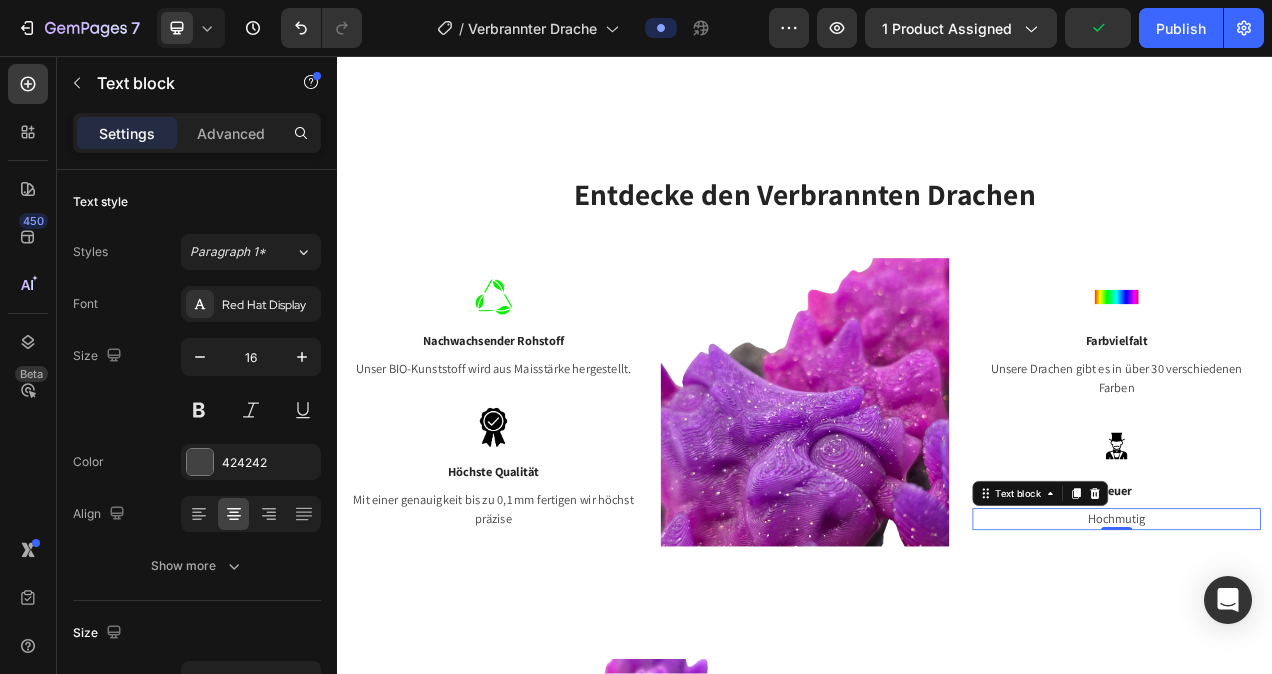 click on "Hochmutig" at bounding box center (1337, 651) 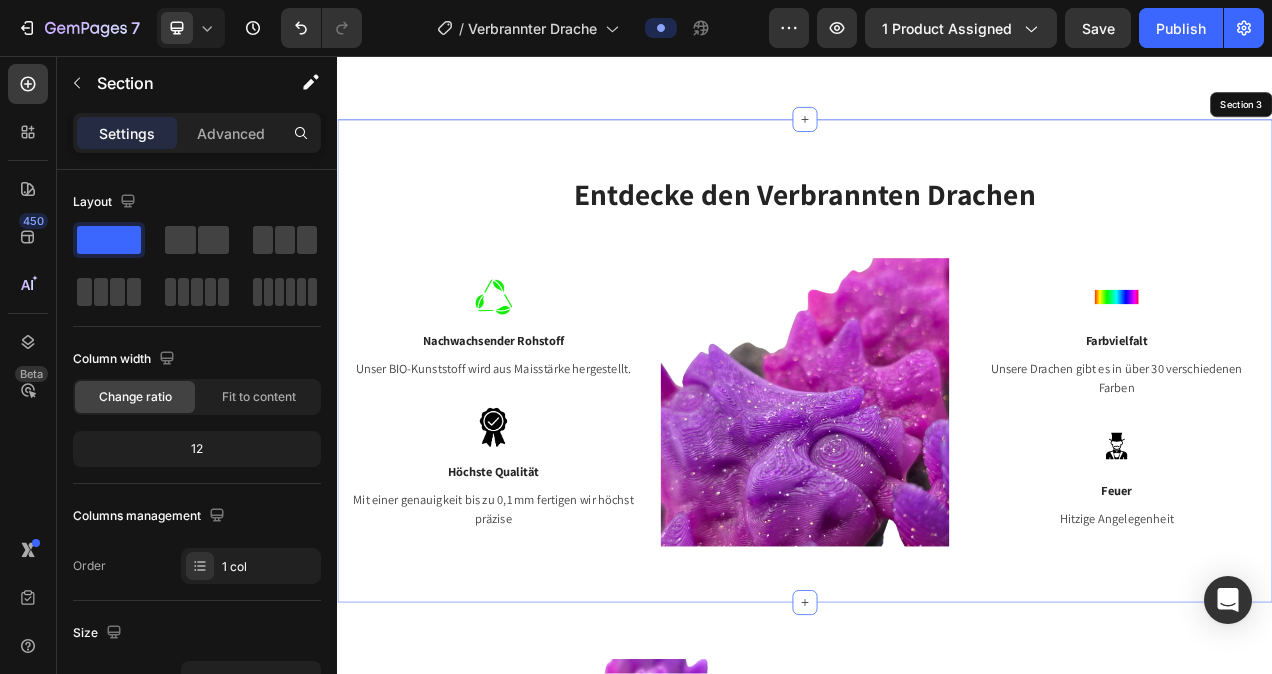 click on "Entdecke den Verbrannten Drachen Heading Row Image Nachwachsender Rohstoff Text block Unser BIO-Kunststoff wird aus Maisstärke hergestellt. Text block Row Image Höchste Qualität Text block Mit einer genauigkeit bis zu 0,1 mm fertigen wir höchst präzise Text block Row Image Image Farbvielfalt Text block Unsere Drachen gibt es in über 30 verschiedenen Farben Text block Row Image Feuer Text block Hitzige Angelegenheit Text block   0 Row Row Section 3" at bounding box center (937, 448) 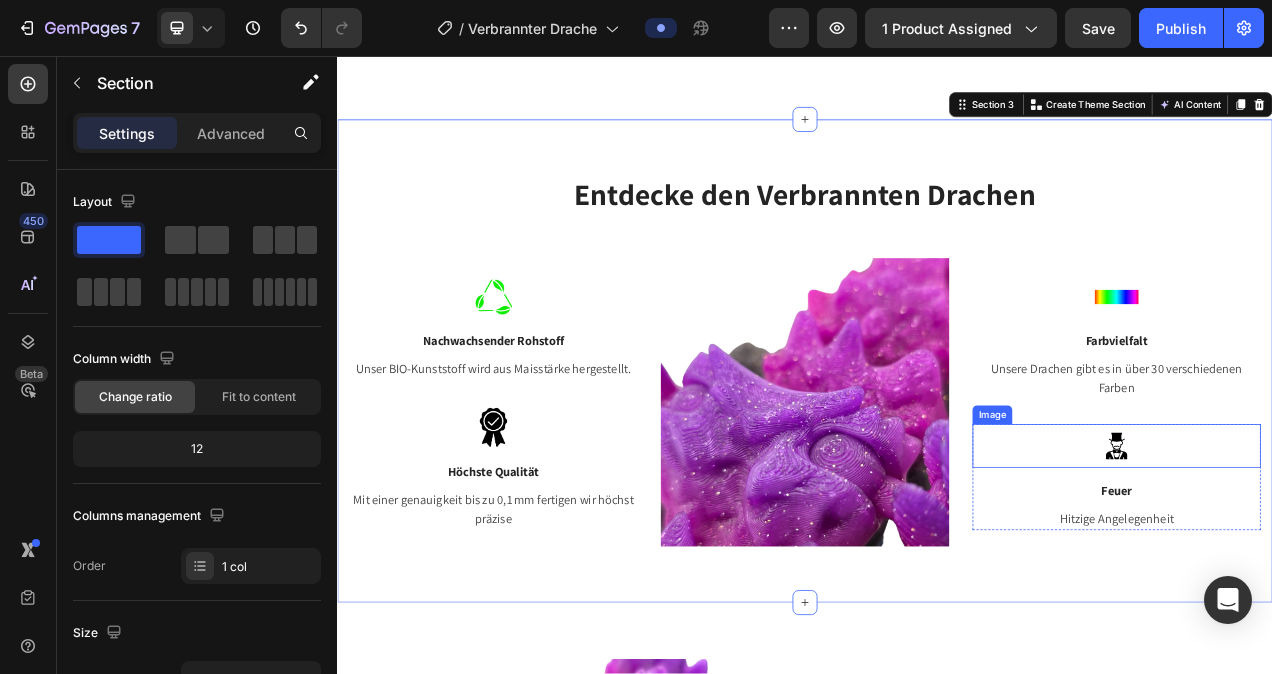 click at bounding box center [1337, 557] 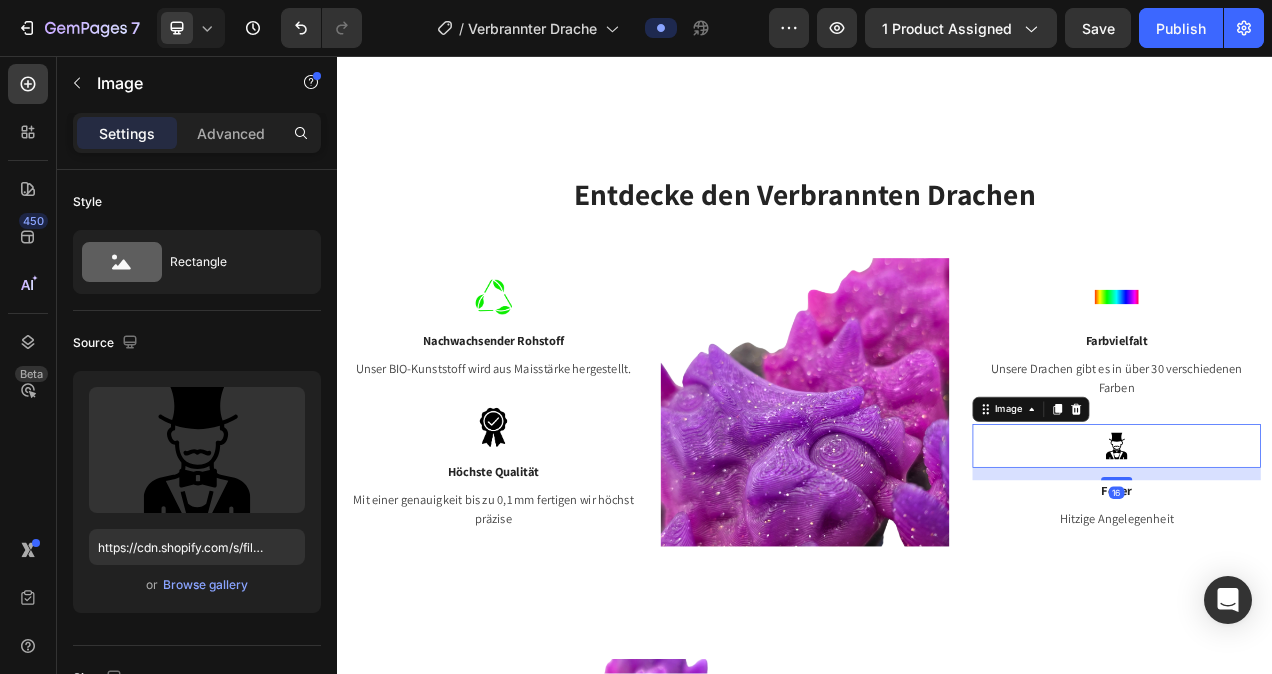 click 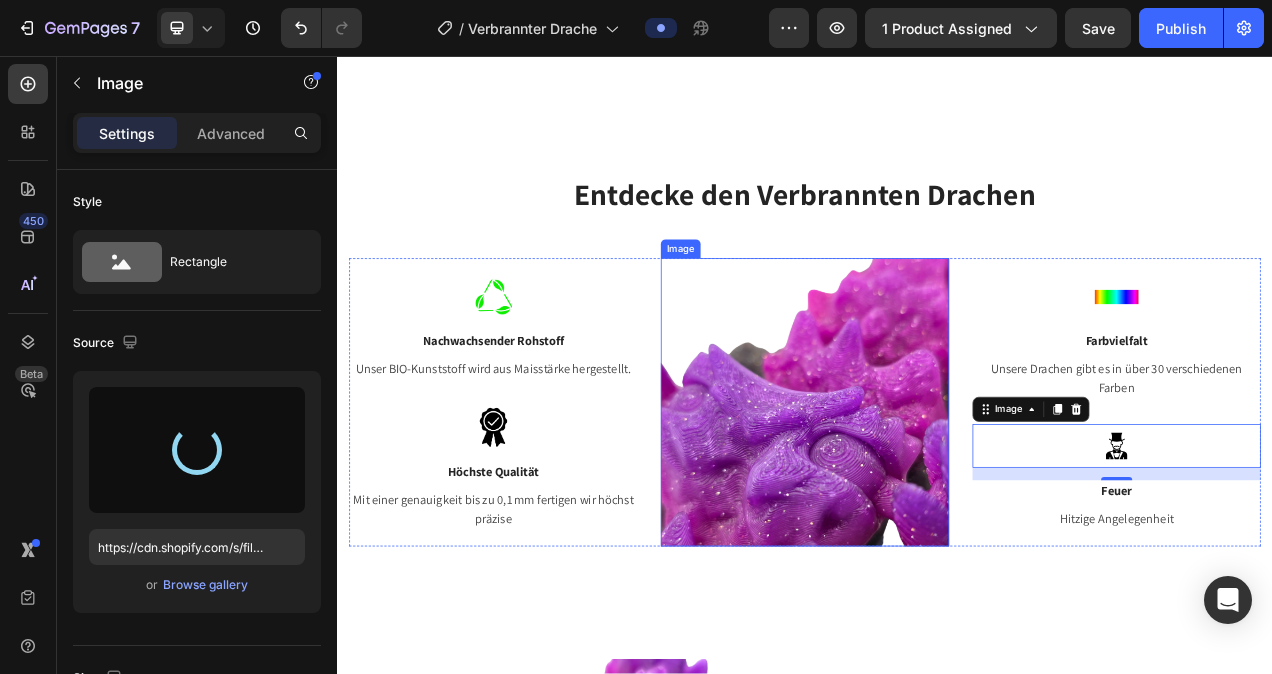 type on "https://cdn.shopify.com/s/files/1/0798/8877/7547/files/gempages_505239854519419783-ecbbcd25-dc5e-4195-81f9-44e928a36fea.png" 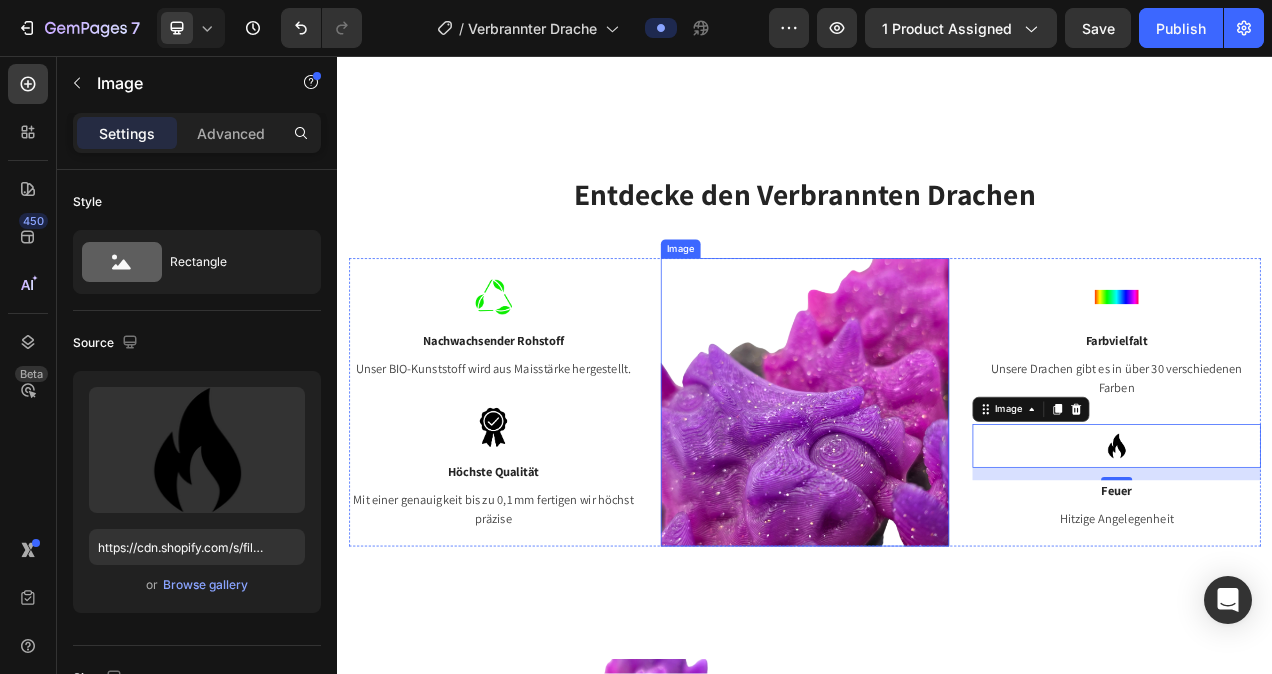 click at bounding box center (937, 501) 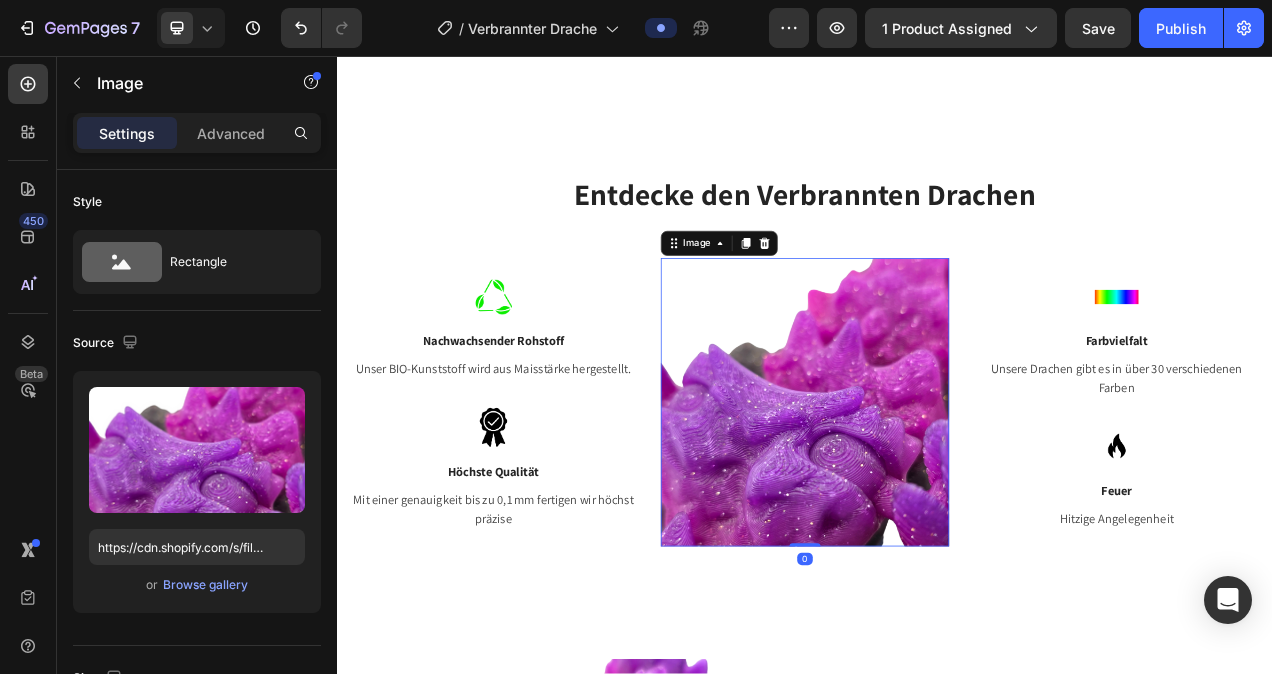 click on "Rectangle" at bounding box center (197, 262) 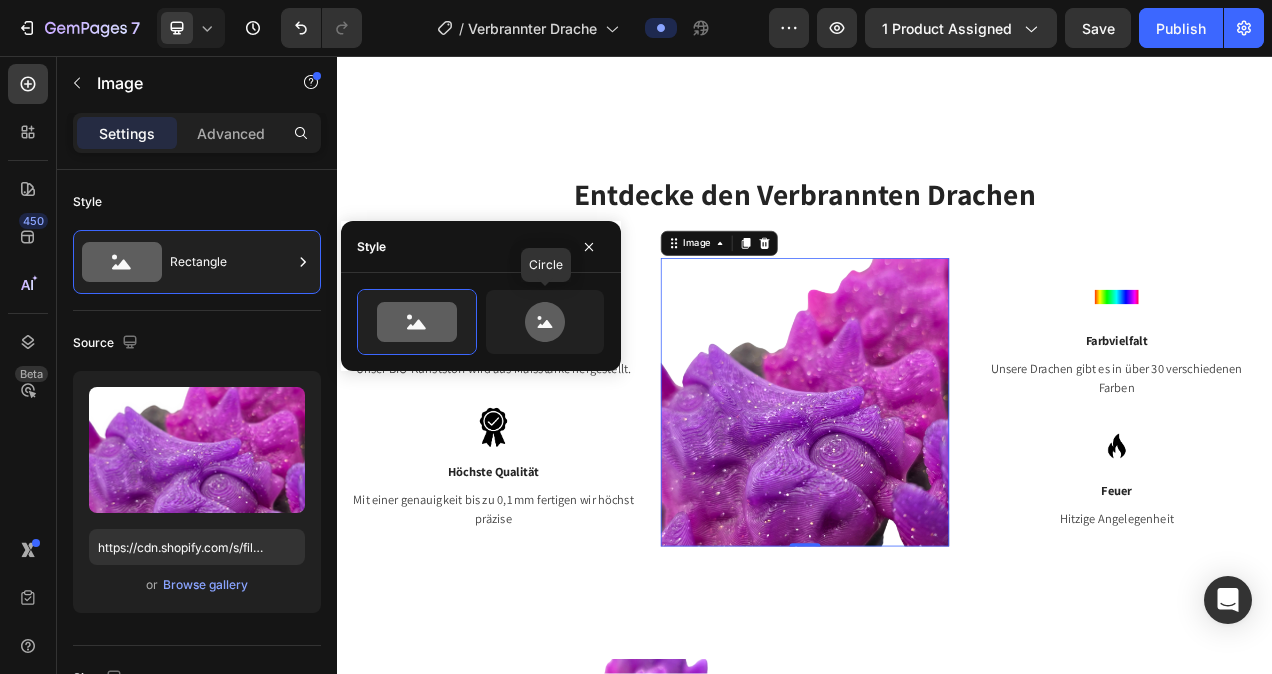 click 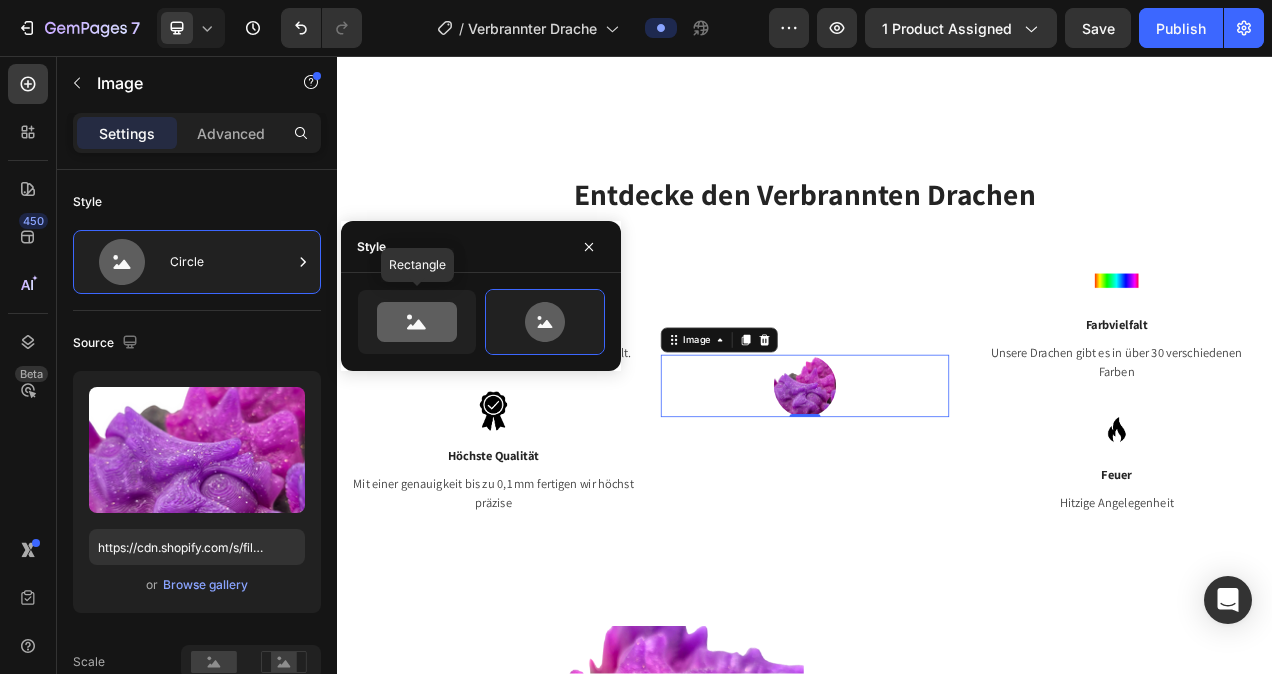 click 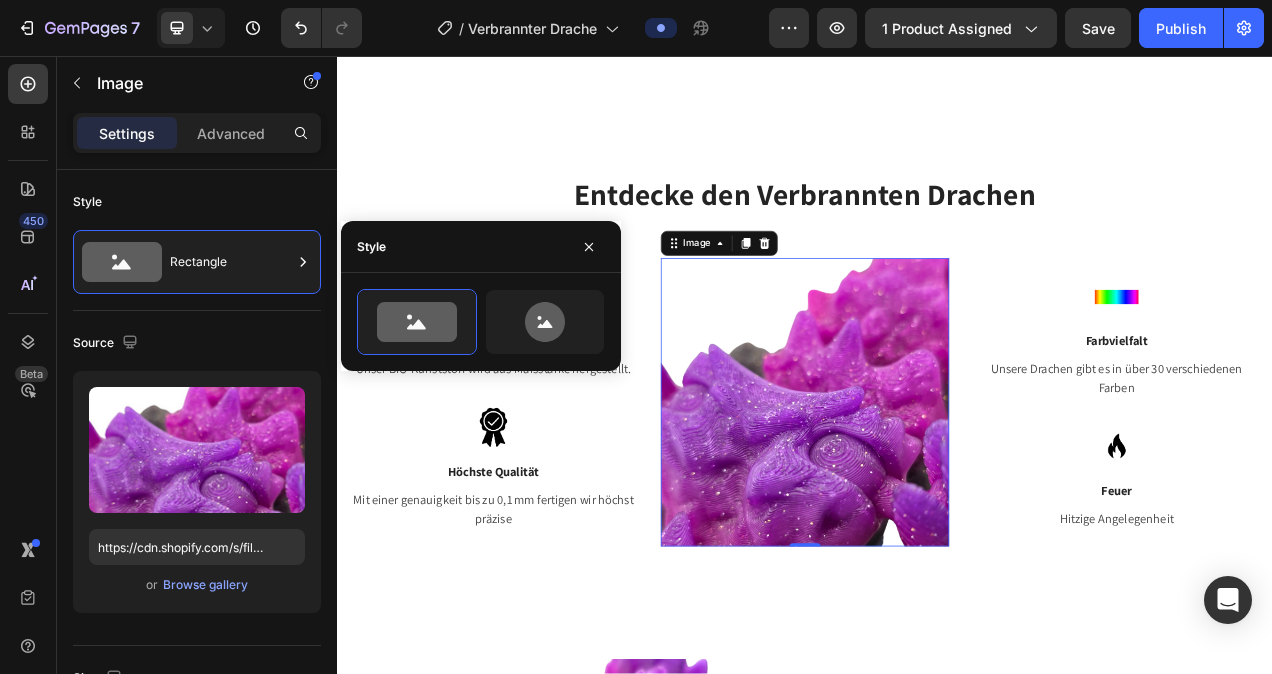 click at bounding box center (197, 450) 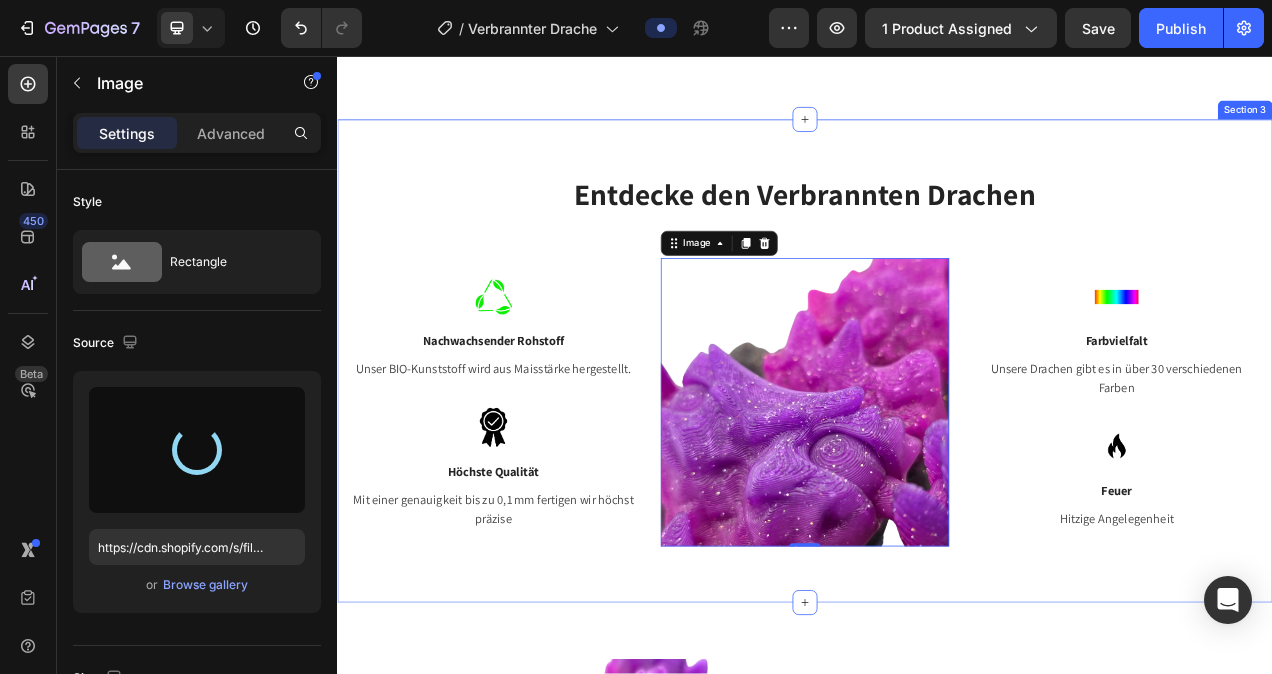 type on "https://cdn.shopify.com/s/files/1/0798/8877/7547/files/gempages_505239854519419783-b00aa645-0c6c-4dfb-ada0-fb9a1c73837b.png" 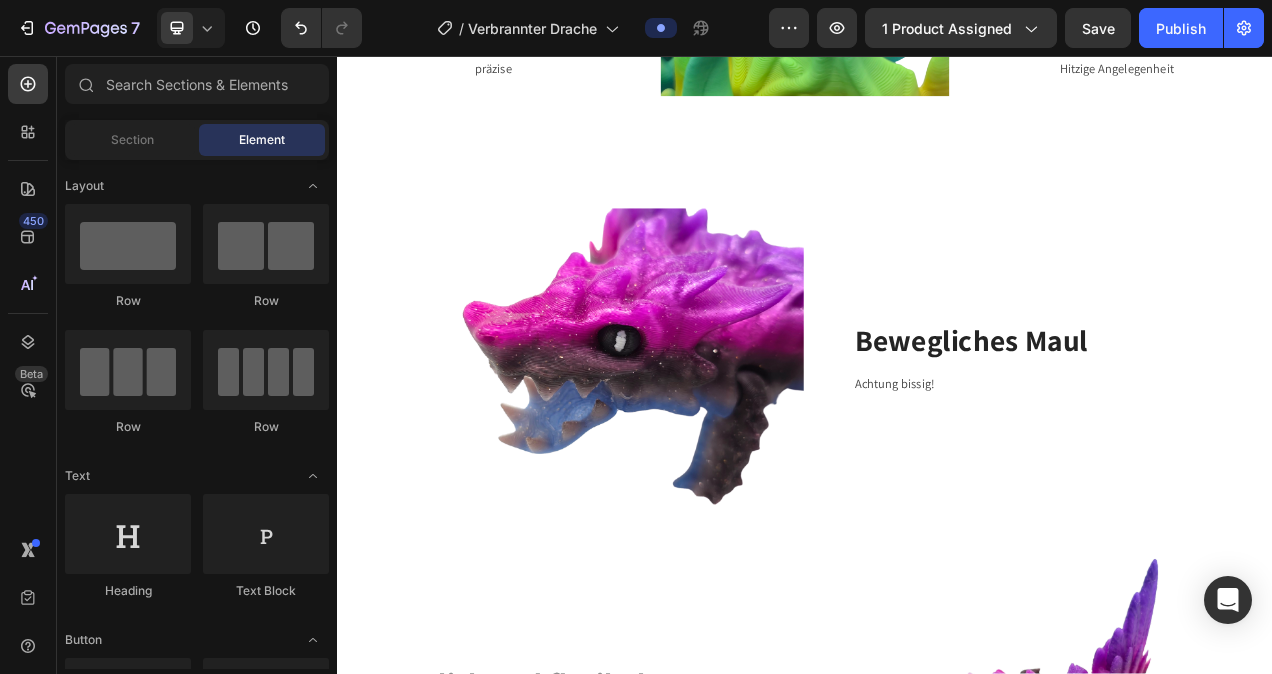 scroll, scrollTop: 2472, scrollLeft: 0, axis: vertical 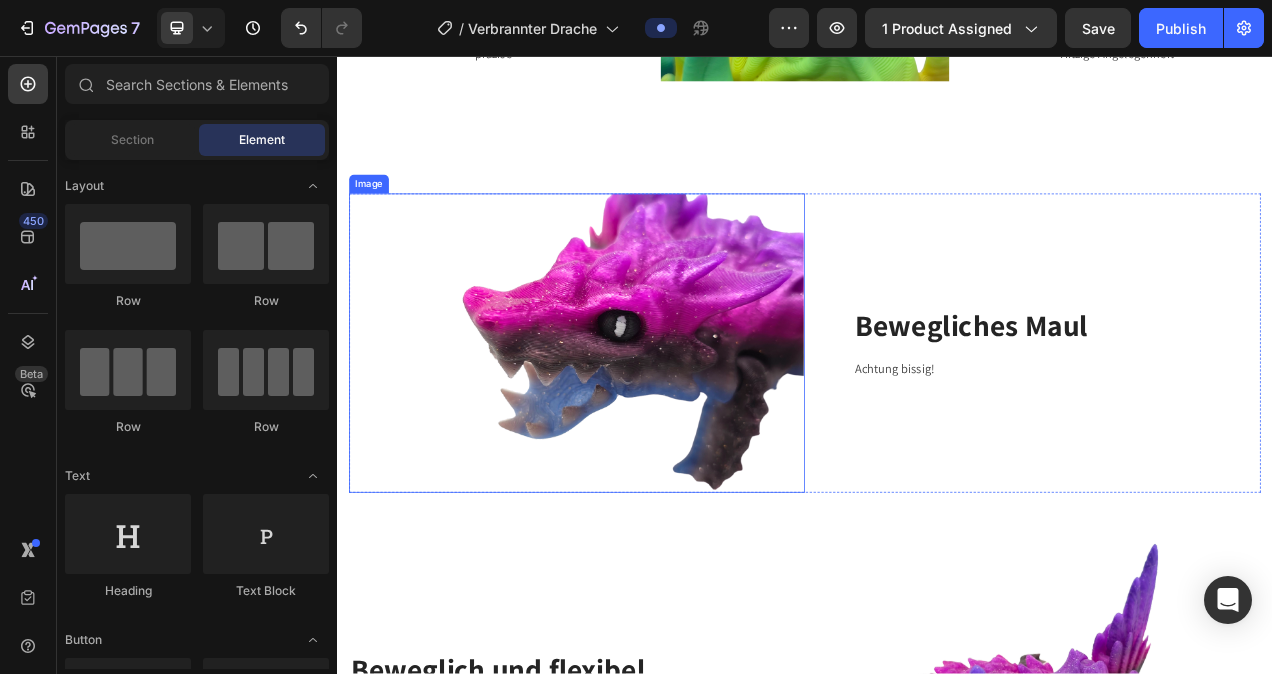 click at bounding box center (644, 425) 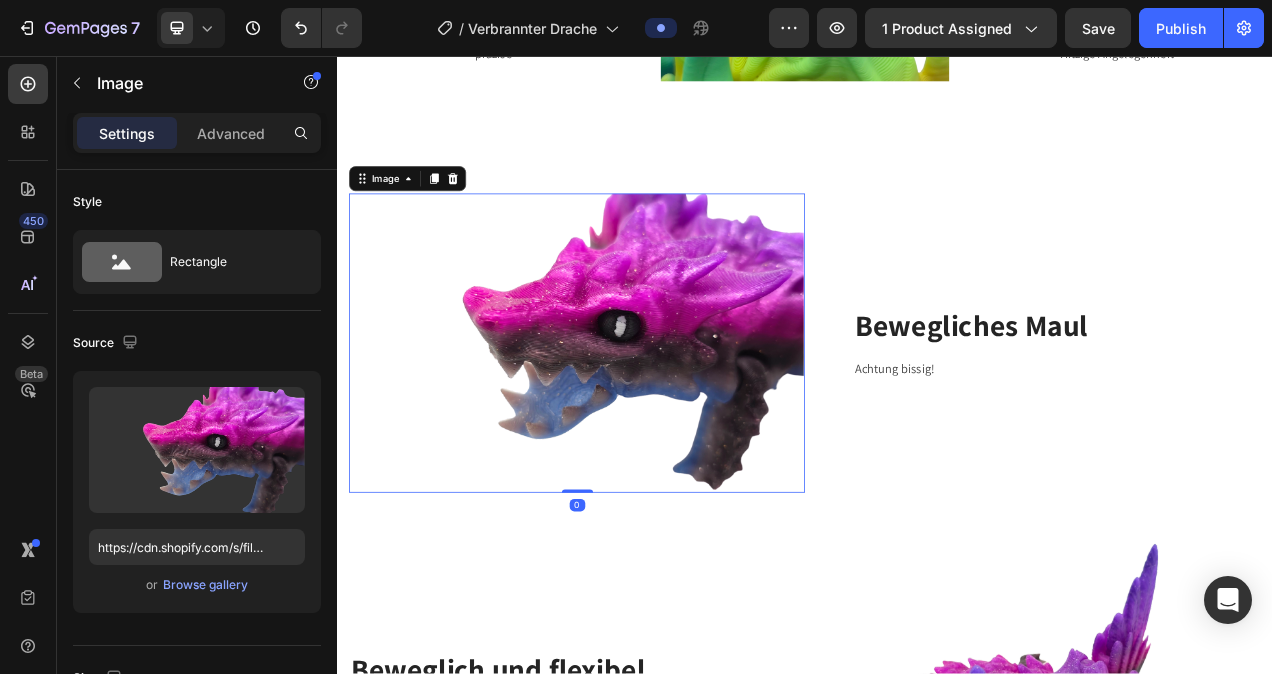 click 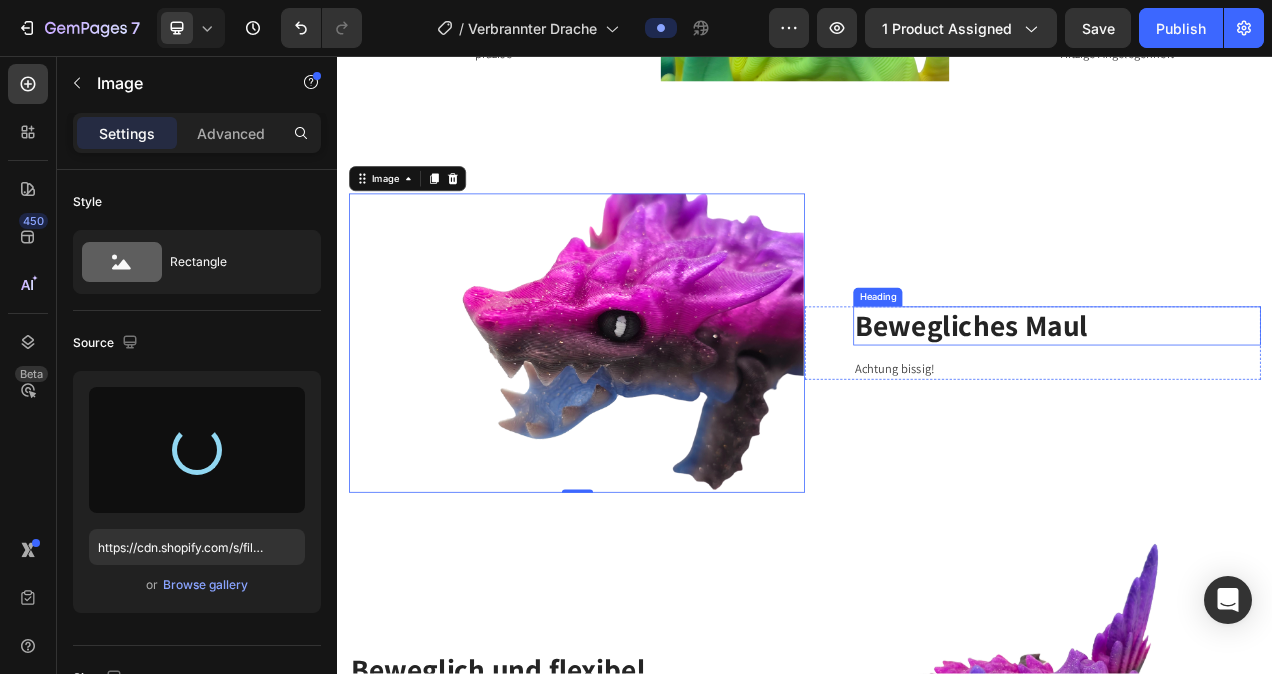 type on "https://cdn.shopify.com/s/files/1/0798/8877/7547/files/gempages_505239854519419783-1761ed7b-d4da-49b0-8069-04226025017f.png" 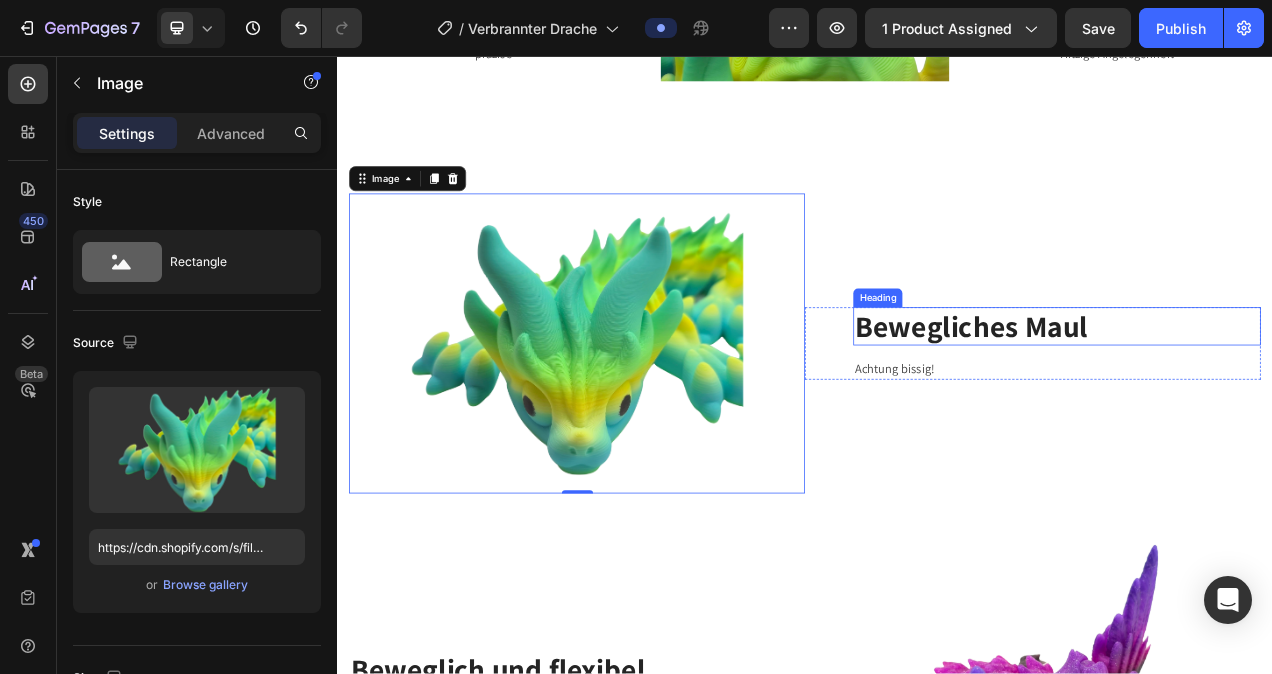 click on "Bewegliches Maul" at bounding box center [1260, 404] 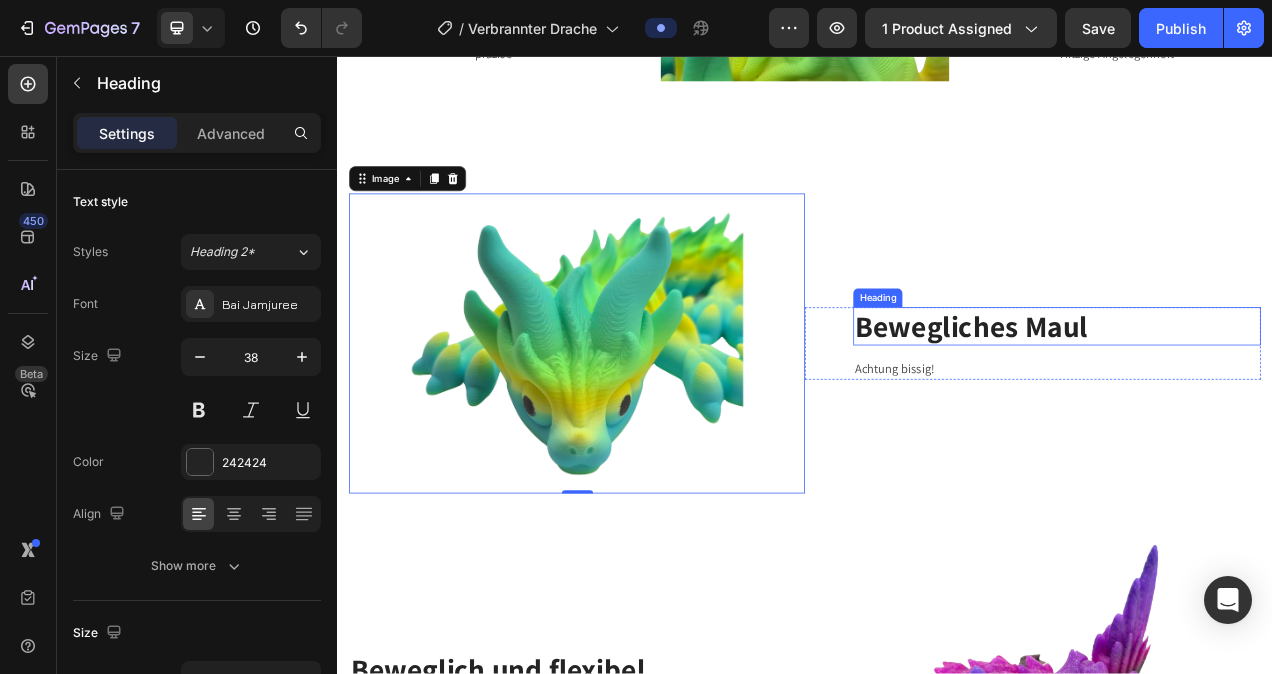 click on "Bewegliches Maul" at bounding box center (1260, 404) 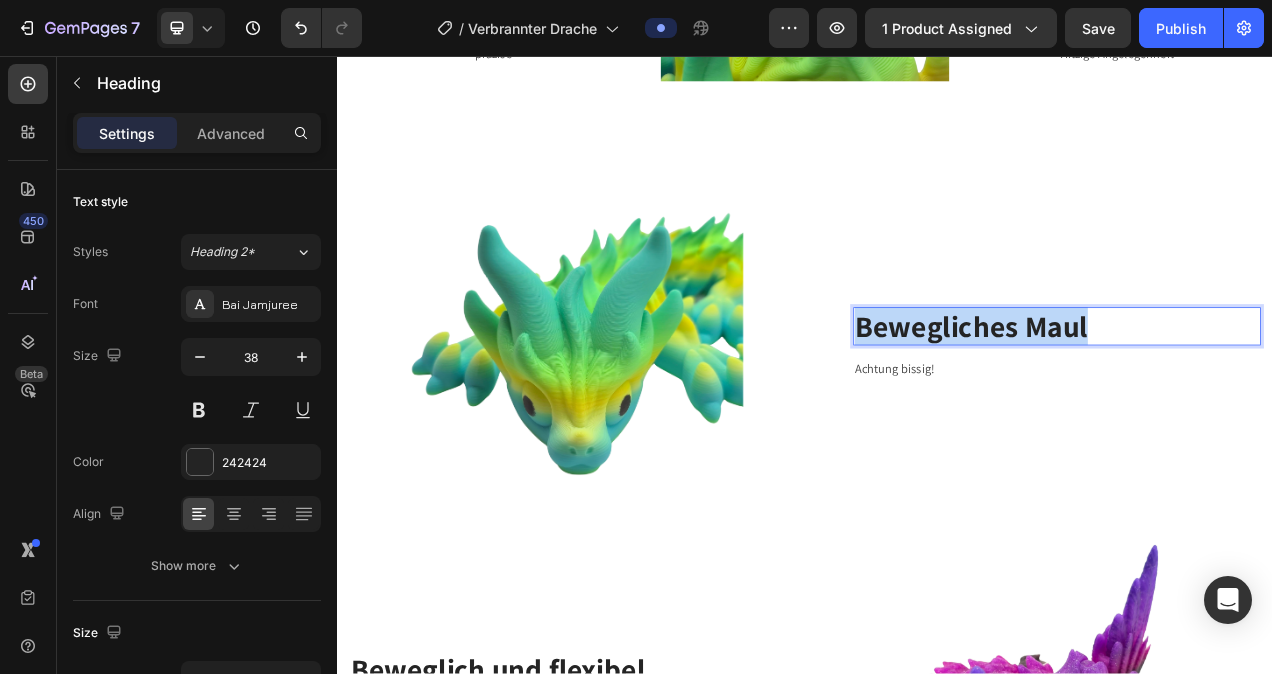 click on "Bewegliches Maul" at bounding box center [1260, 404] 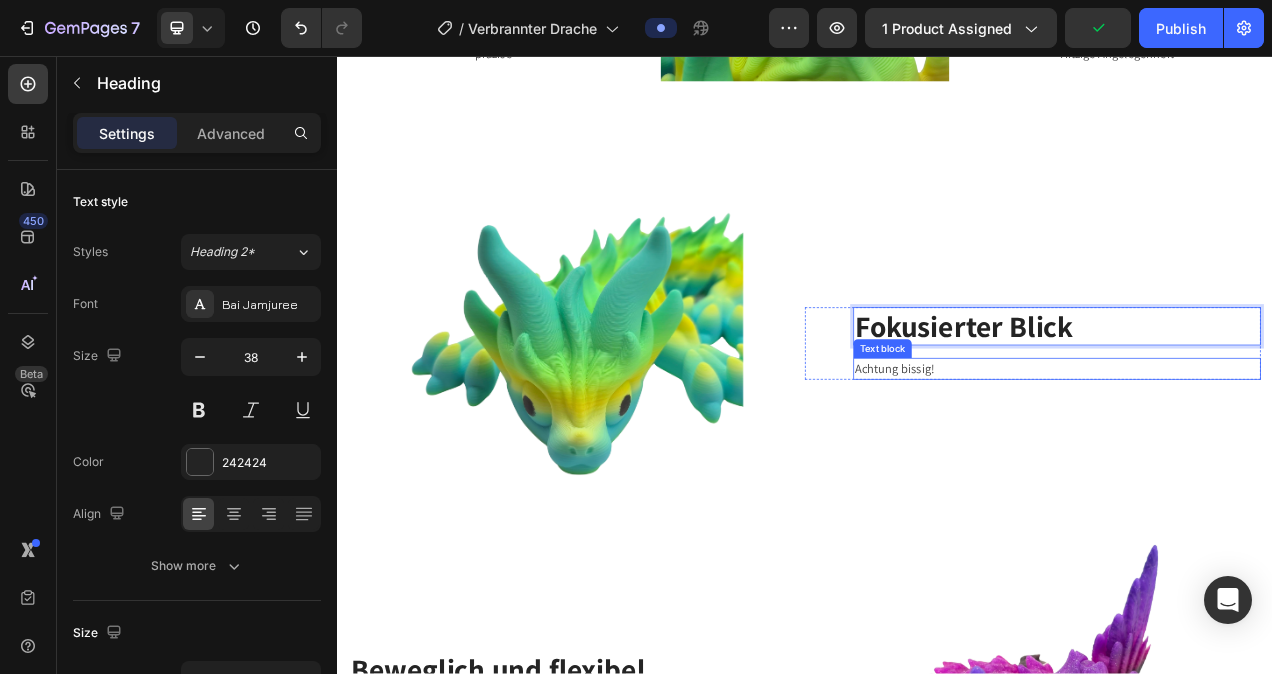 click on "Achtung bissig!" at bounding box center (1260, 458) 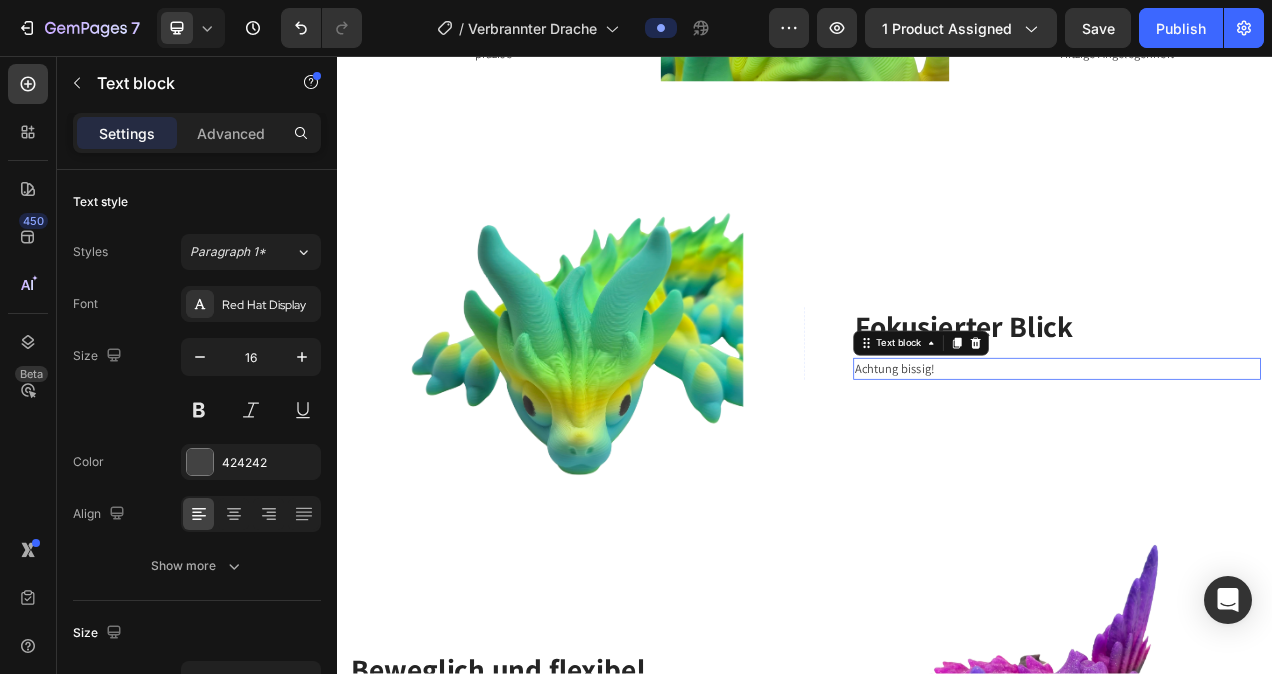 click on "Achtung bissig!" at bounding box center (1260, 458) 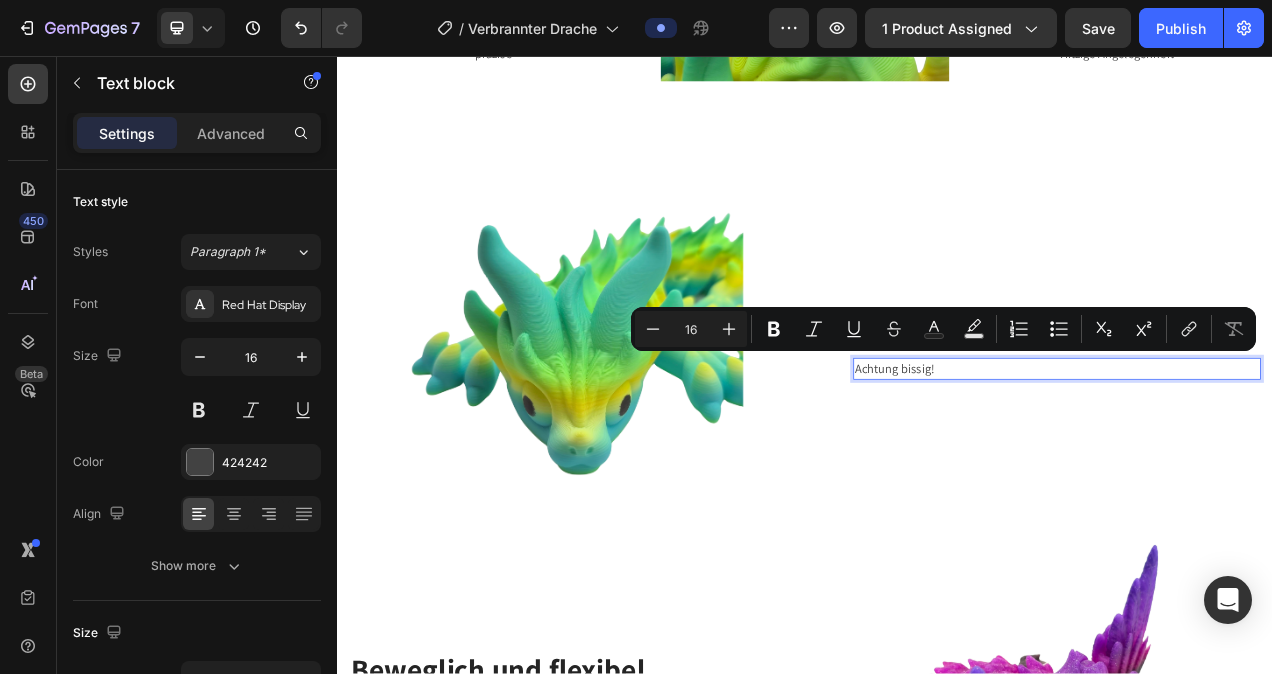 click on "Achtung bissig!" at bounding box center (1260, 458) 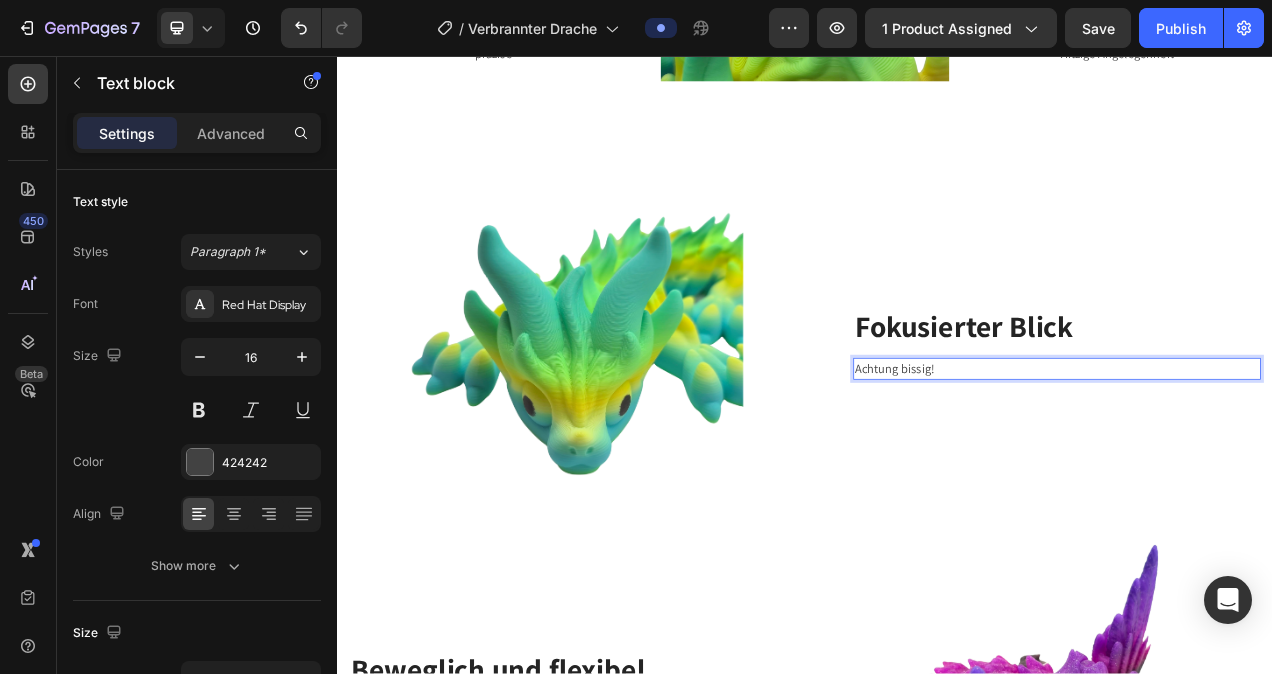 click on "Achtung bissig!" at bounding box center (1260, 458) 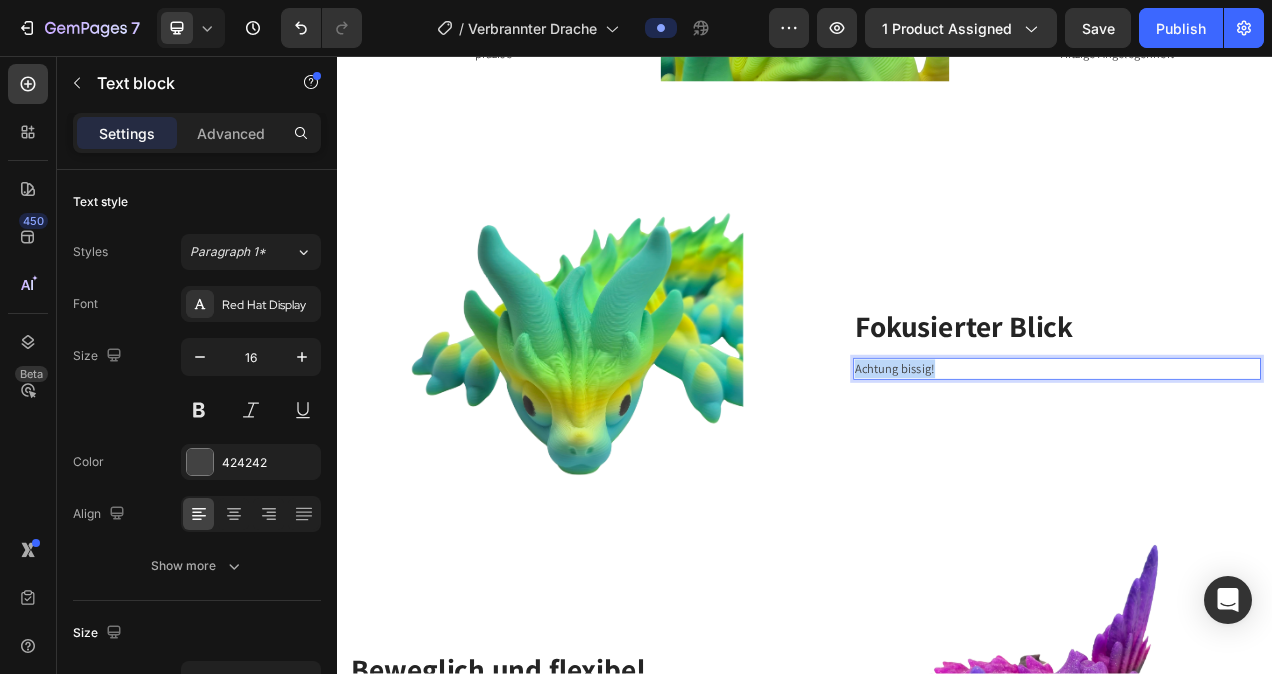 click on "Achtung bissig!" at bounding box center (1260, 458) 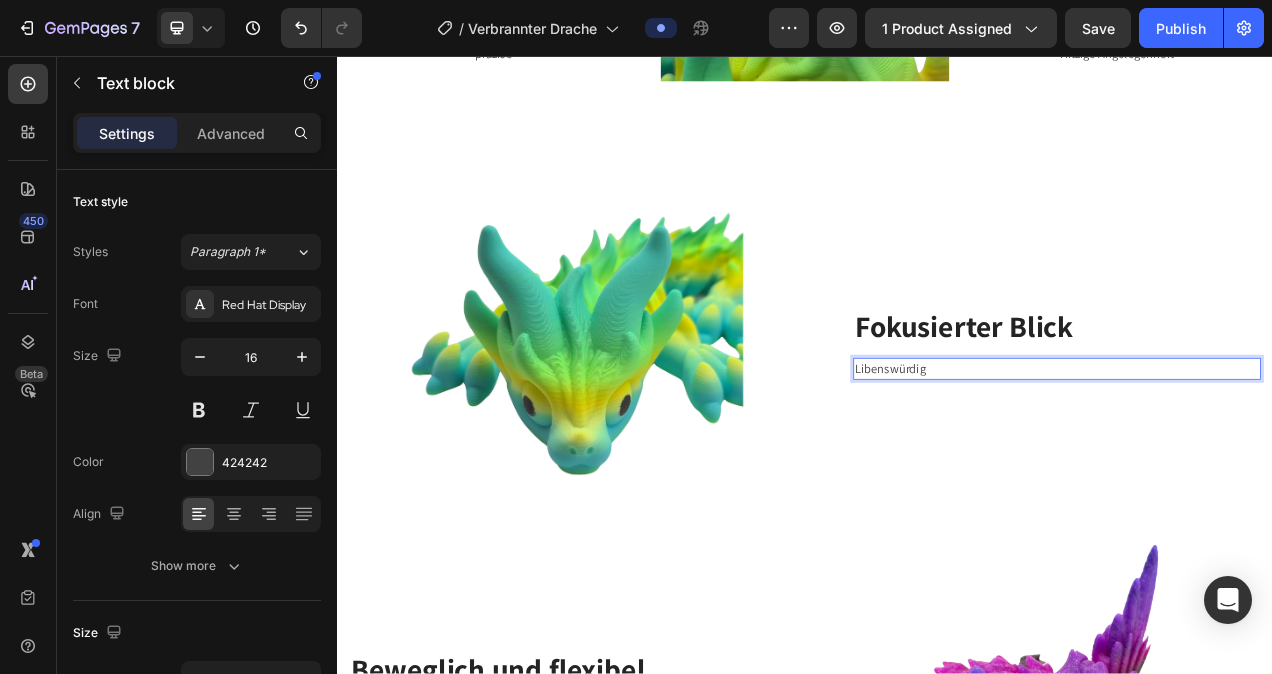 click on "Libenswürdig" at bounding box center (1260, 458) 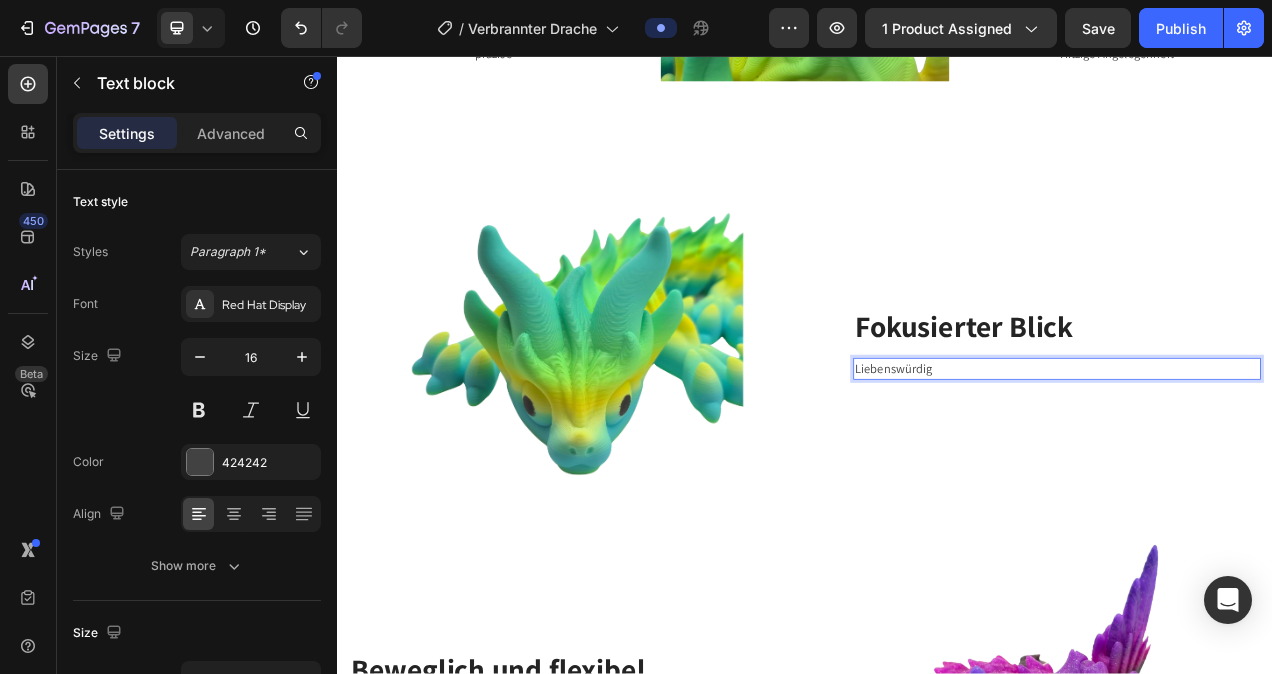 click on "Liebenswürdig" at bounding box center [1260, 458] 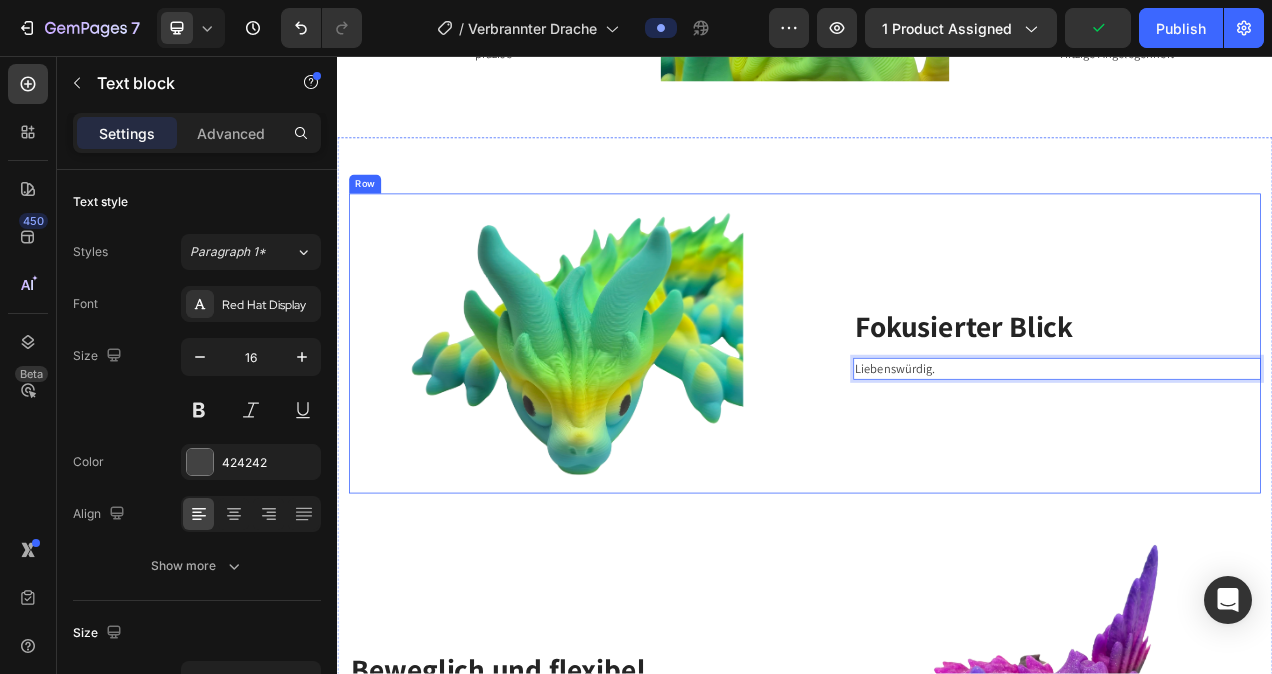 click on "Fokusierter Blick Heading Liebenswürdig. Text block   0 Row" at bounding box center [1229, 426] 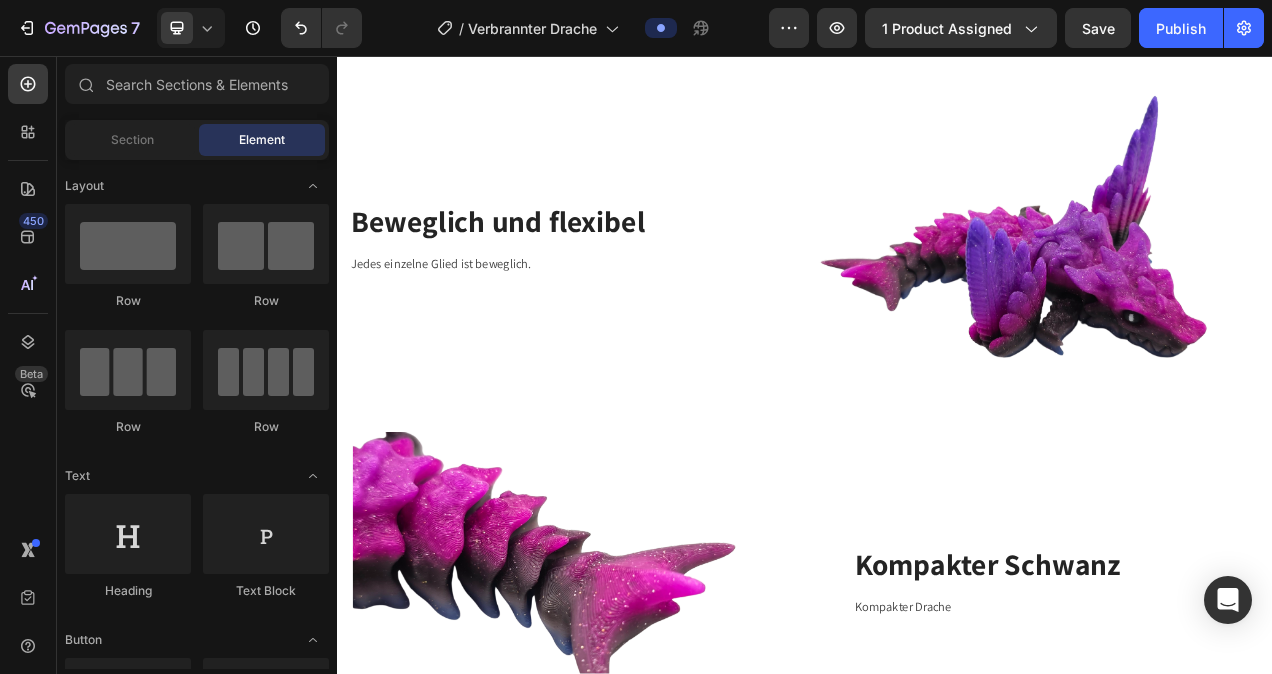 scroll, scrollTop: 2884, scrollLeft: 0, axis: vertical 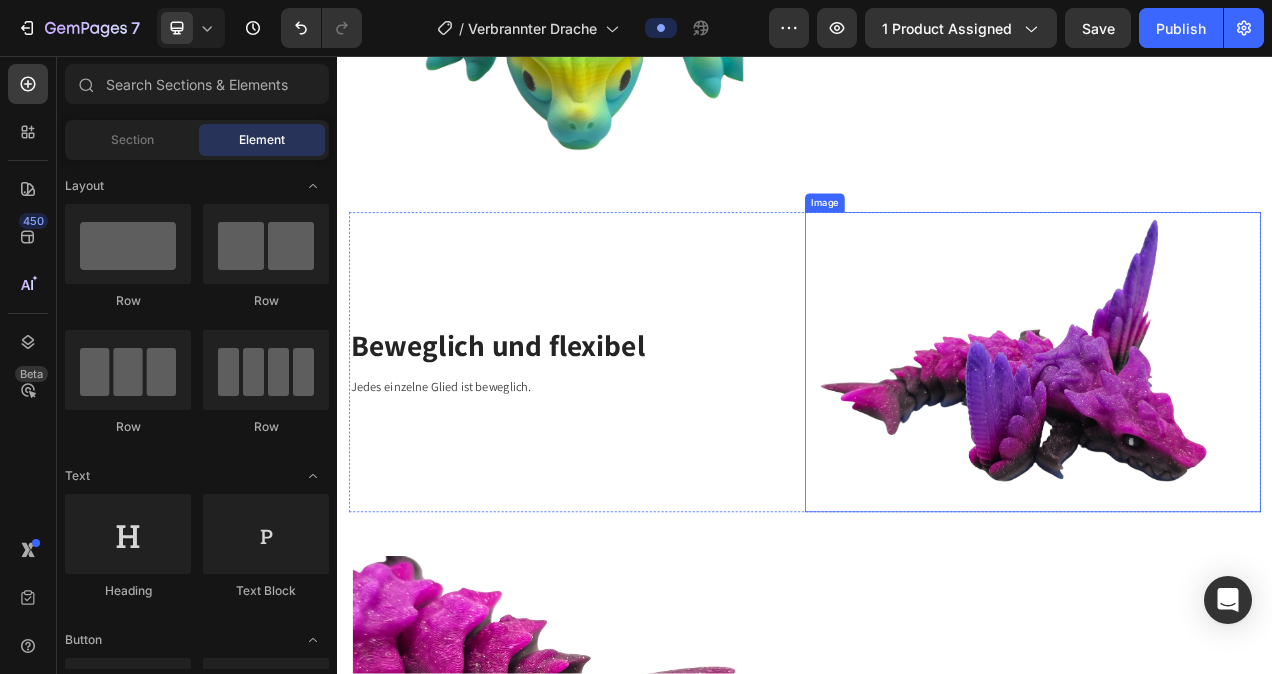 click at bounding box center [1229, 449] 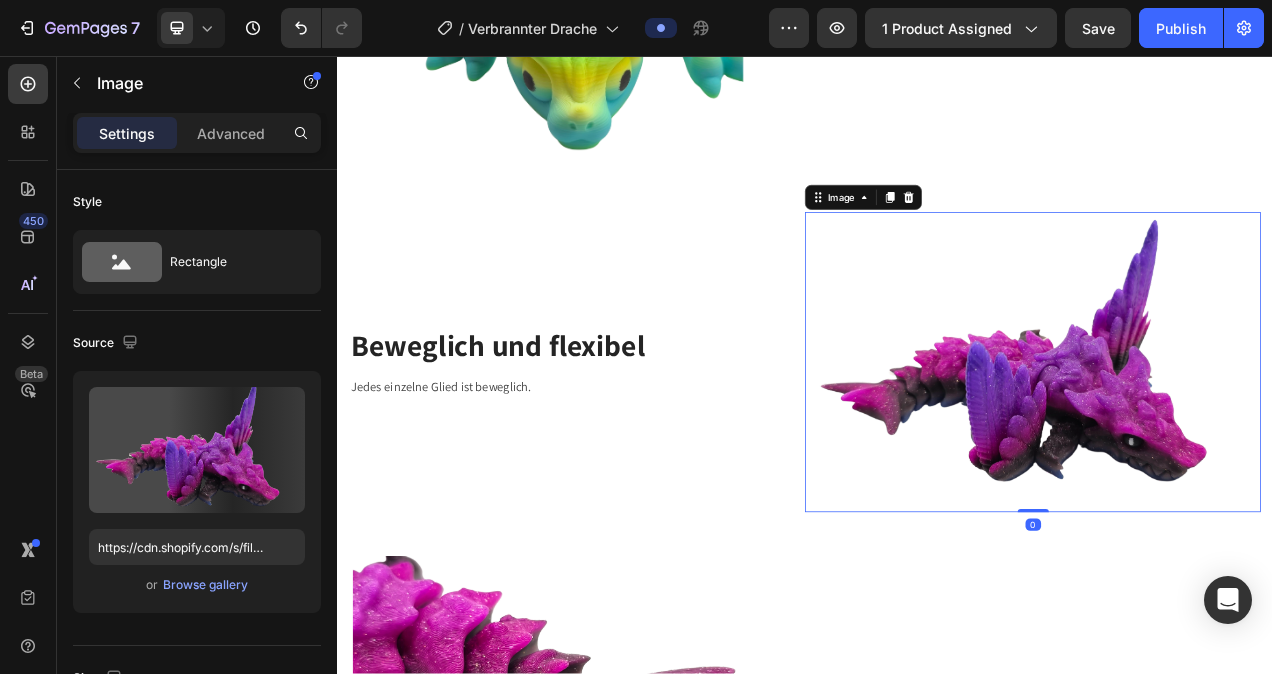 click 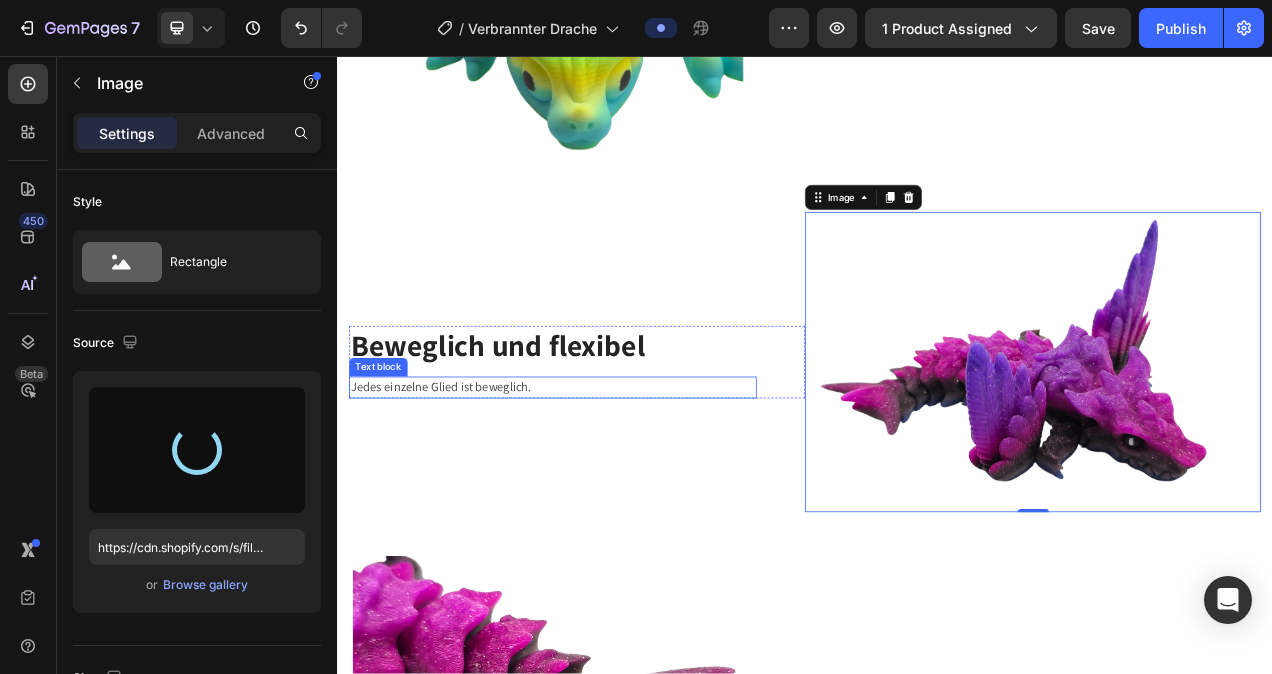 type on "https://cdn.shopify.com/s/files/1/0798/8877/7547/files/gempages_505239854519419783-548b9627-29ae-477c-9753-a0dcd86368cd.png" 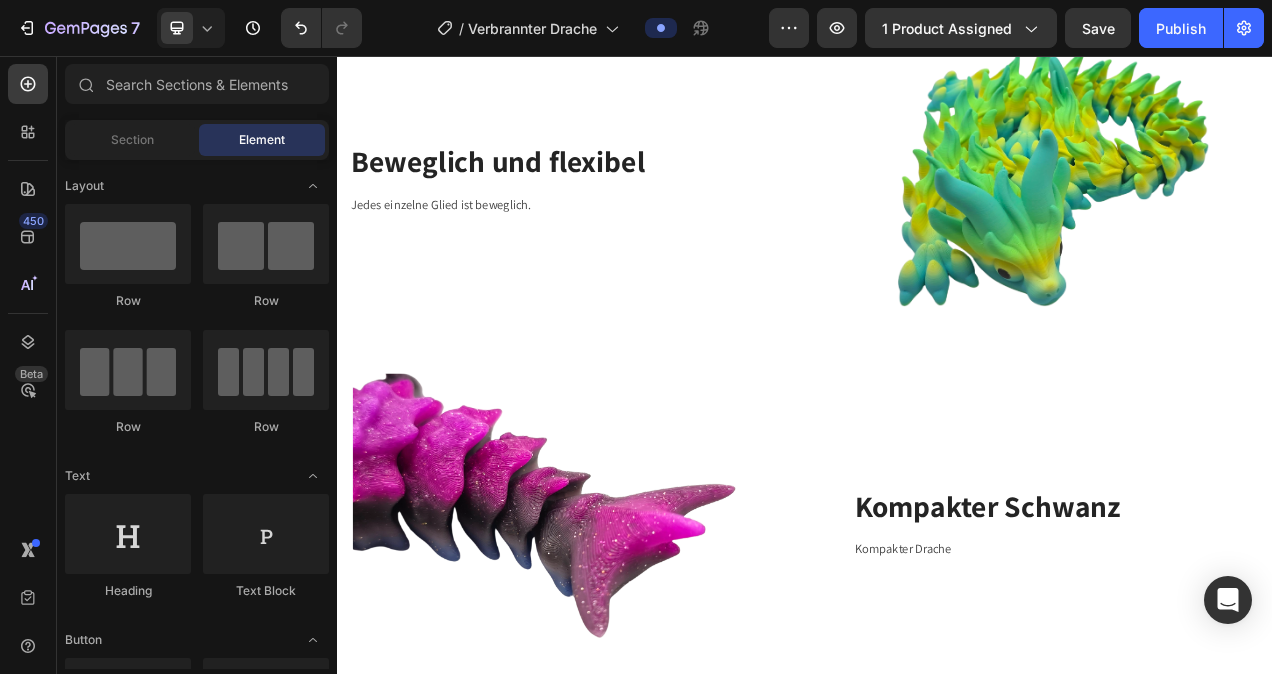 scroll, scrollTop: 3125, scrollLeft: 0, axis: vertical 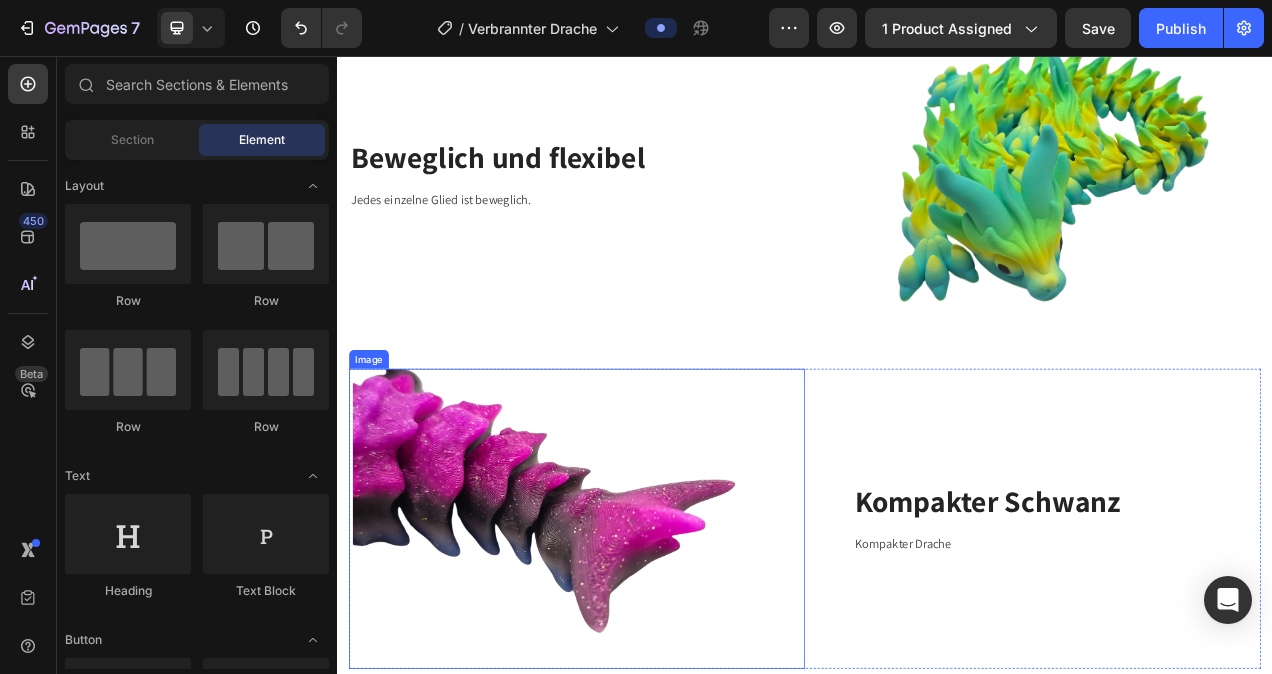 click at bounding box center [644, 650] 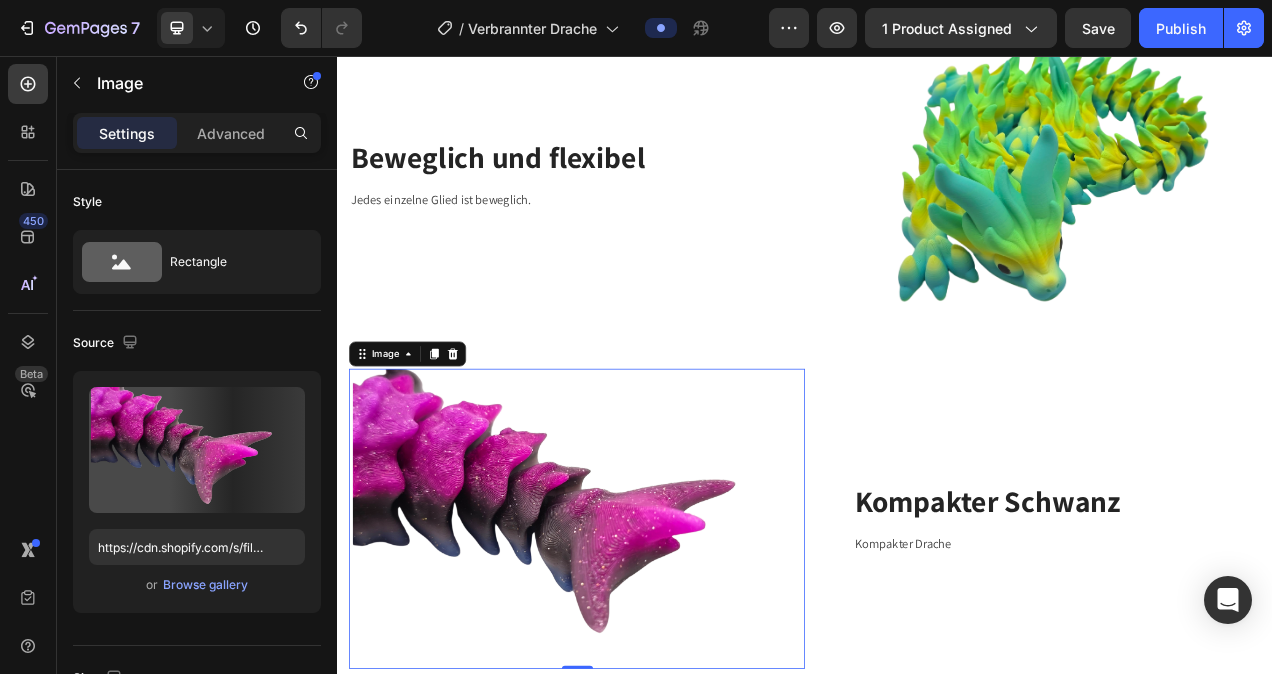 click 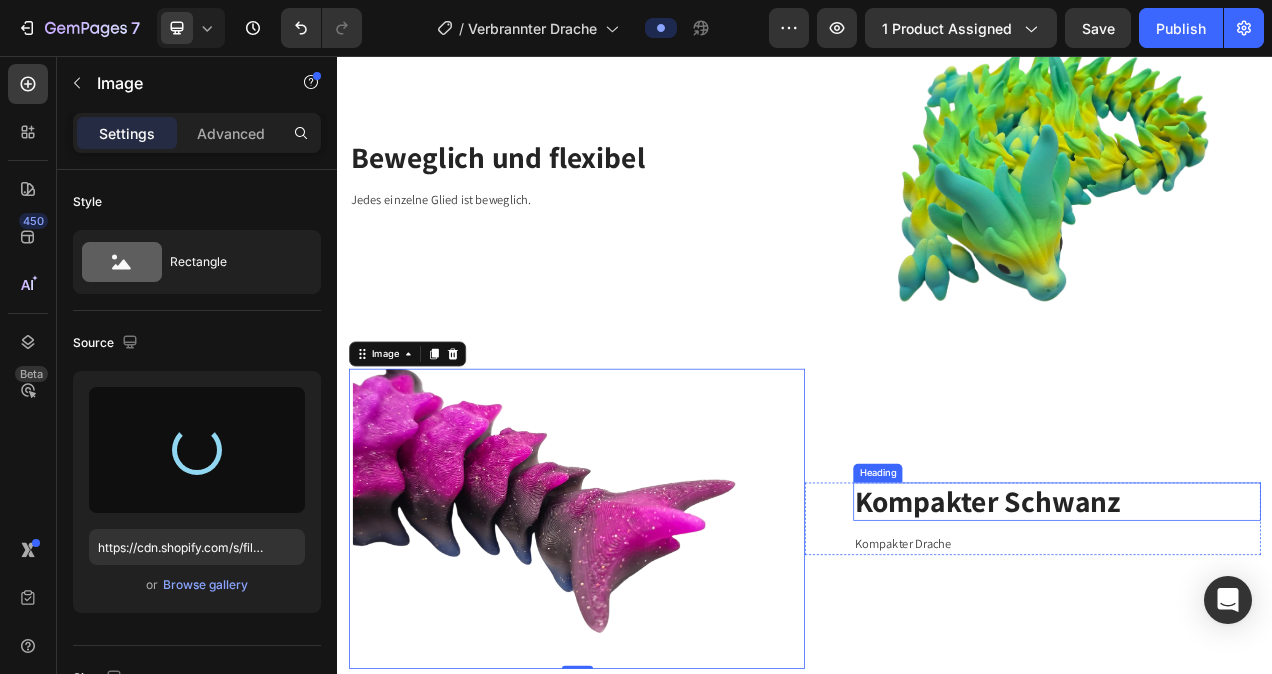 type on "https://cdn.shopify.com/s/files/1/0798/8877/7547/files/gempages_505239854519419783-9bfda0fb-83d6-4445-be35-cea5bc86e9c7.png" 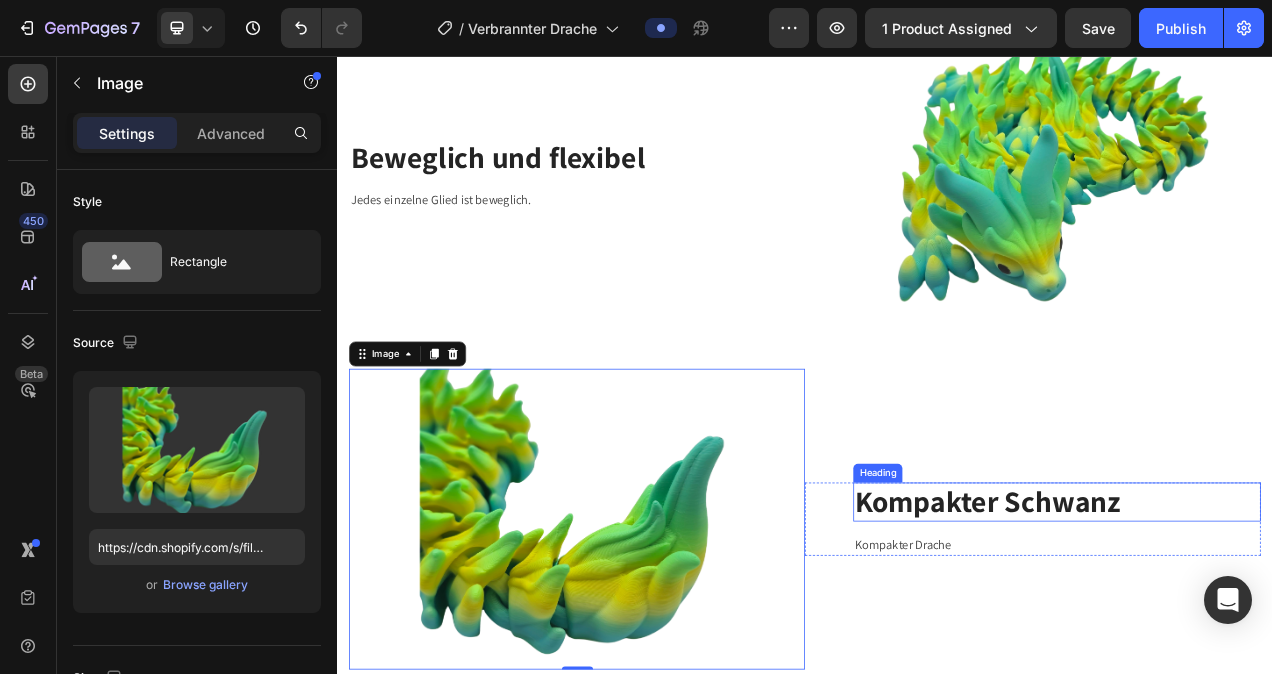 click on "Kompakter Schwanz" at bounding box center [1260, 629] 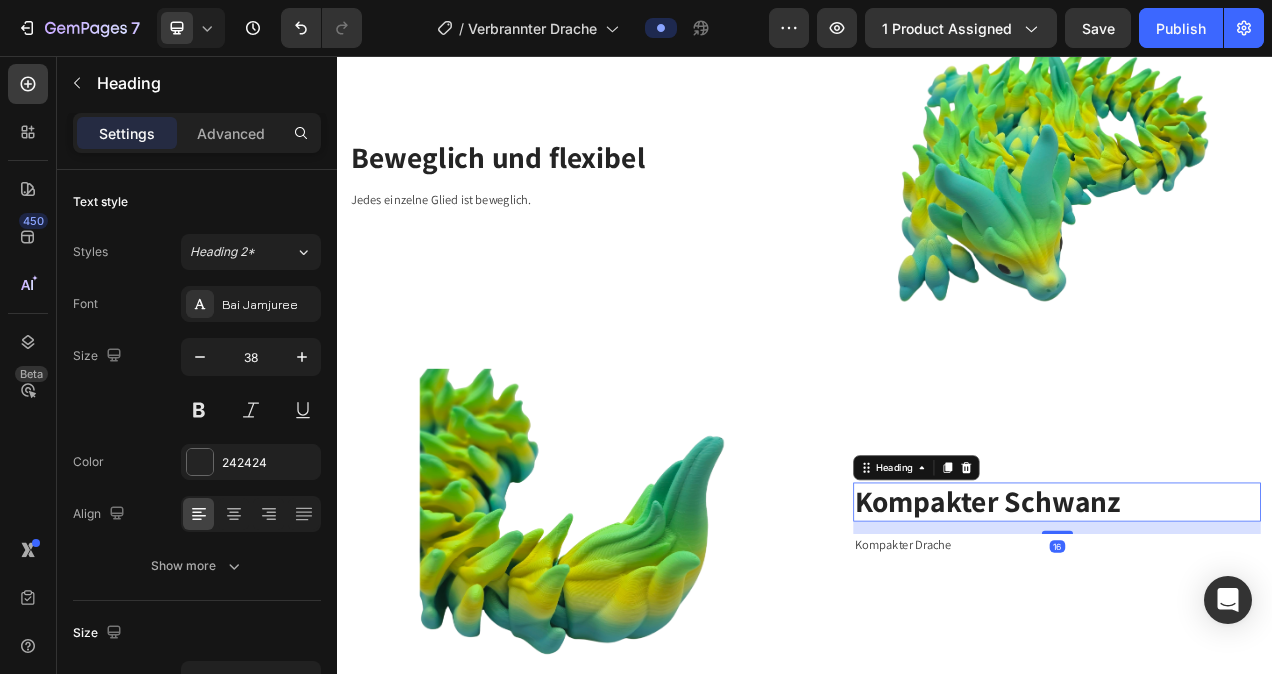 click on "Kompakter Schwanz" at bounding box center (1260, 629) 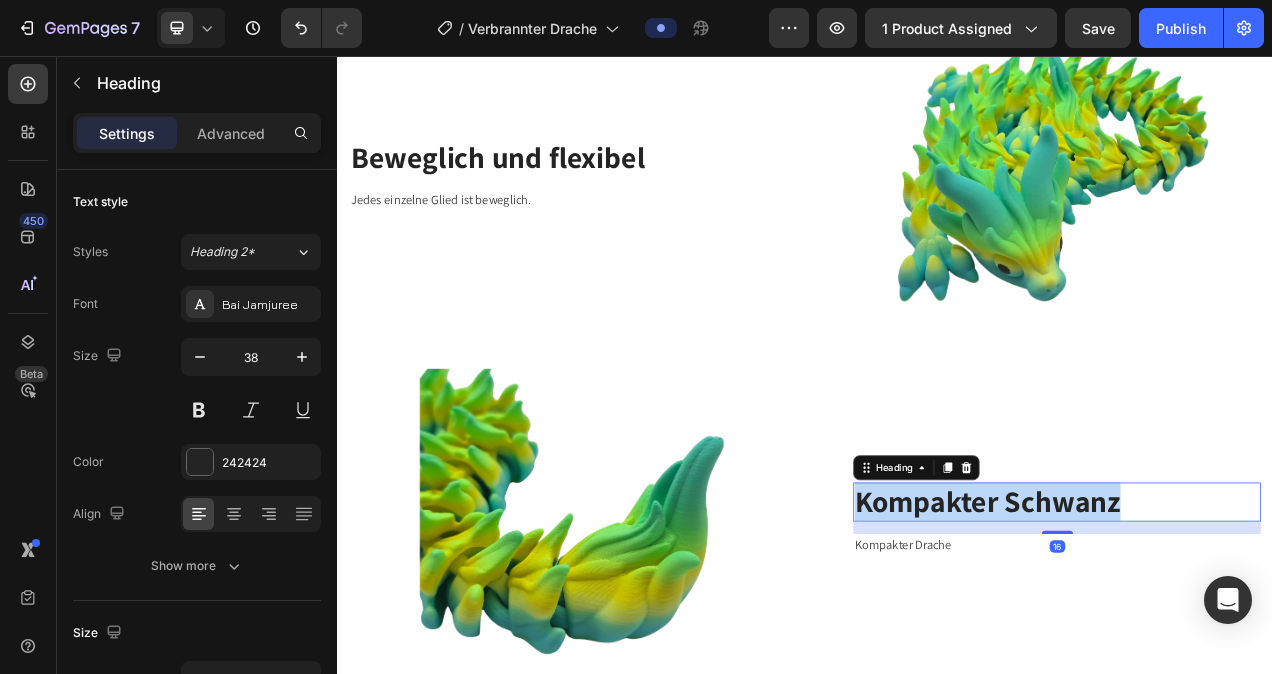 click on "Kompakter Schwanz" at bounding box center [1260, 629] 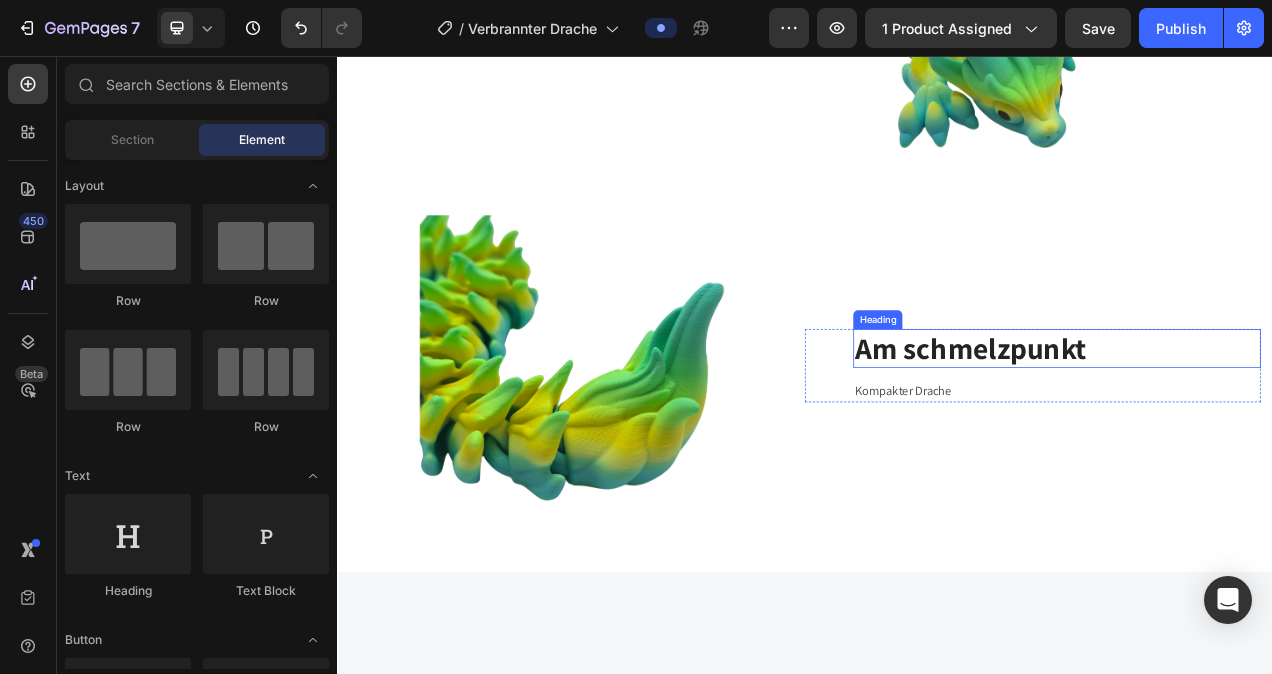 scroll, scrollTop: 3138, scrollLeft: 0, axis: vertical 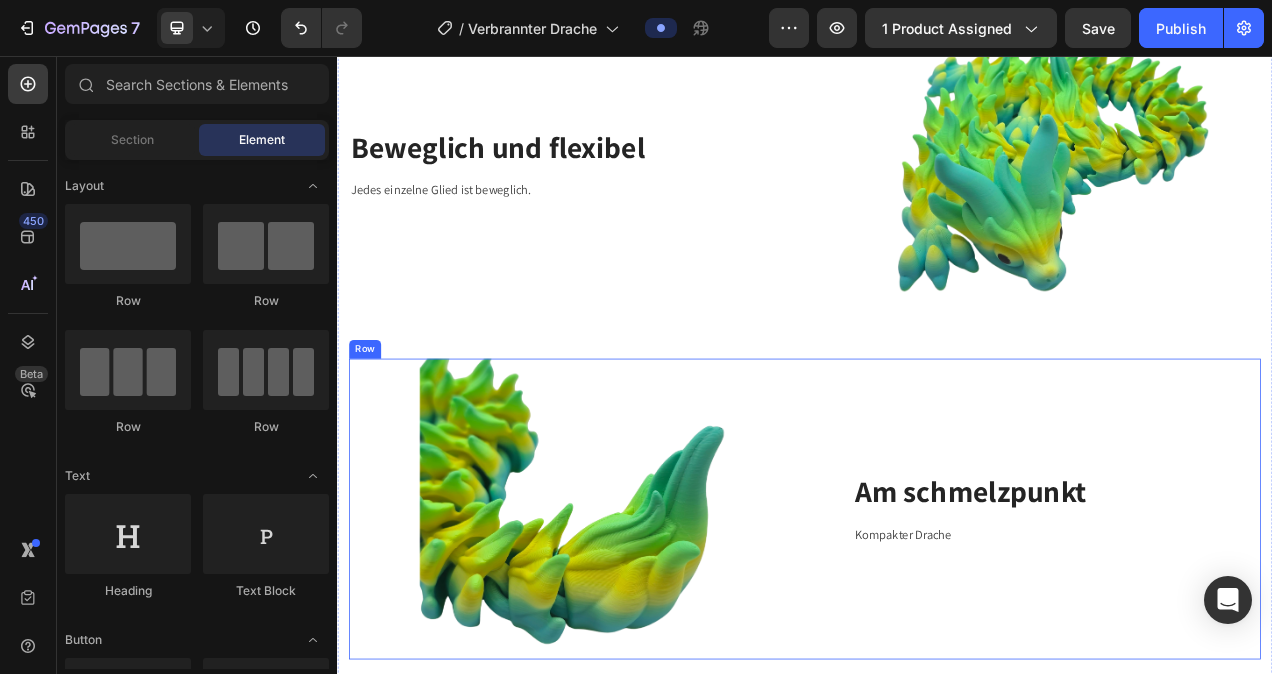 click on "Am schmelzpunkt Heading Kompakter Drache Text block Row" at bounding box center [1229, 638] 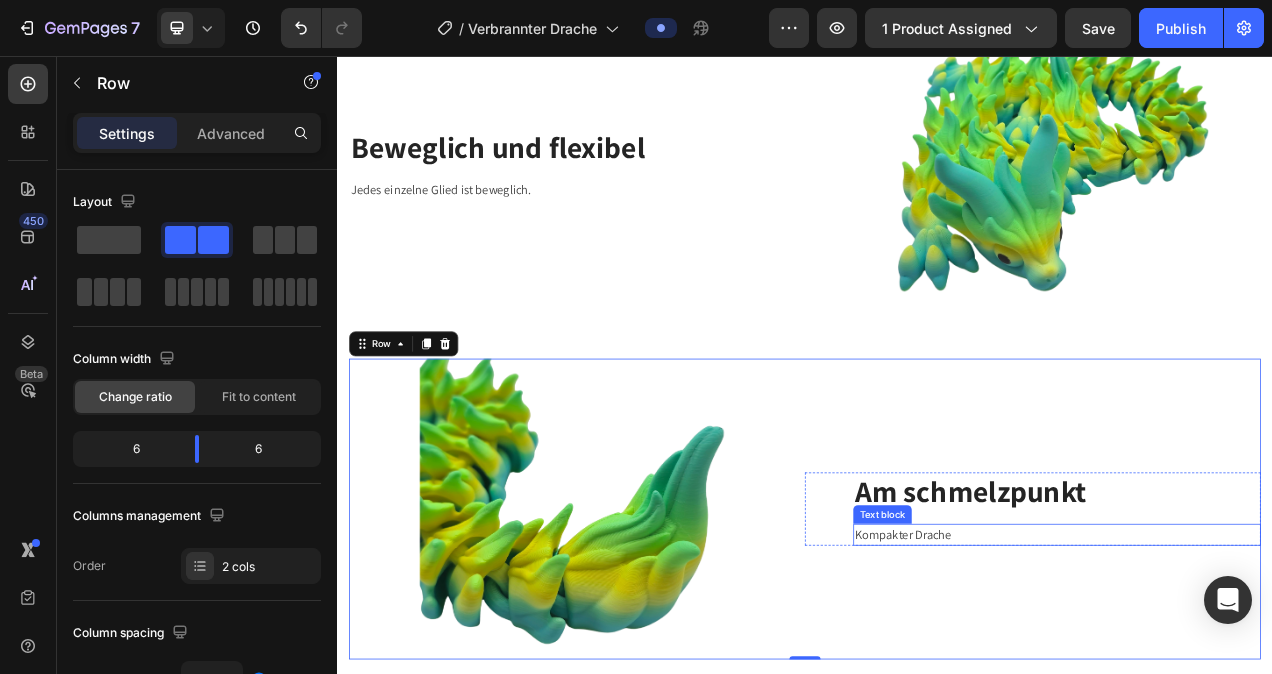 click on "Am schmelzpunkt" at bounding box center [1260, 616] 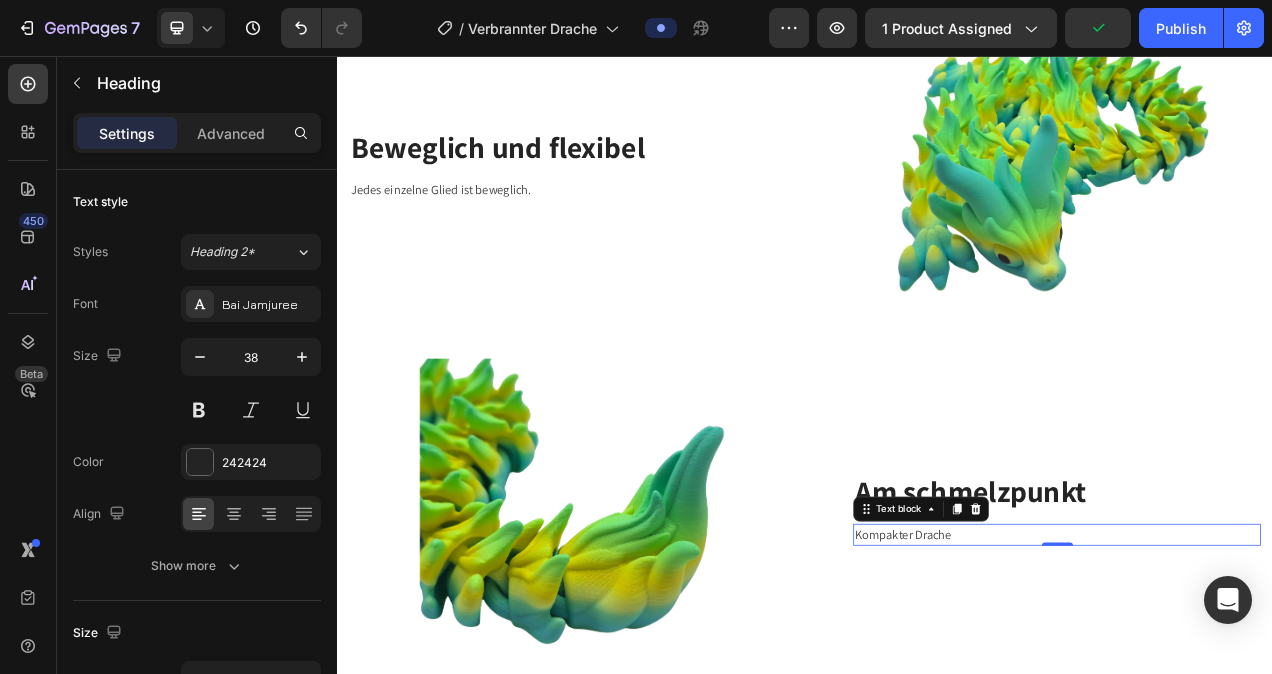 click on "Kompakter Drache" at bounding box center [1260, 671] 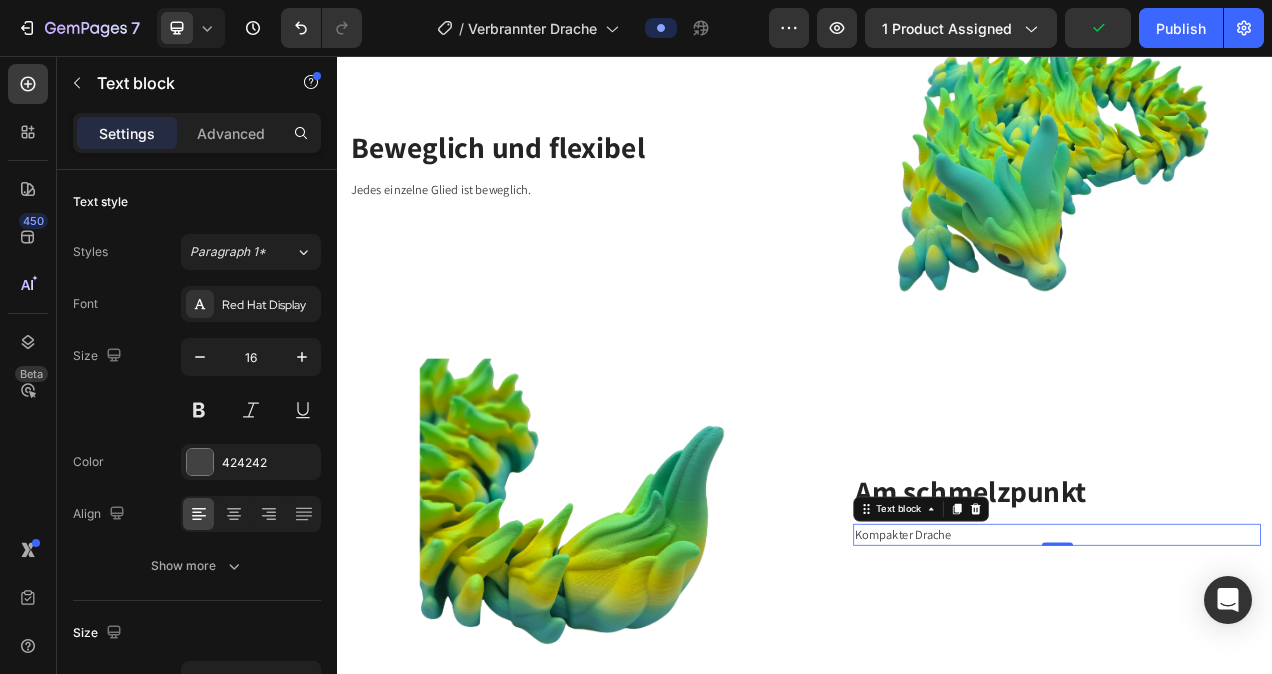 click on "Kompakter Drache" at bounding box center (1260, 671) 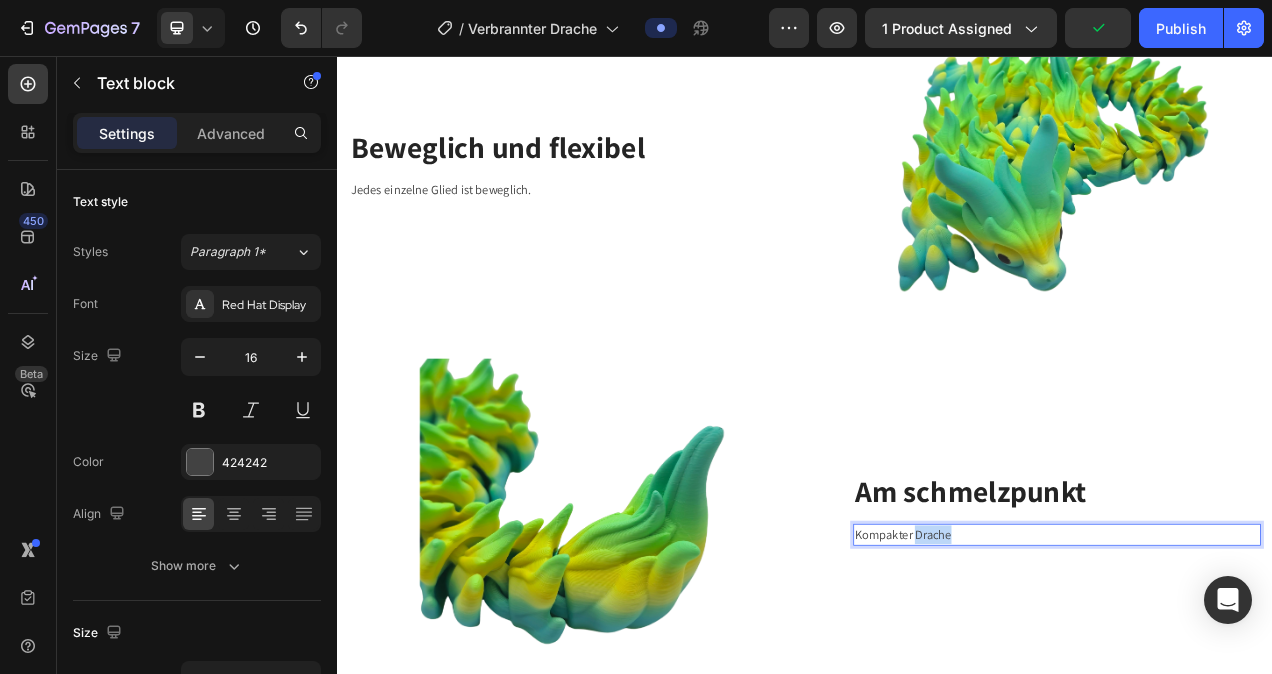 click on "Kompakter Drache" at bounding box center (1260, 671) 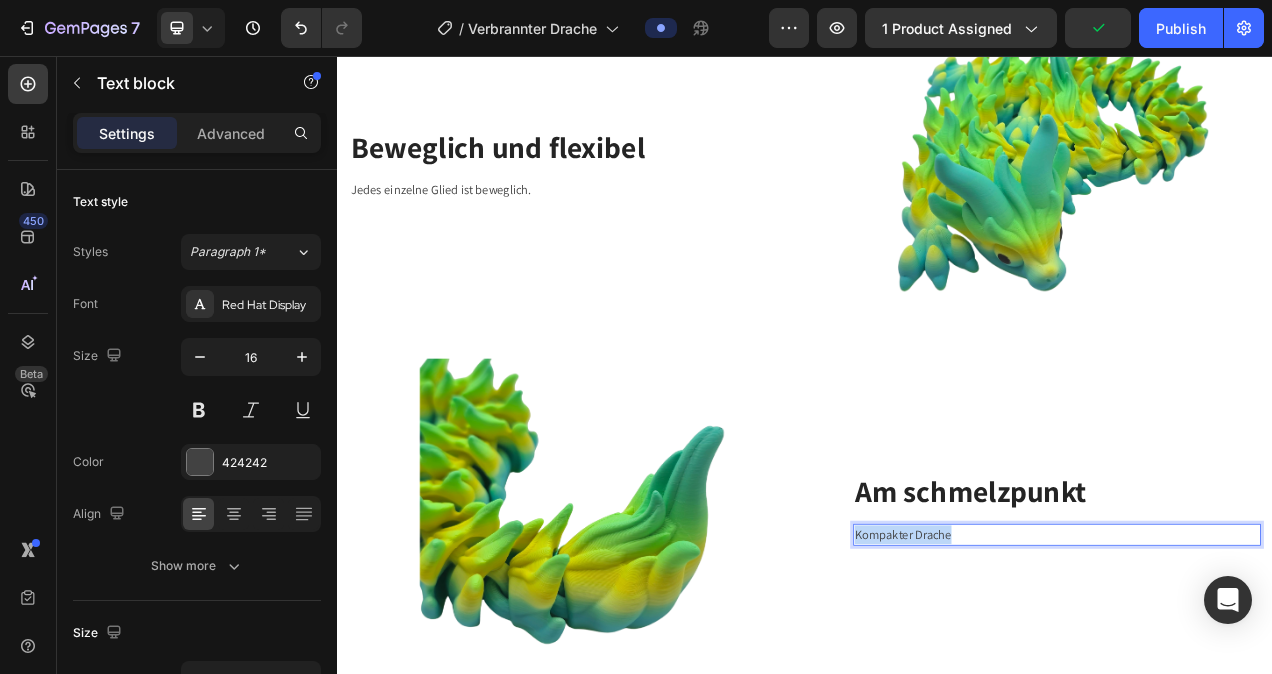 click on "Kompakter Drache" at bounding box center (1260, 671) 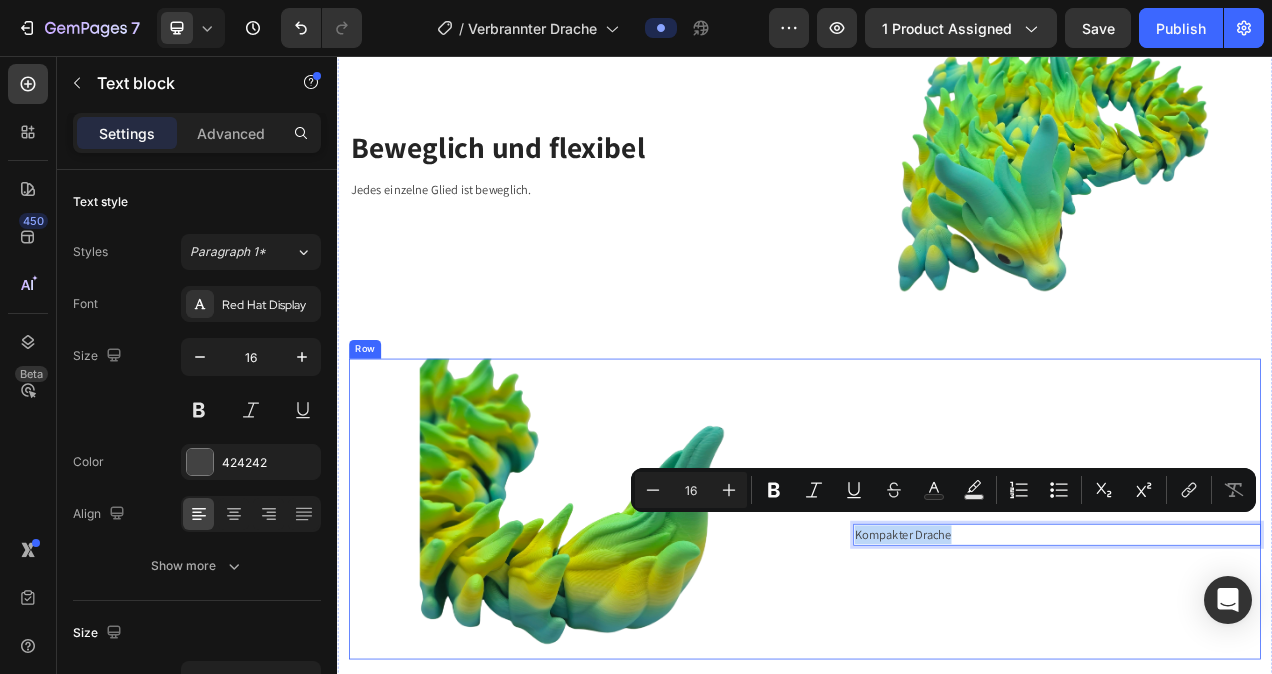 click on "Am schmelzpunkt Heading Kompakter Drache Text block   0 Row" at bounding box center [1229, 638] 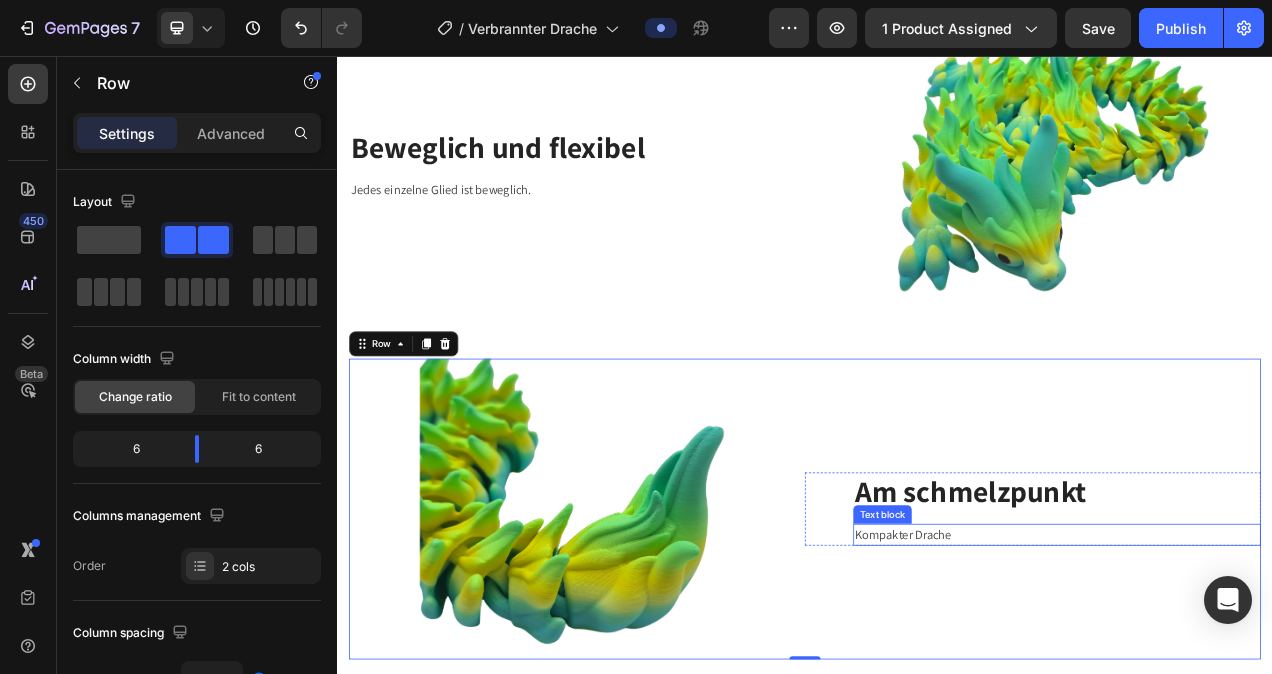 click on "Kompakter Drache" at bounding box center [1260, 671] 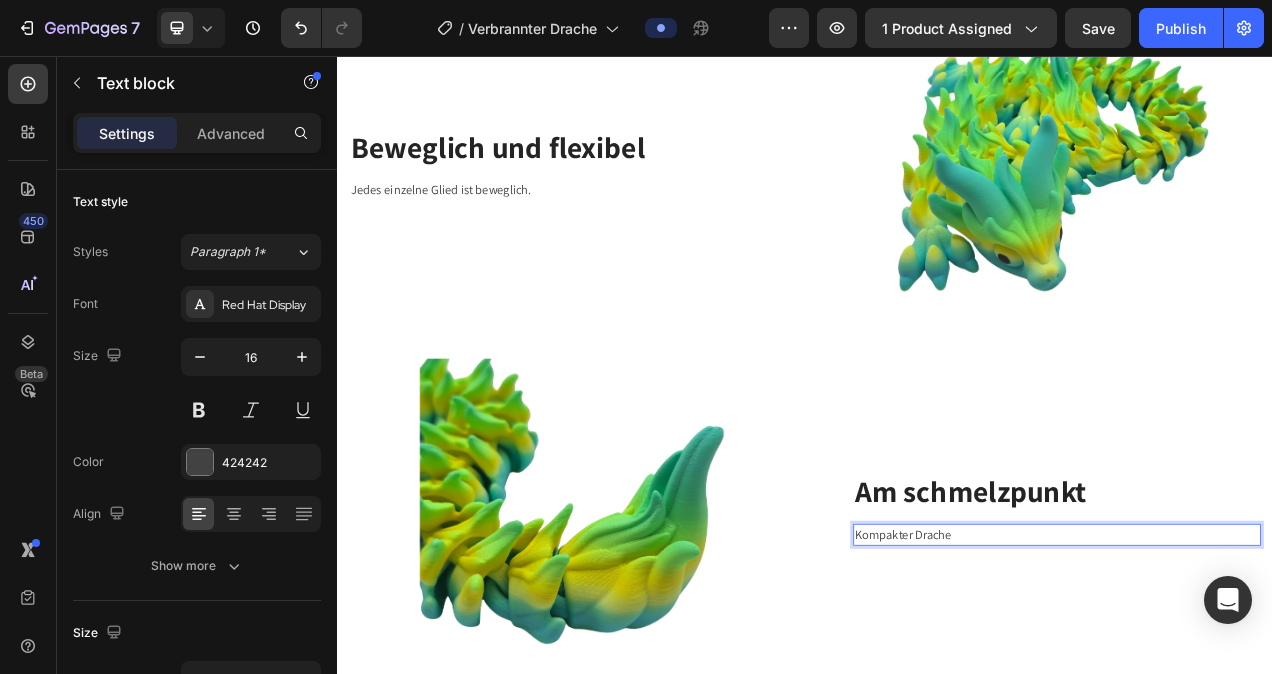 click on "Kompakter Drache" at bounding box center (1260, 671) 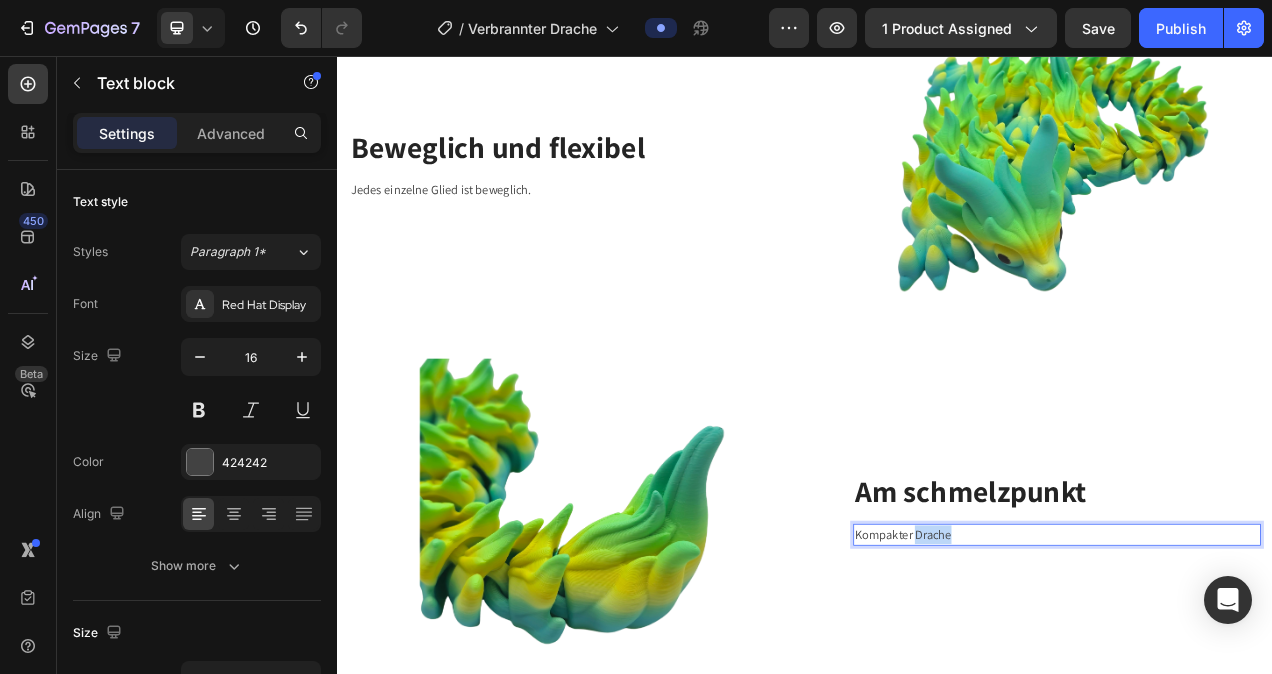 click on "Kompakter Drache" at bounding box center (1260, 671) 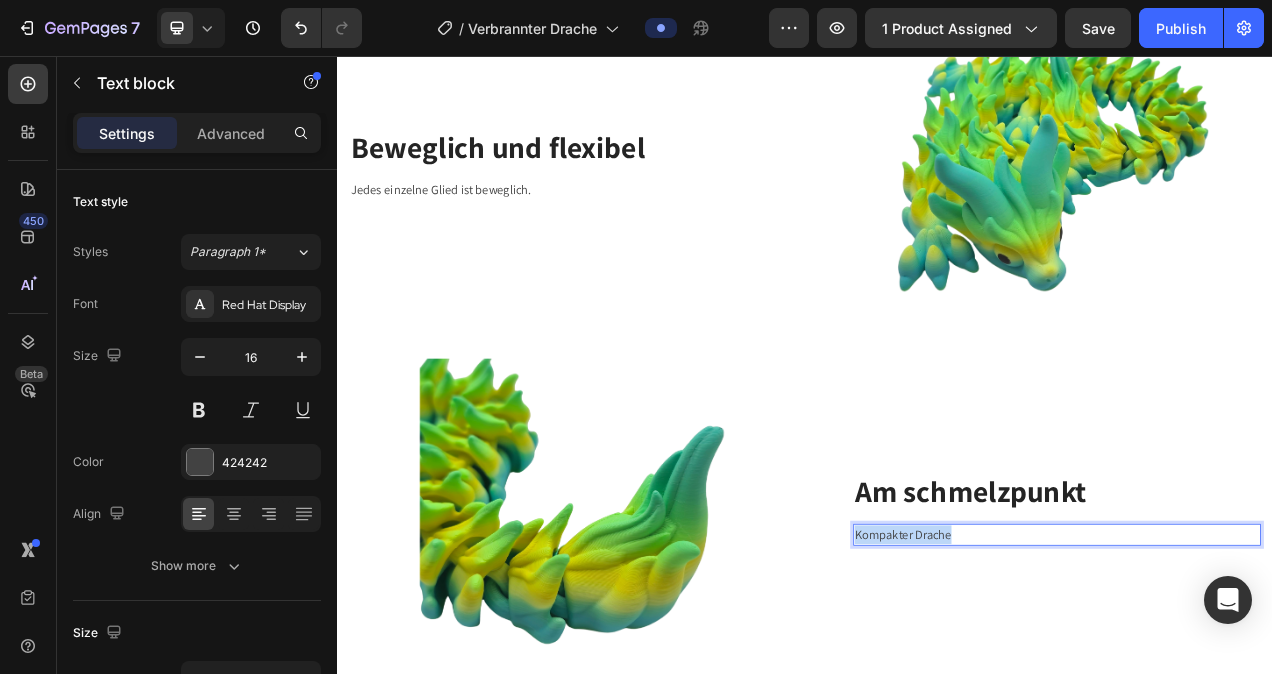 click on "Kompakter Drache" at bounding box center (1260, 671) 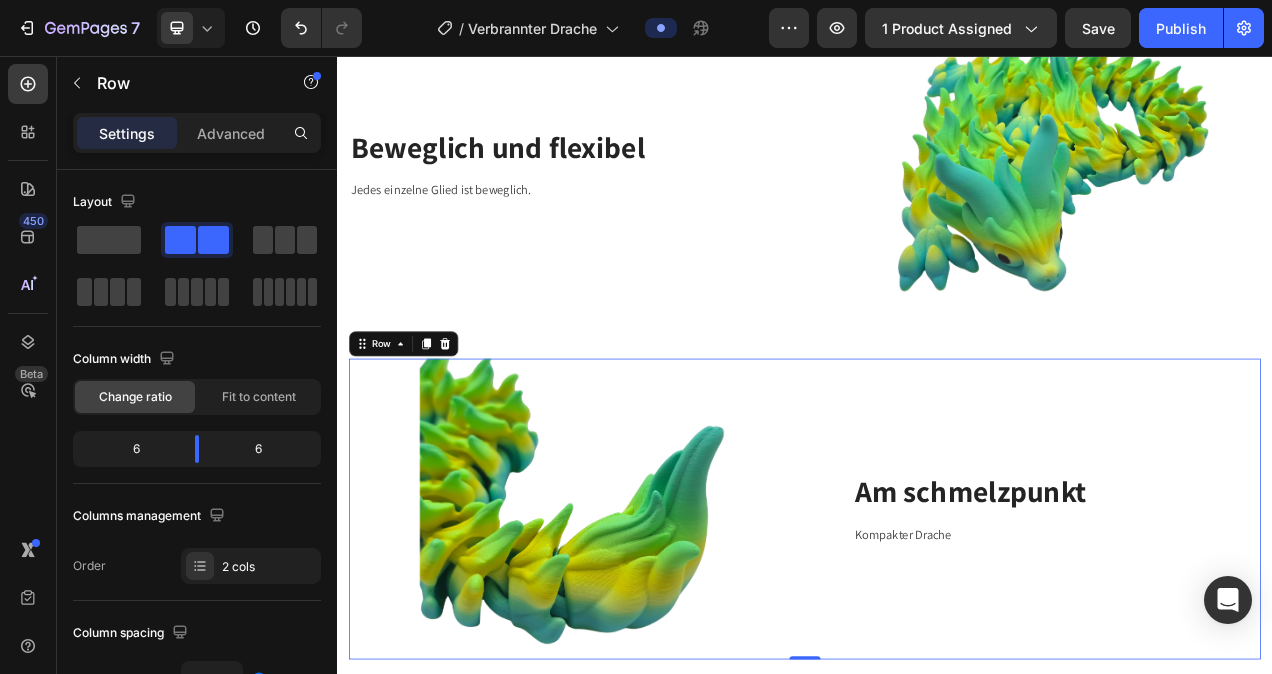 click on "Am schmelzpunkt Heading Kompakter Drache Text block Row" at bounding box center (1229, 638) 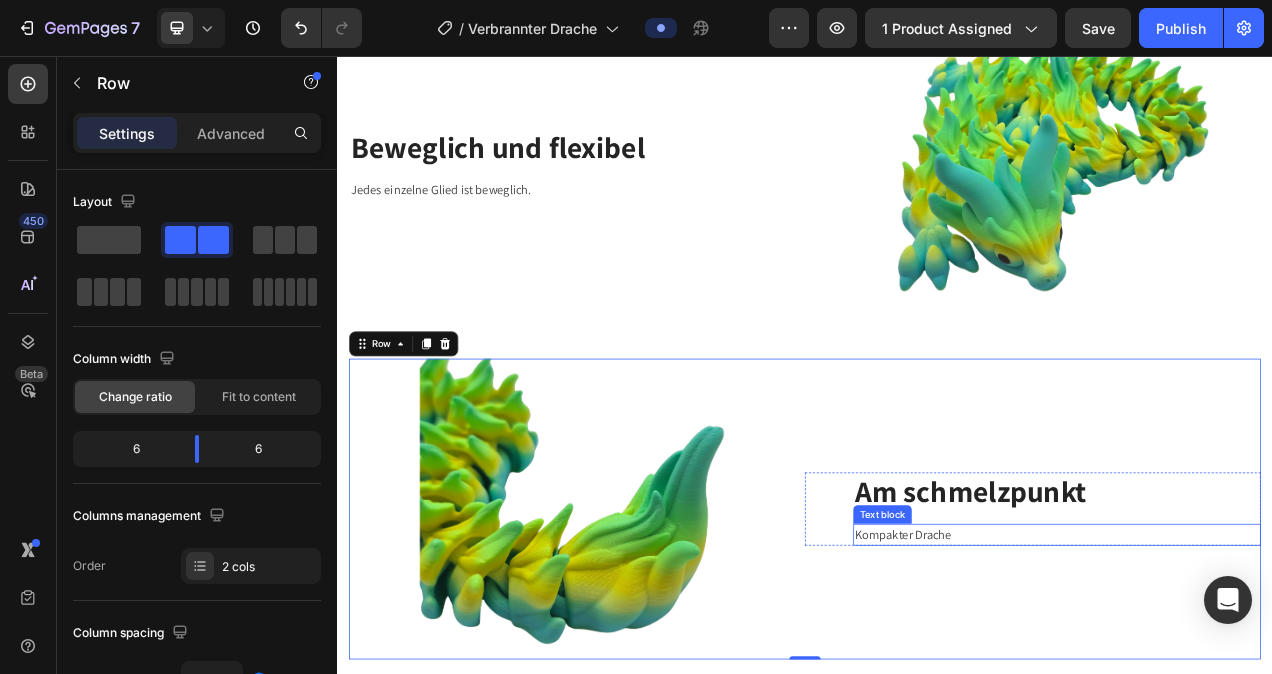 click on "Kompakter Drache" at bounding box center (1260, 671) 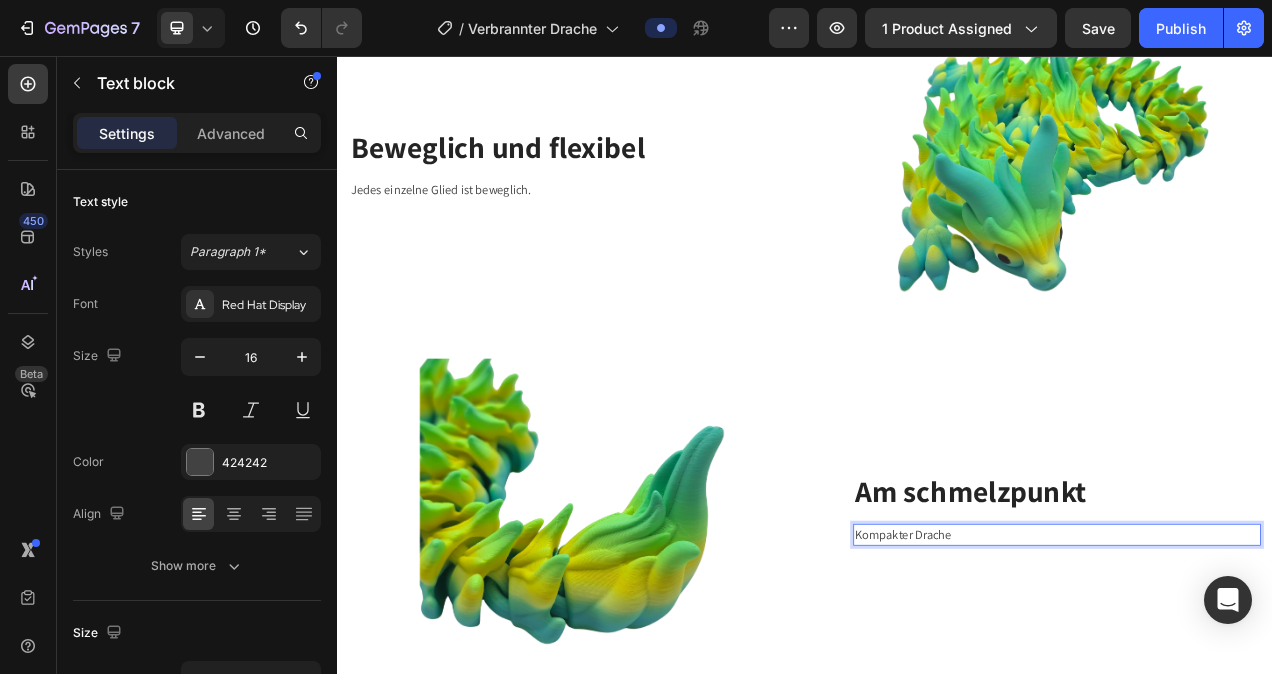 click on "Kompakter Drache" at bounding box center [1260, 671] 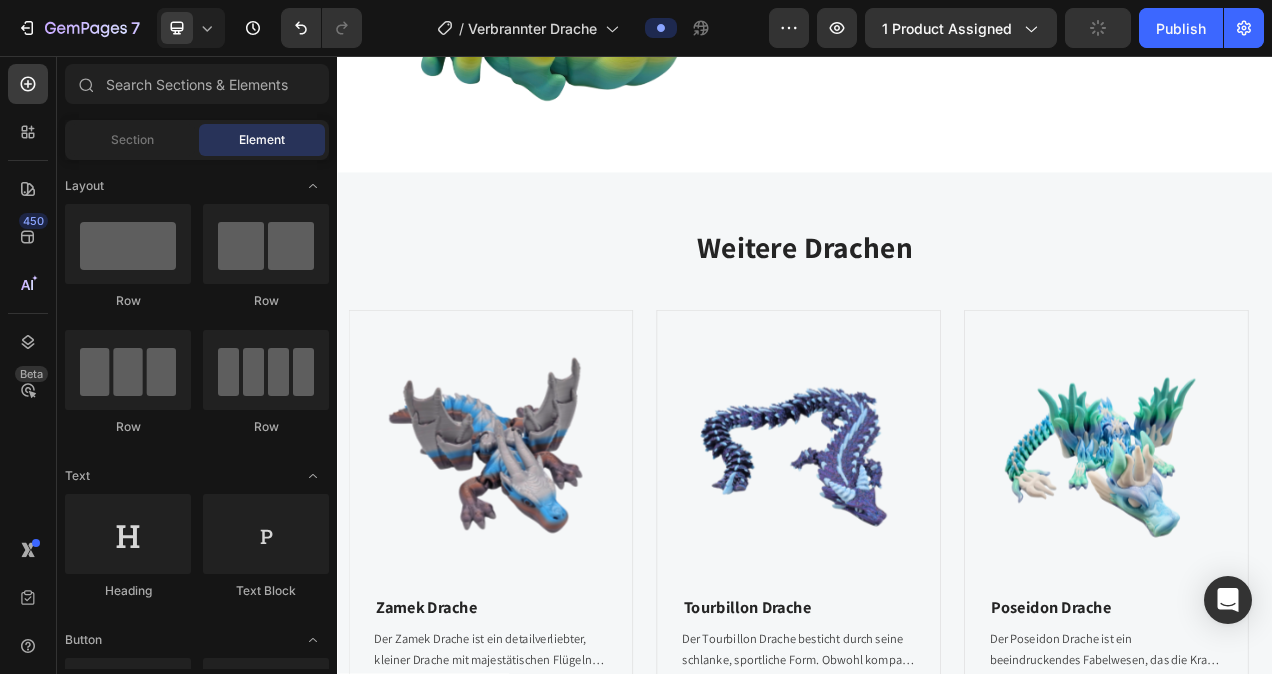 scroll, scrollTop: 3870, scrollLeft: 0, axis: vertical 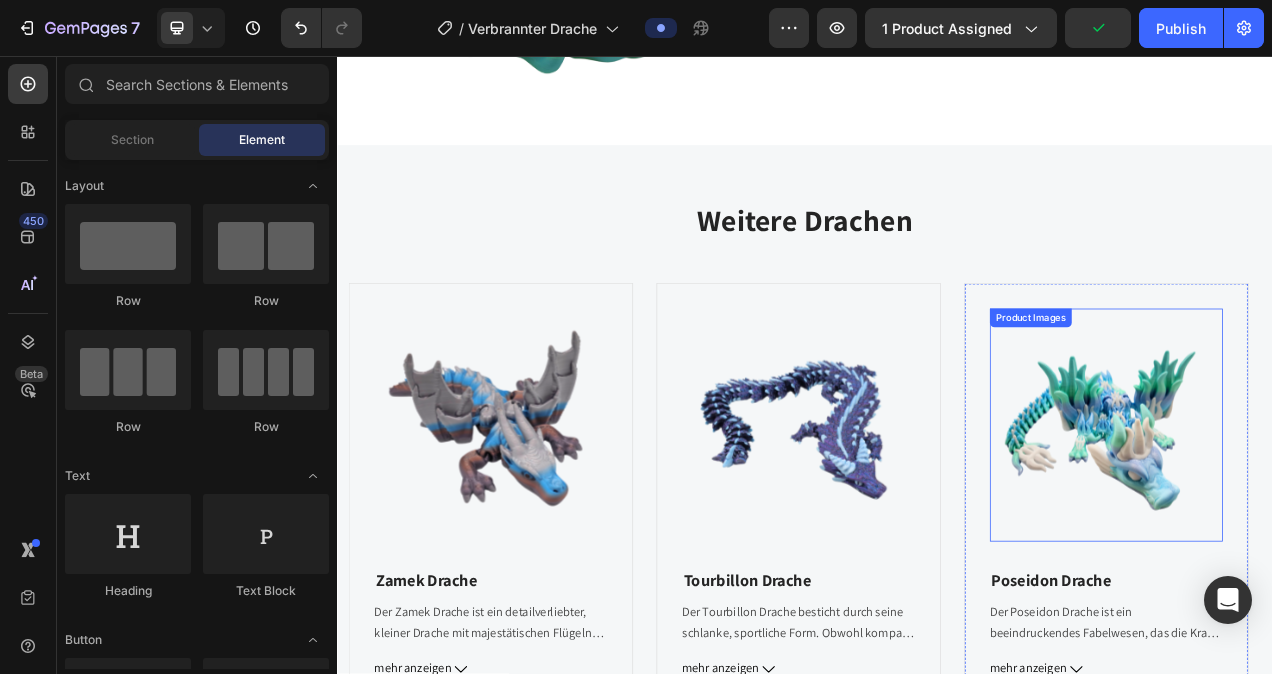 click at bounding box center (1324, 530) 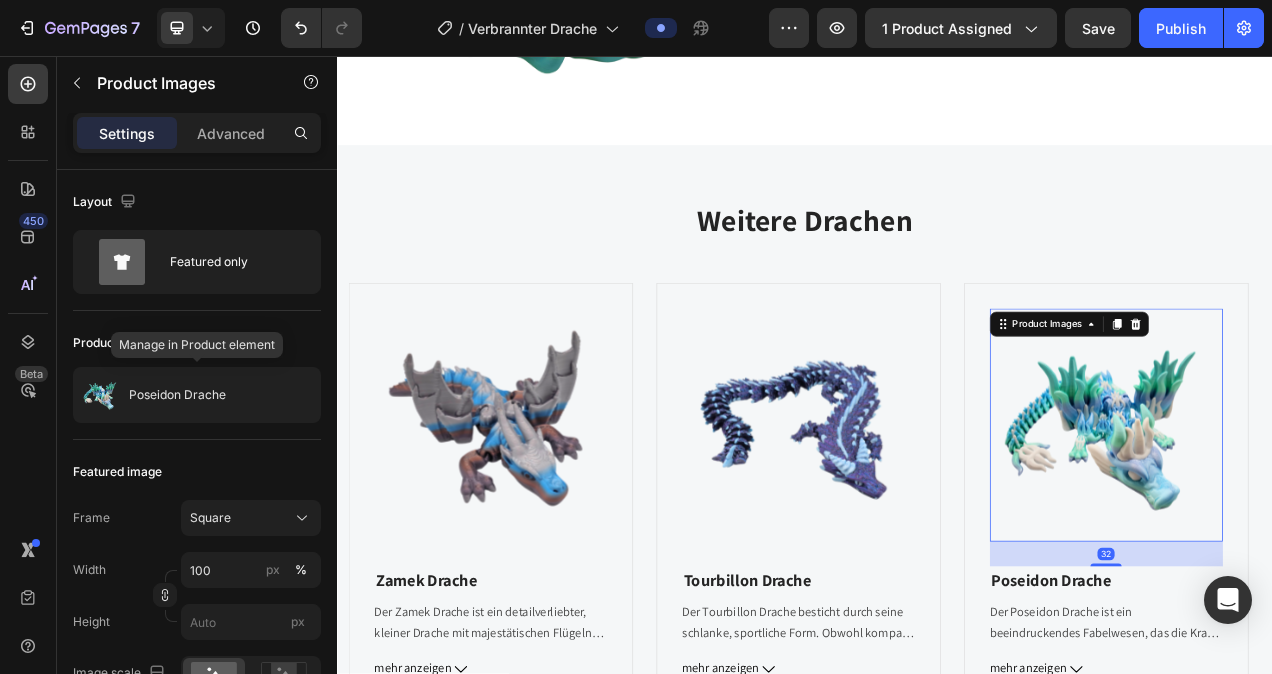 click on "Poseidon Drache" 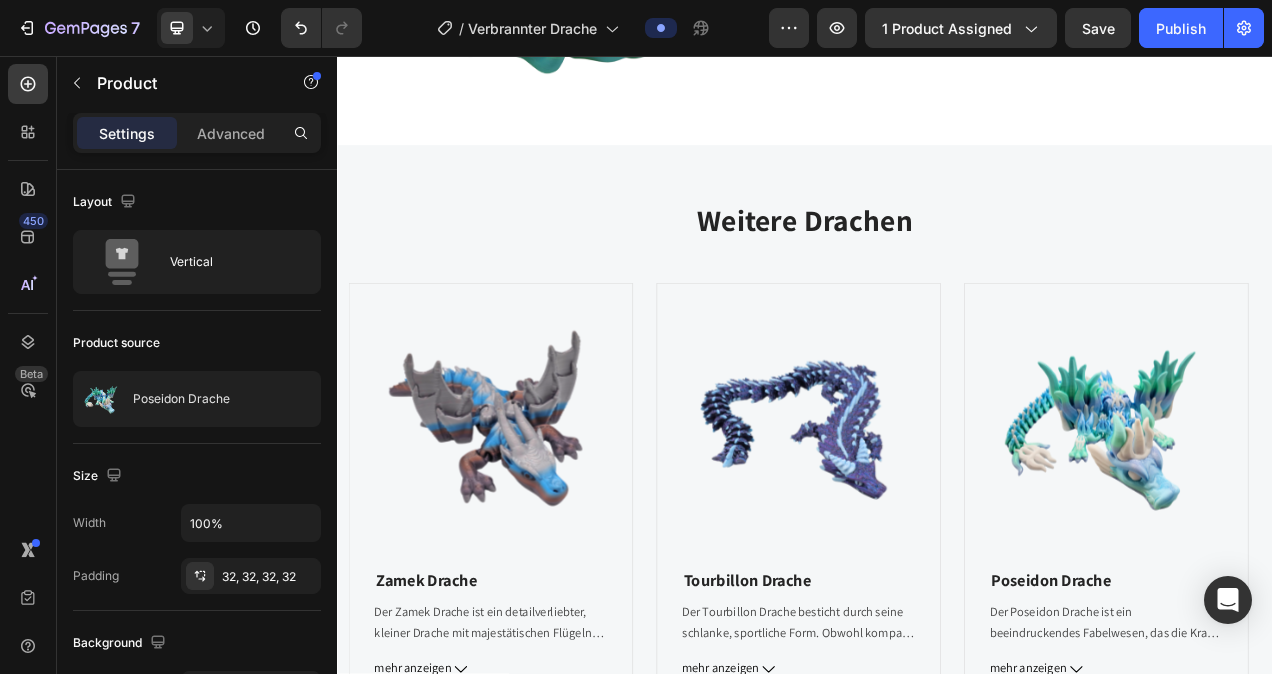 click at bounding box center [0, 0] 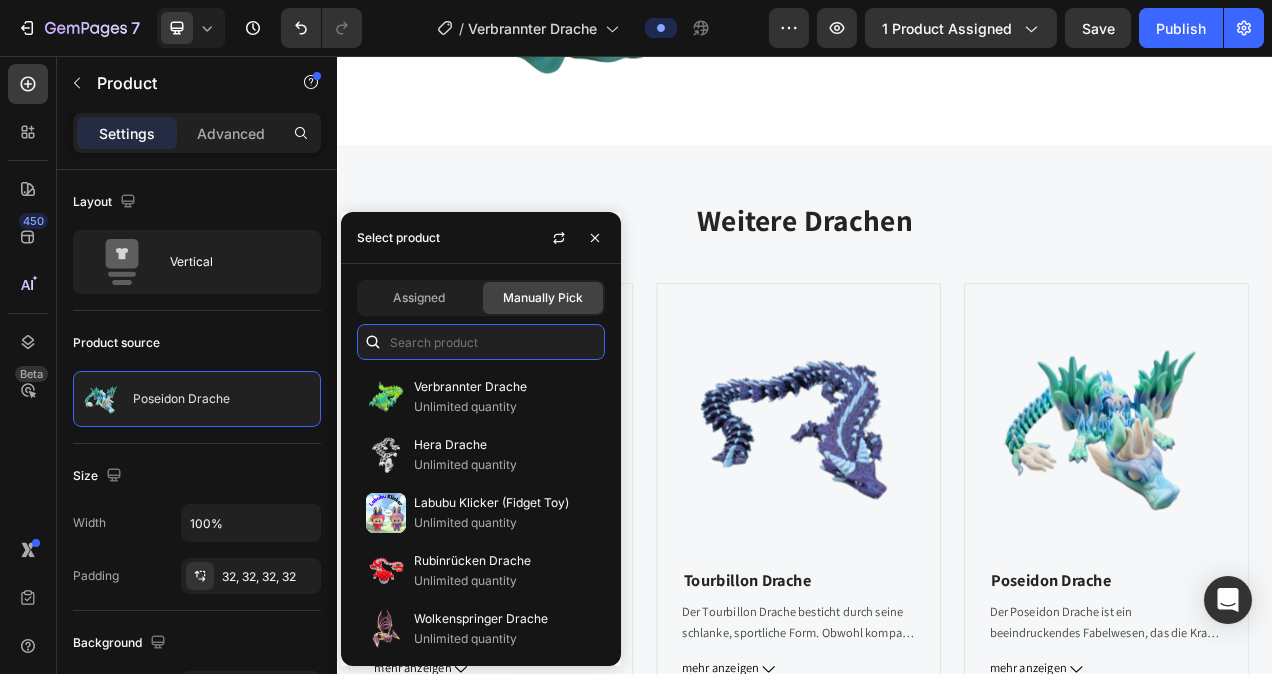 click at bounding box center (481, 342) 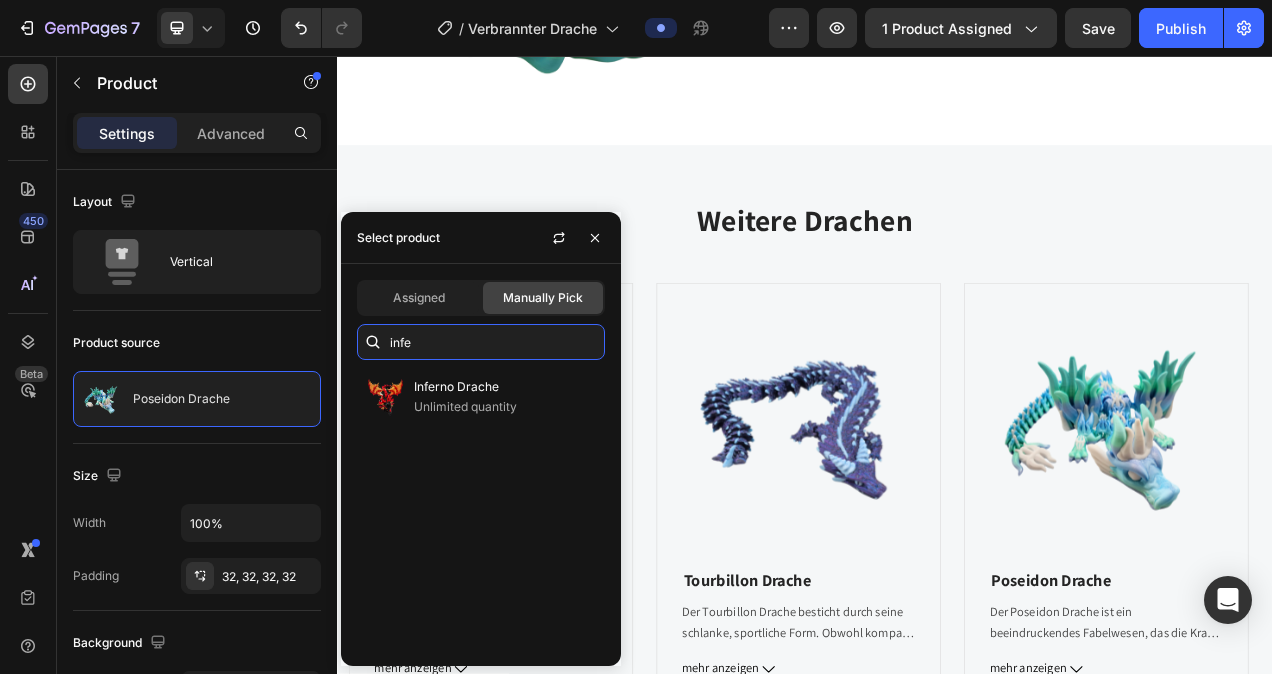 type on "infe" 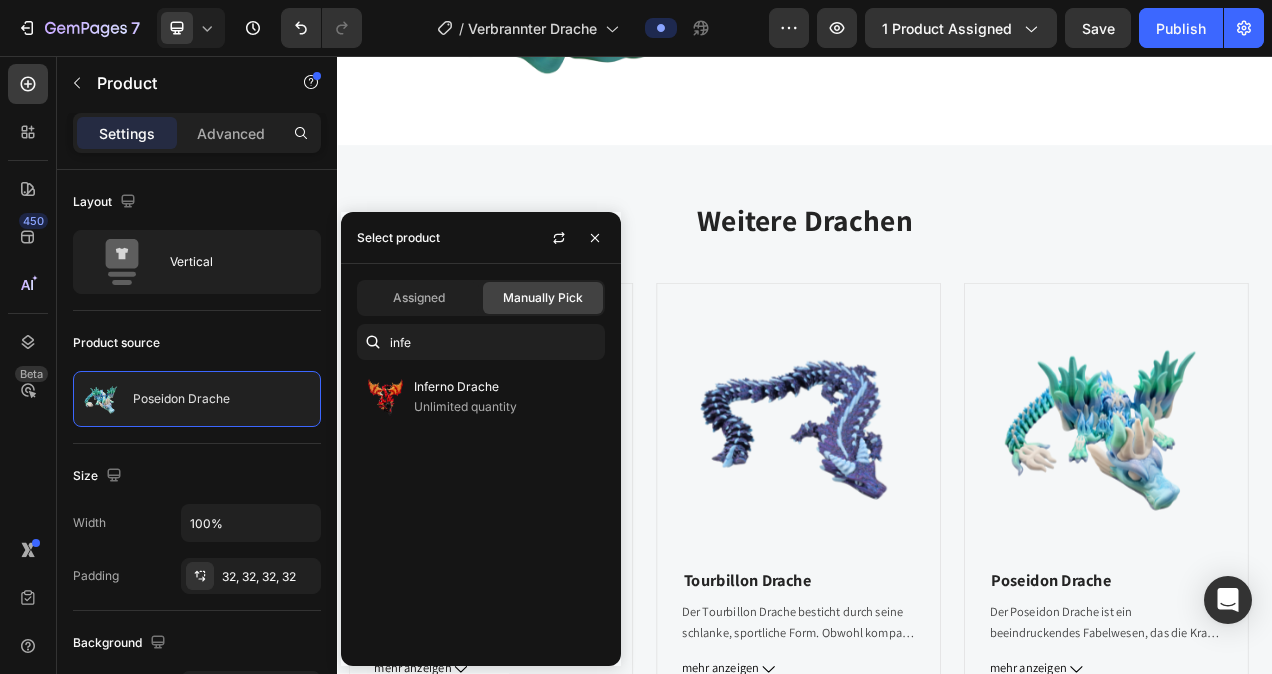 click on "Inferno Drache" at bounding box center [505, 387] 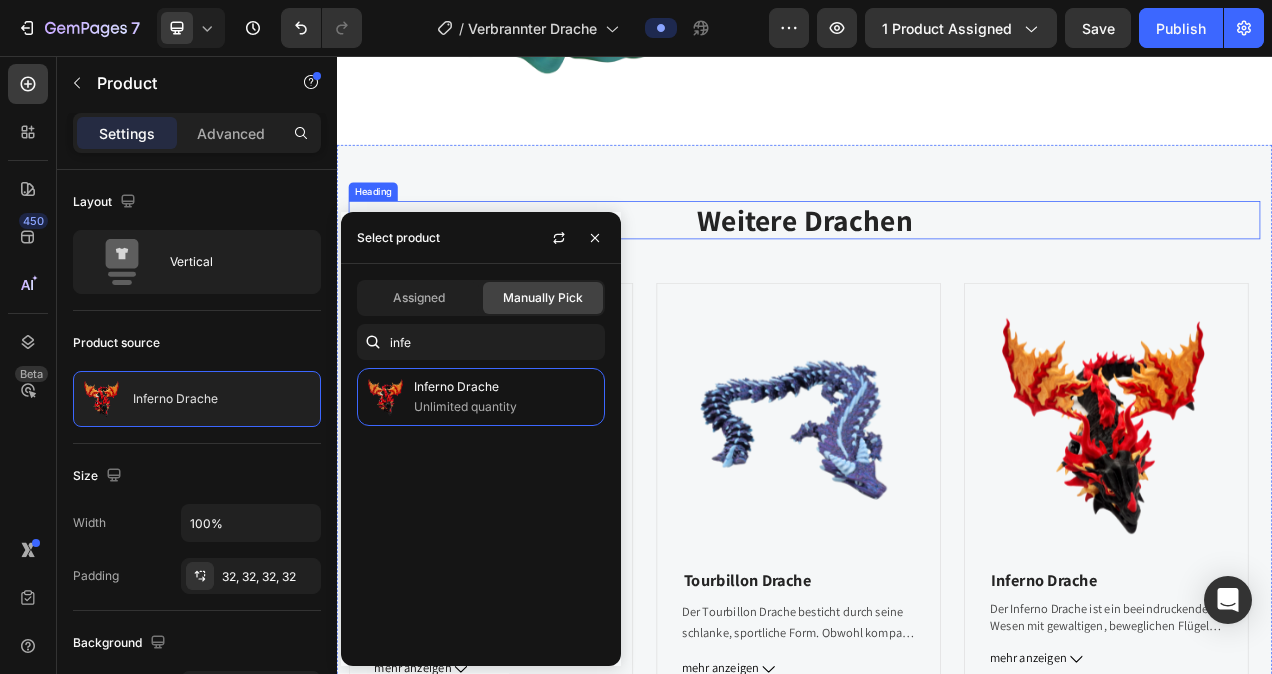 click on "Weitere Drachen" at bounding box center (937, 268) 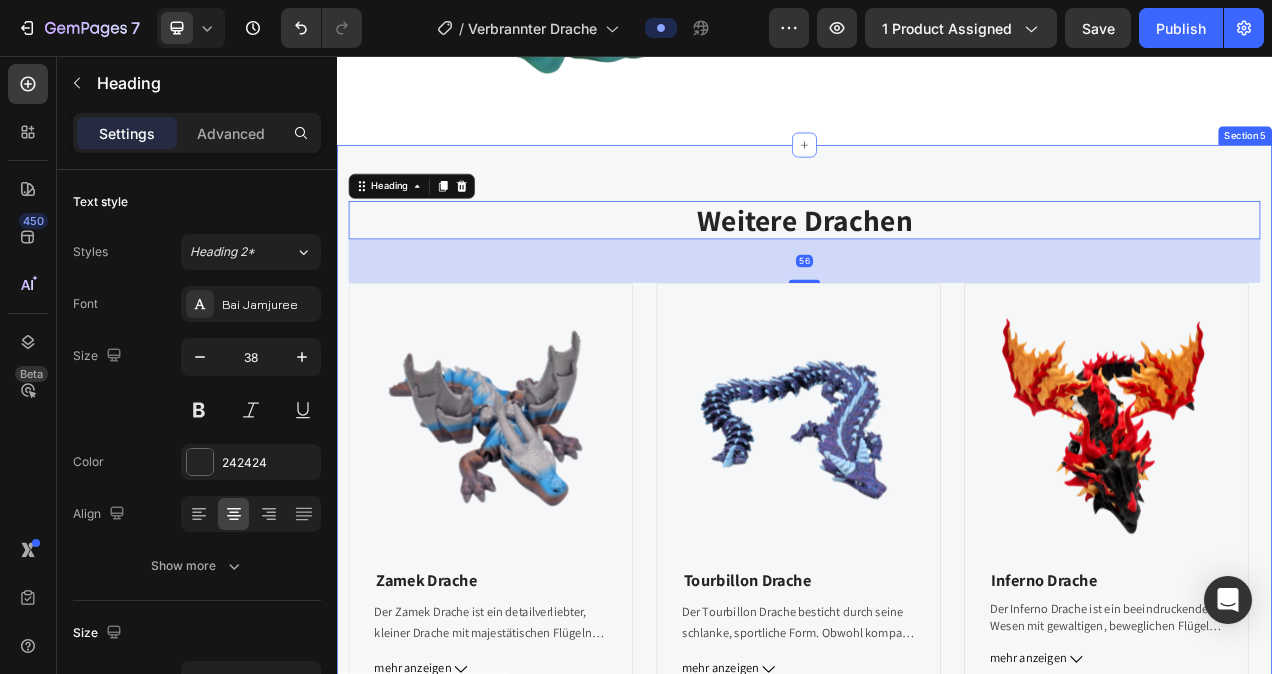 click on "Weitere Drachen Heading   56 Product Images Zamek Drache (P) Title Der Zamek Drache ist ein detailverliebter, kleiner Drache mit majestätischen Flügeln und einem uralten Geist. Gefertigt aus umweltfreundlicher Maisstärke, vereint er mystische Schönheit mit Nachhaltigkeit. Ob als Sammlerstück oder als kleines Glückssymbol auf deinem Schreibtisch – der Zamek Drache bringt den Hauch vergangener Burgen und Legenden direkt zu dir nach Hause.
Spezifikationen:
Material: Bio-Kunststoff
Maße: 8,2 cm (Höhe) x 22,7 cm (Länge)
Farbe: Blau/Silber/Braun (Bild)
mehr anzeigen
(P) Description €15,00 (P) Price (P) Price Row
Row Product Product Images Tourbillon Drache (P) Title
Spezifikationen:
Material: Bio-Kunststoff
Maße: 2,1 cm (Höhe) x 42,5 cm (Länge)
Farbe 1: Crazy Blau (Bild)
Farbe 2: Türkis/Blau Mix (Bild)
mehr anzeigen
(P) Description €20,00 (P) Price (P) Price Row
Row Product Product Images Inferno Drache" at bounding box center [937, 613] 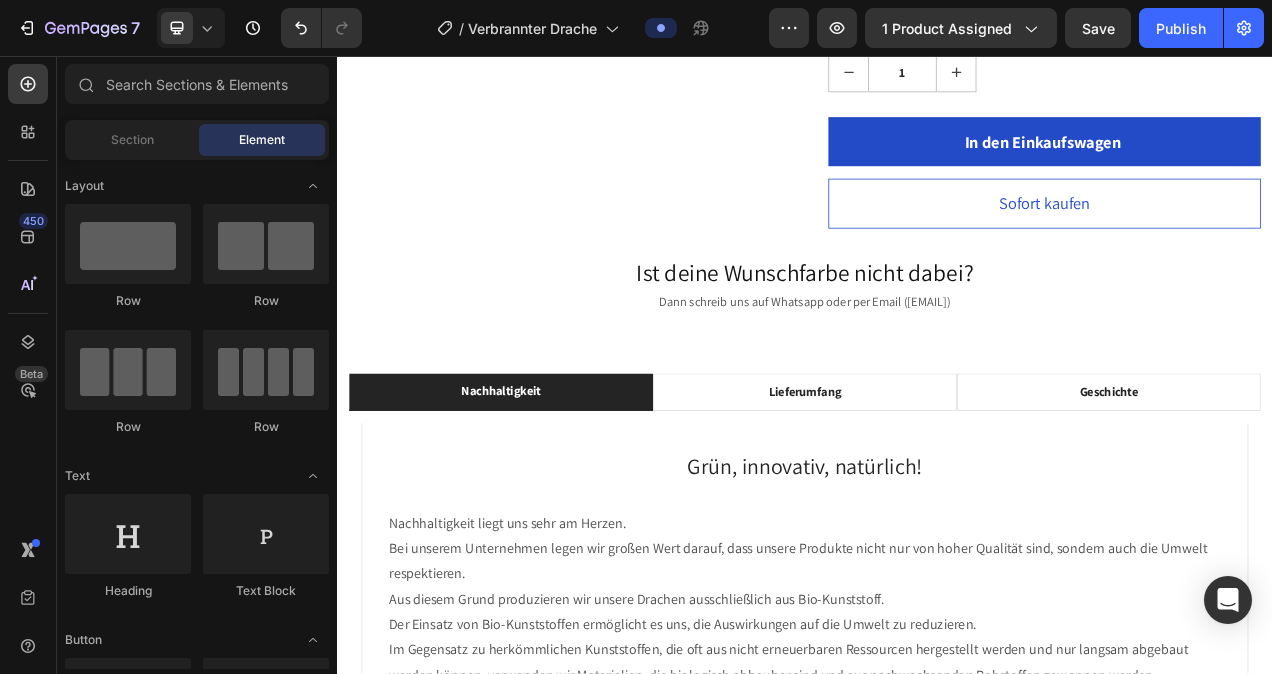scroll, scrollTop: 848, scrollLeft: 0, axis: vertical 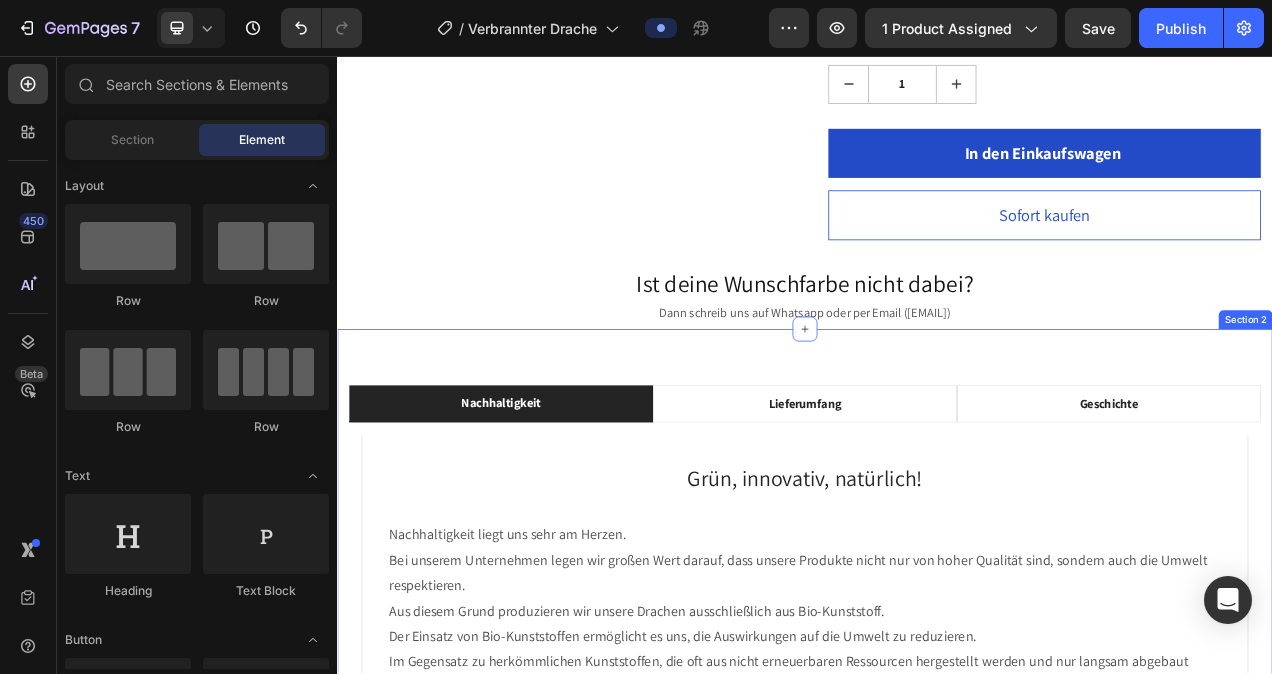 click on "Lieferumfang" at bounding box center (937, 503) 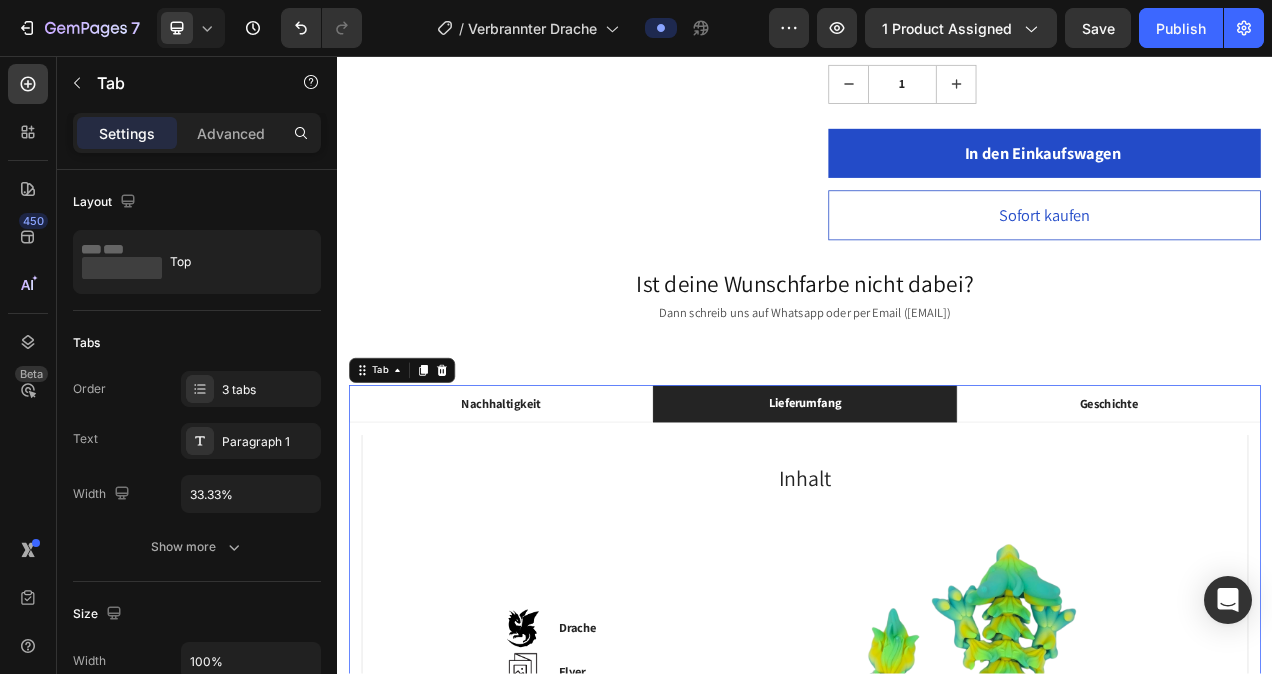 click on "Geschichte" at bounding box center (1327, 503) 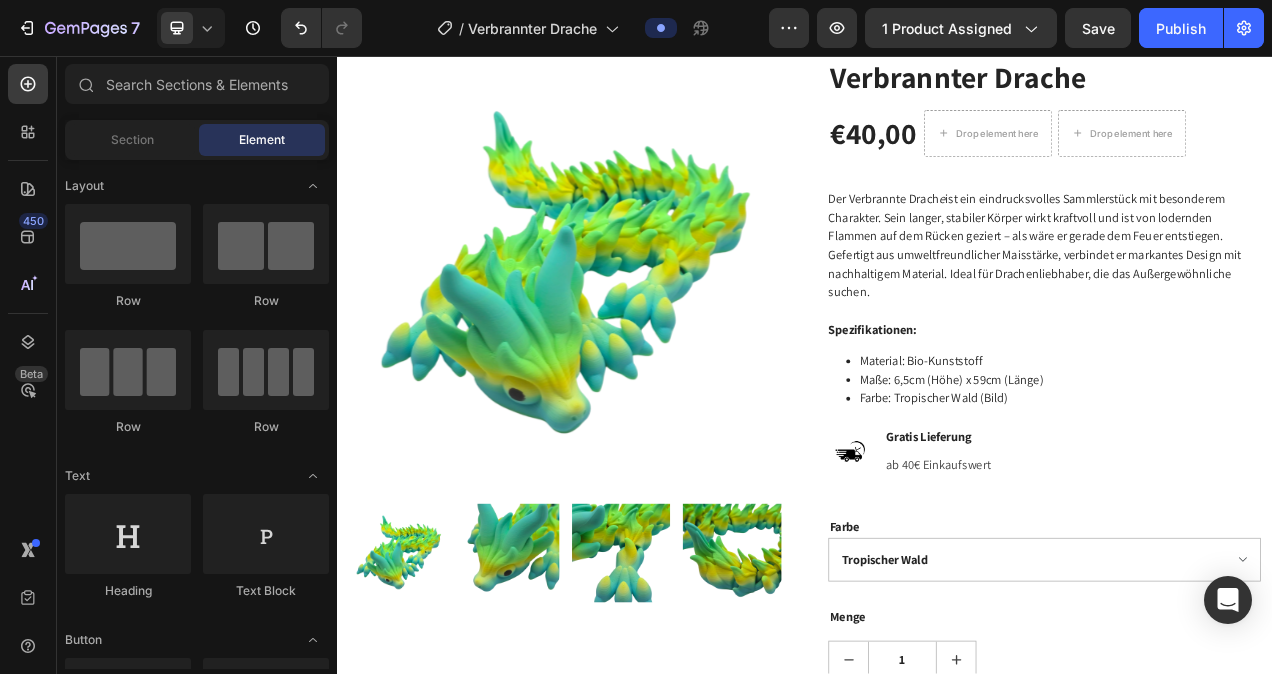 scroll, scrollTop: 0, scrollLeft: 0, axis: both 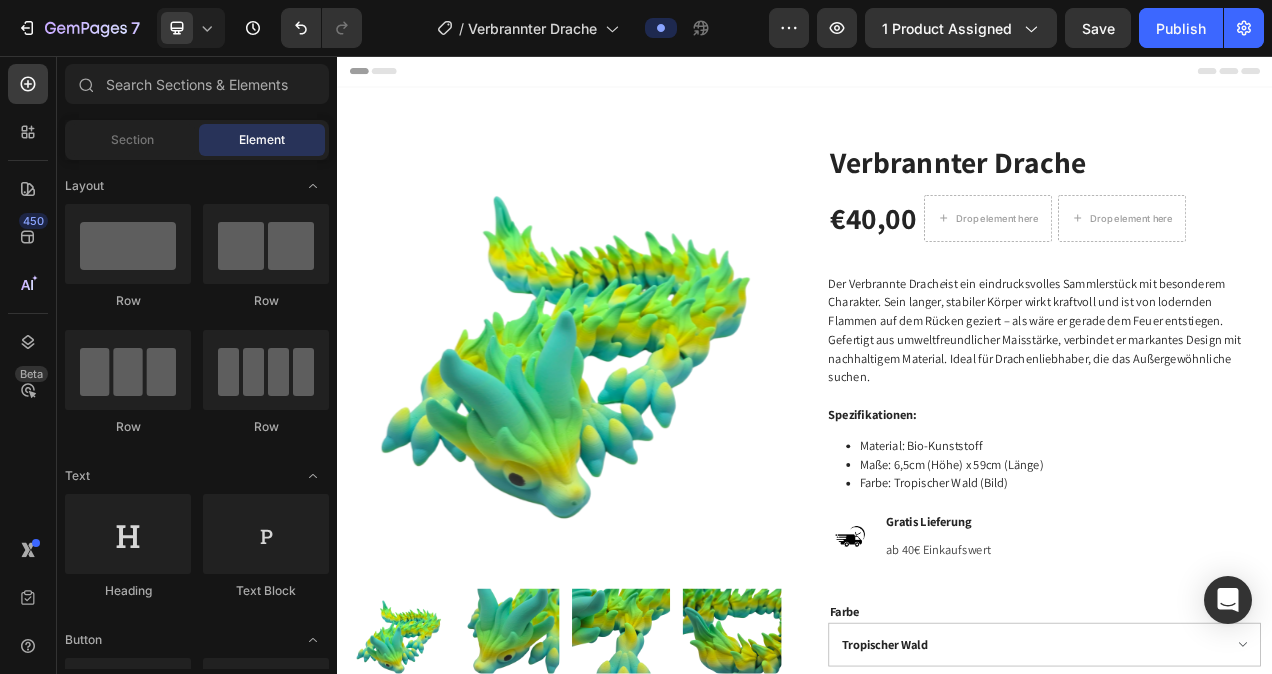 click on "Publish" at bounding box center (1181, 28) 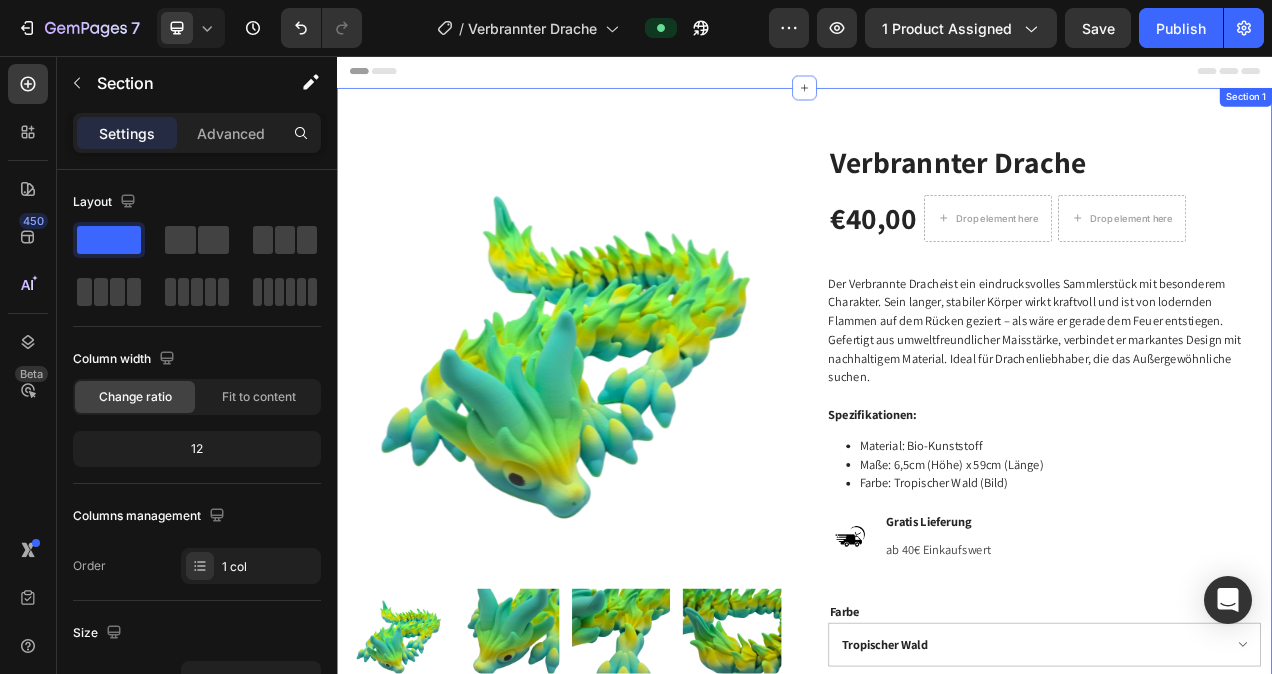 click on "Product Images Verbrannter Drache (P) Title €40,00 (P) Price (P) Price
Drop element here
Drop element here Row Der Verbrannte Drach e  ist ein eindrucksvolles Sammlerstück mit besonderem Charakter. Sein langer, stabiler Körper wirkt kraftvoll und ist von lodernden Flammen auf dem Rücken geziert – als wäre er gerade dem Feuer entstiegen. Gefertigt aus umweltfreundlicher Maisstärke, verbindet er markantes Design mit nachhaltigem Material. Ideal für Drachenliebhaber, die das Außergewöhnliche suchen.
Spezifikationen:
Material: Bio-Kunststoff
Maße: 6,5cm (Höhe) x 59cm (Länge)
Farbe: Tropischer Wald (Bild)
(P) Description Image Gratis Lieferung Text block ab 40€ Einkaufswert Text block Icon List Row Farbe   Tropischer Wald Weiß Gelb Gold Grün Rosa Pink Violett Orange Rot Türkis Blau Rosegold Silber Grau Braun Schwarz Beige Regenbogen Regenbogen Pastell Galaxy Rot Galaxy Violett Galaxy Silber Galaxy Schwarz Galaxy Regenbogen Rot/Gelb/Blau 1" at bounding box center [937, 676] 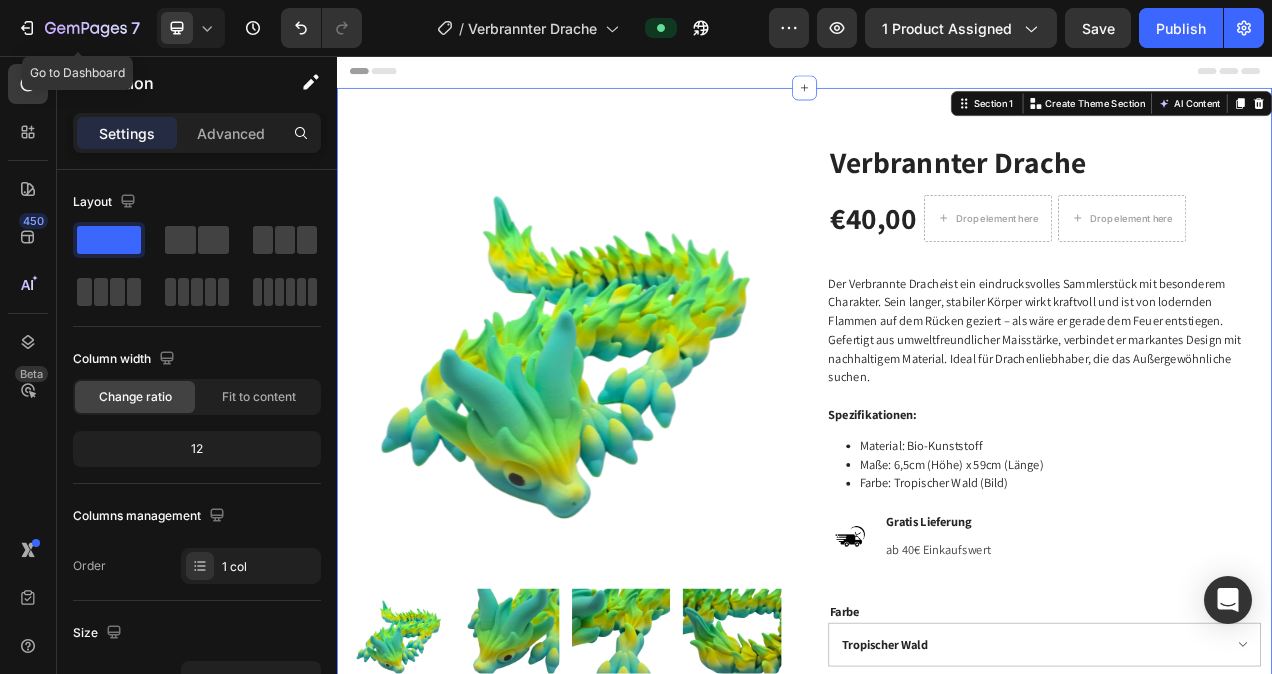 click 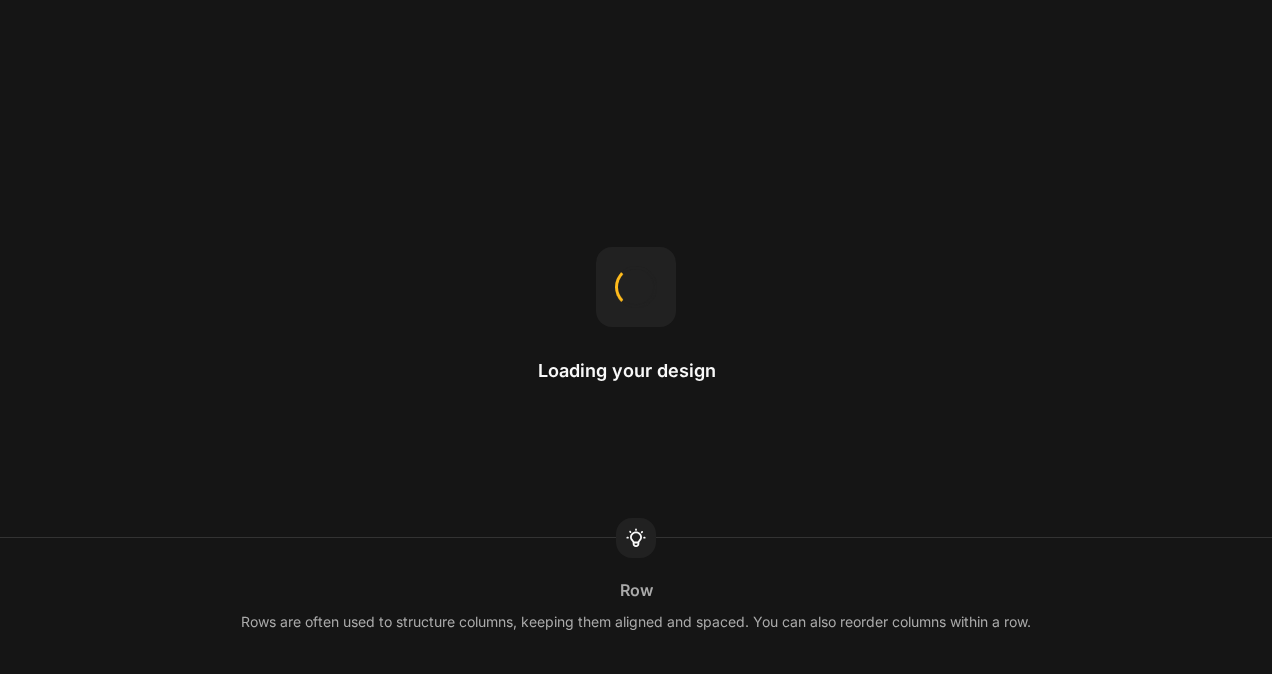 scroll, scrollTop: 0, scrollLeft: 0, axis: both 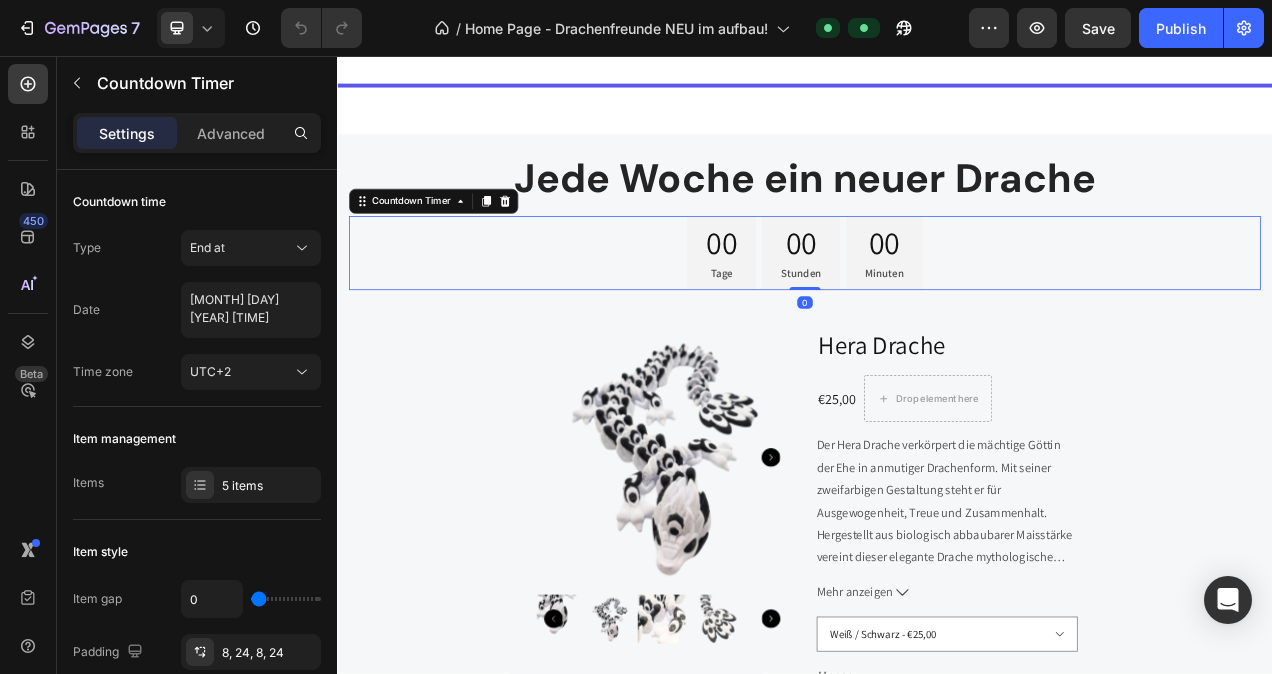 click on "Minuten" at bounding box center (1039, 335) 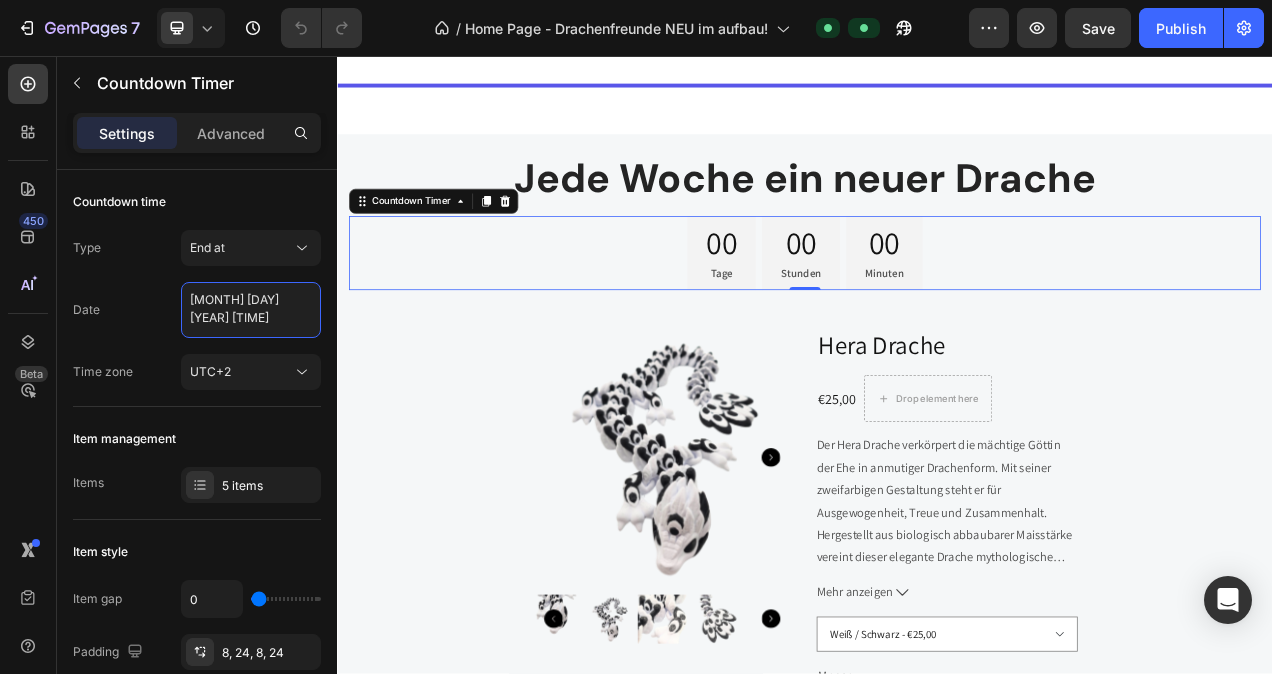 select on "20" 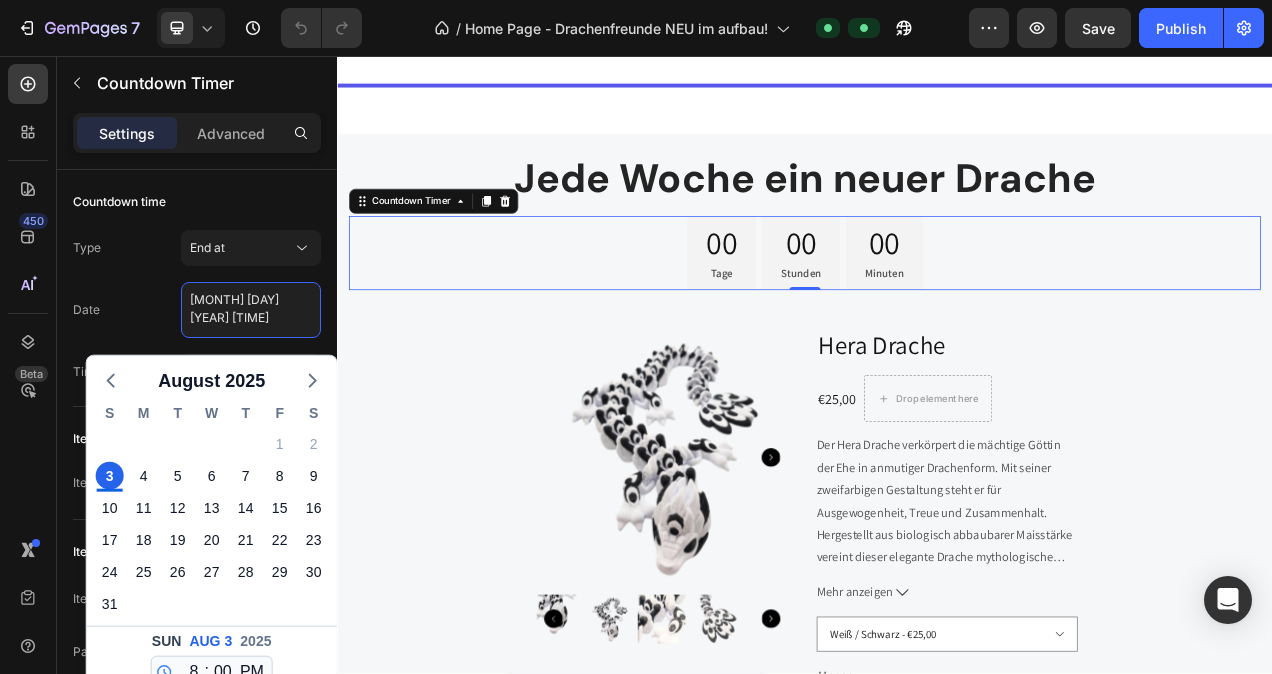 click on "August 03 2025 8:00 PM" at bounding box center (251, 310) 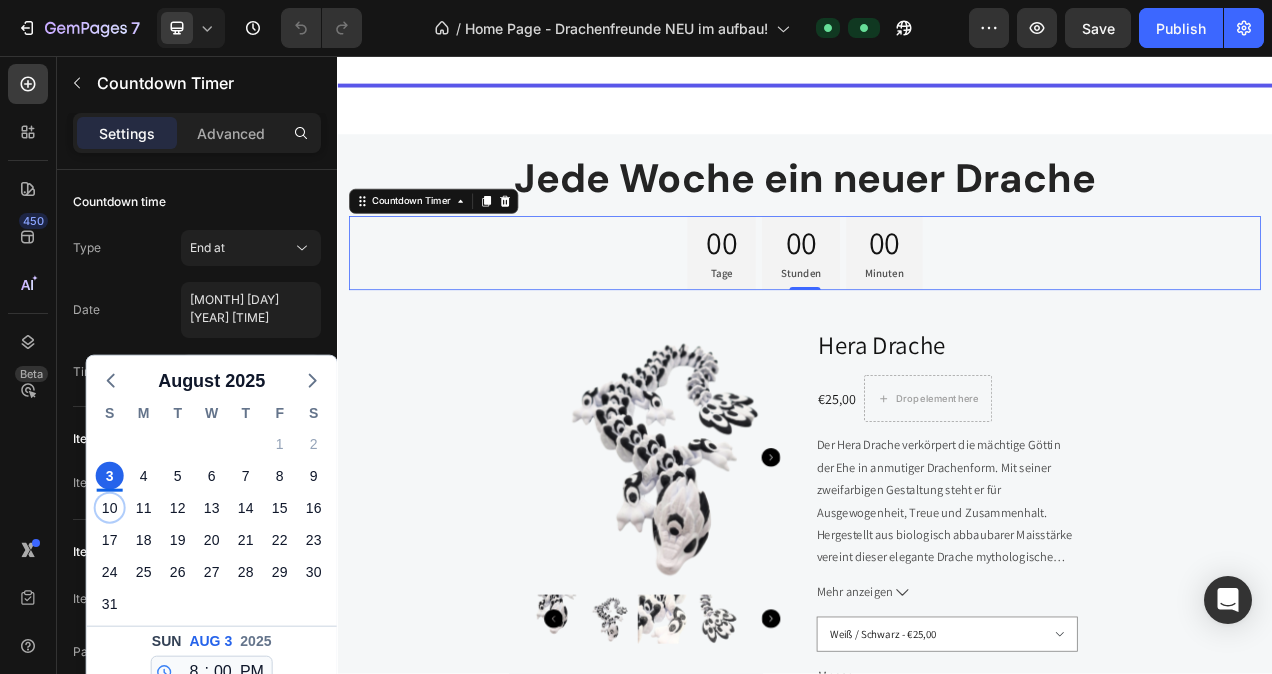 click on "10" 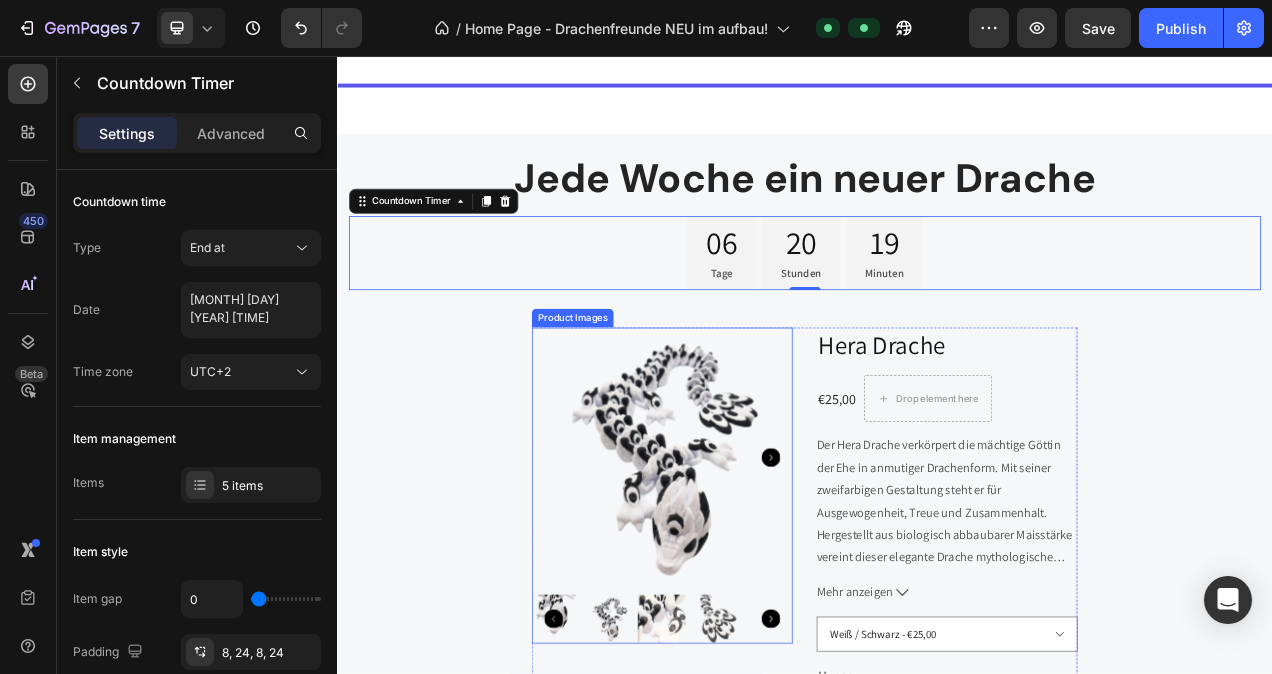 click at bounding box center (754, 572) 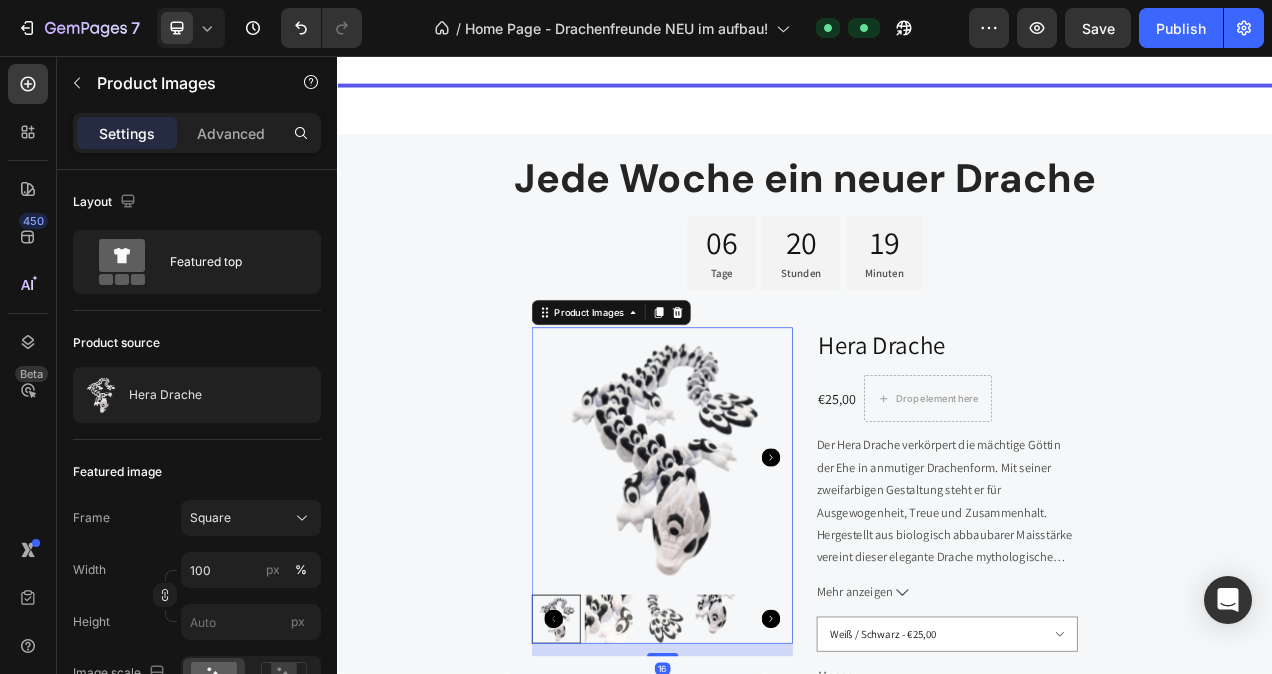 click on "Featured top" at bounding box center (231, 262) 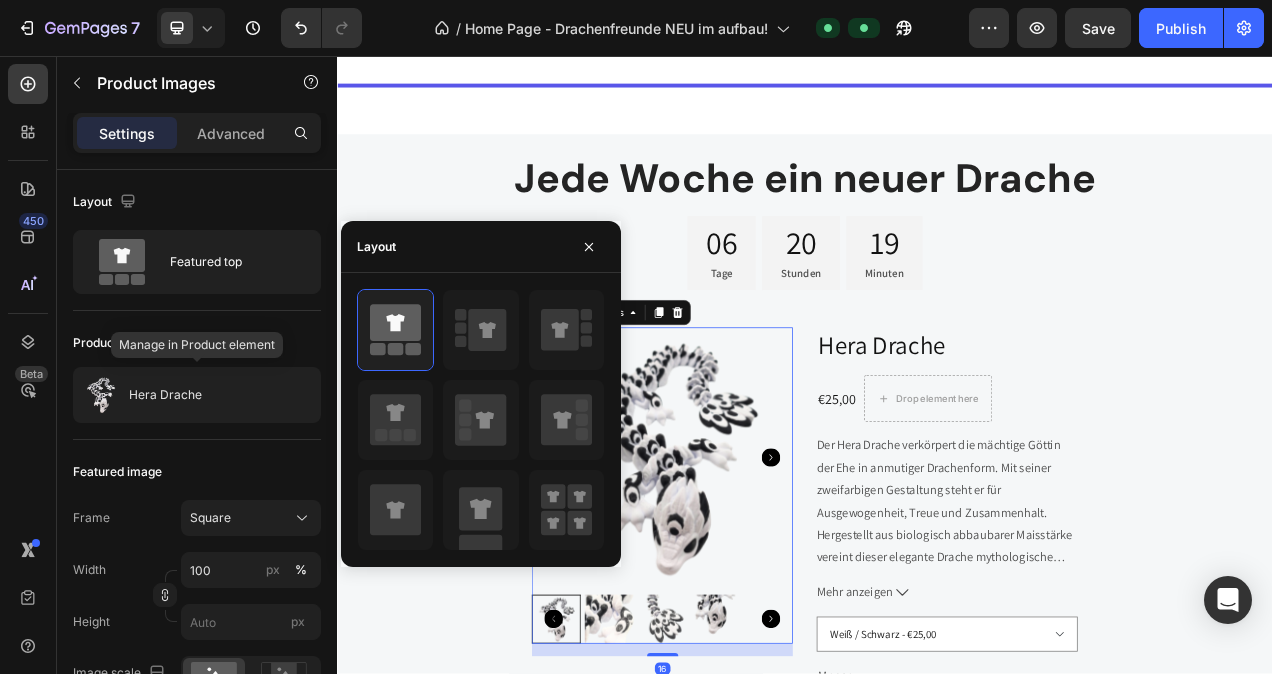 click on "Hera Drache" 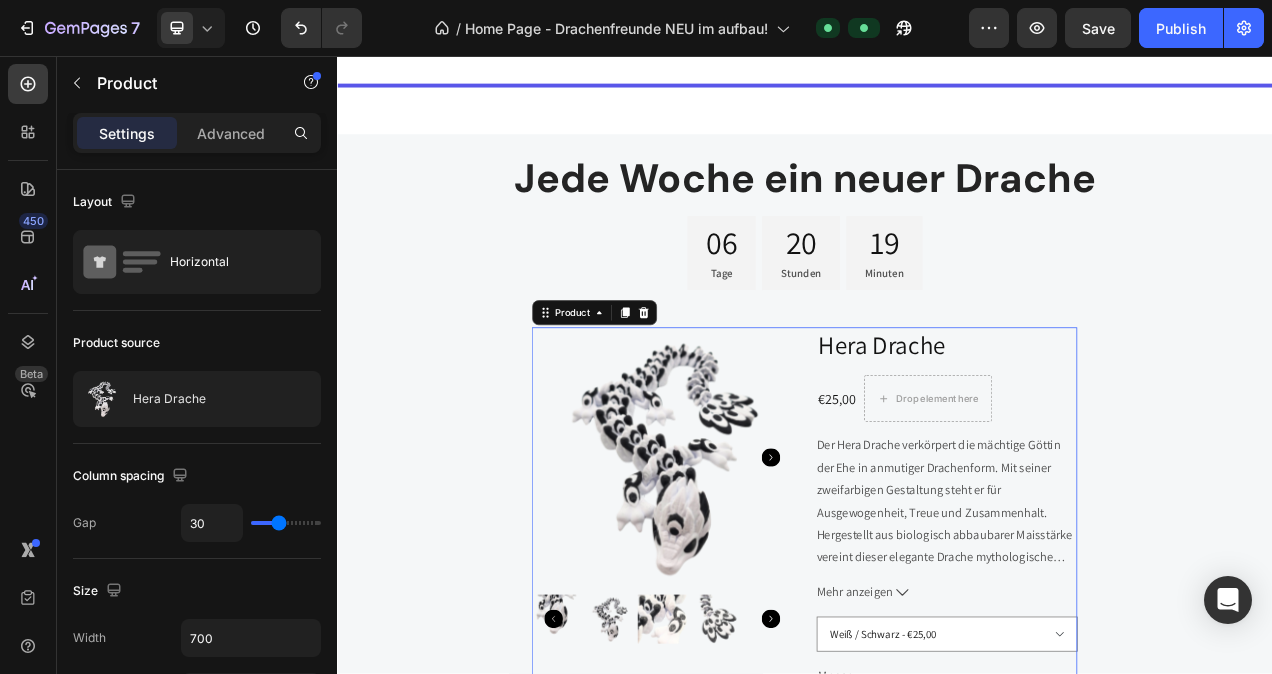 click at bounding box center [0, 0] 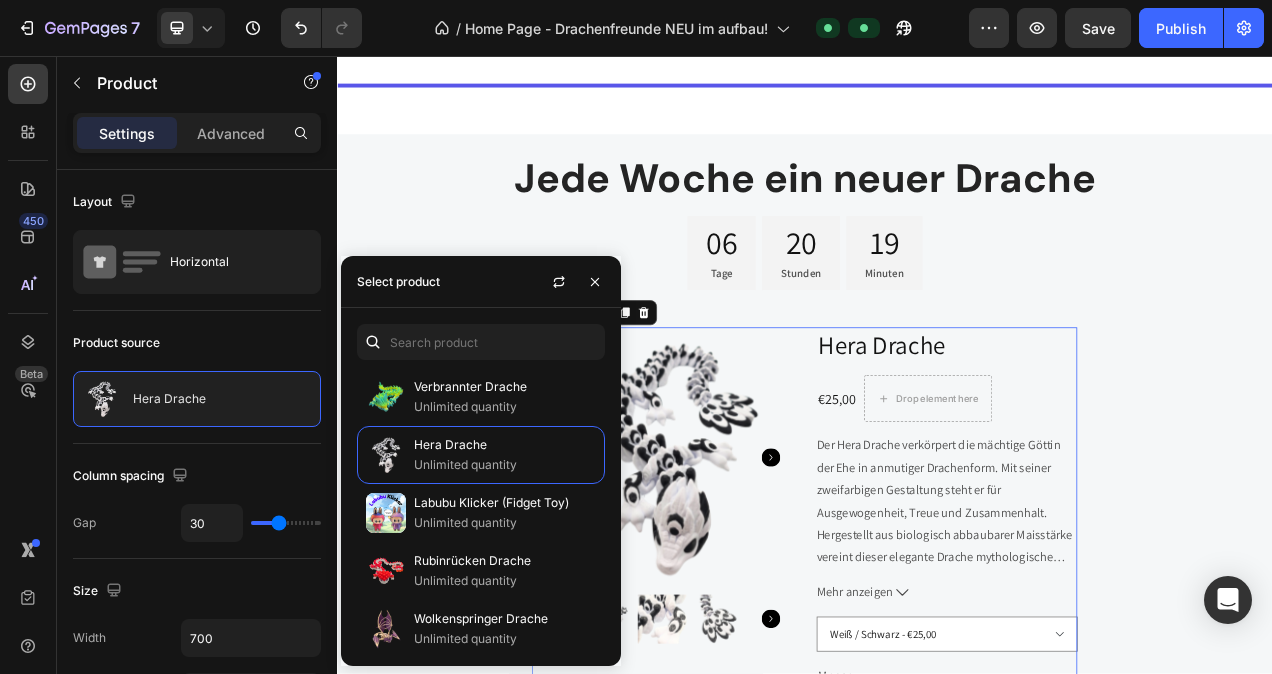 click on "Unlimited quantity" at bounding box center [505, 407] 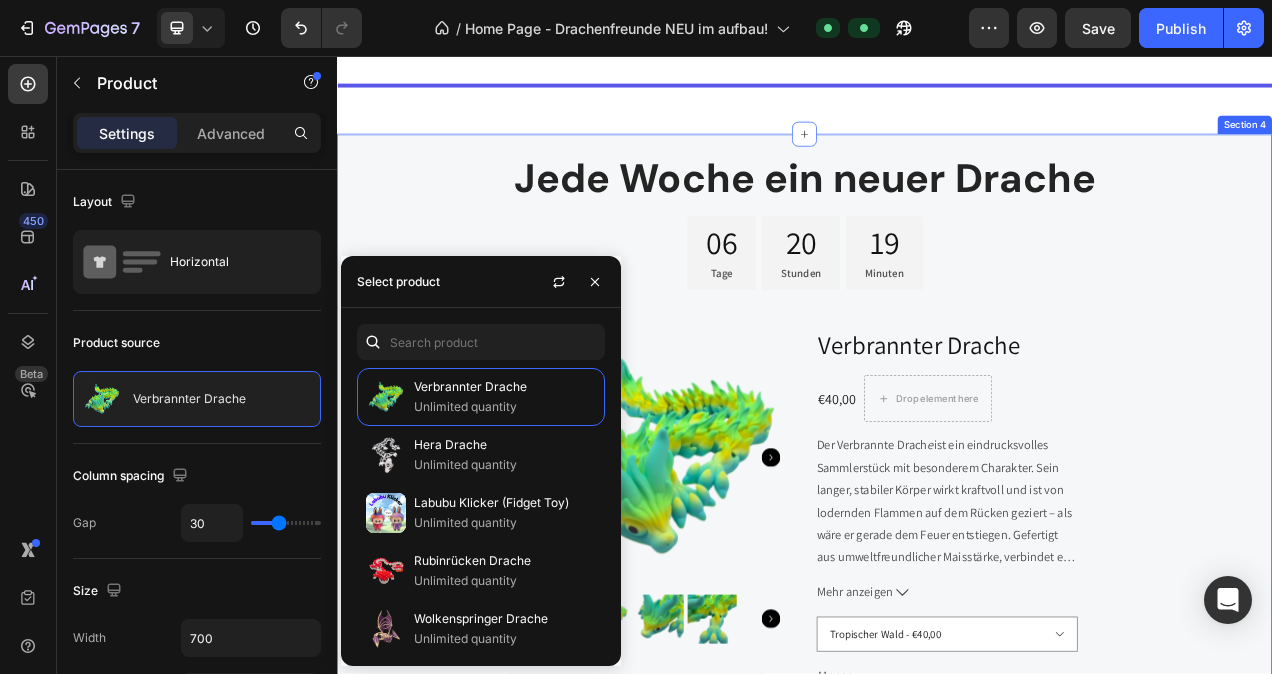 click on "Jede Woche ein neuer Drache Heading 06 Tage 20 Stunden 19 Minuten Countdown Timer Row
Product Images Verbrannter Drache Product Title €40,00 Product Price Product Price
Drop element here Row Der Verbrannte Drach e  ist ein eindrucksvolles Sammlerstück mit besonderem Charakter. Sein langer, stabiler Körper wirkt kraftvoll und ist von lodernden Flammen auf dem Rücken geziert – als wäre er gerade dem Feuer entstiegen. Gefertigt aus umweltfreundlicher Maisstärke, verbindet er markantes Design mit nachhaltigem Material. Ideal für Drachenliebhaber, die das Außergewöhnliche suchen.
Spezifikationen:
Material: Bio-Kunststoff
Maße: 6,5cm (Höhe) x 59cm (Länge)
Farbe: Tropischer Wald (Bild)
Mehr anzeigen
Product Description   Tropischer Wald - €40,00  Weiß - €40,00  Gelb - €40,00  Gold - €40,00  Grün - €40,00  Rosa - €40,00  Pink - €40,00  Violett - €40,00  Orange - €40,00  Rot - €40,00  Menge" at bounding box center [937, 642] 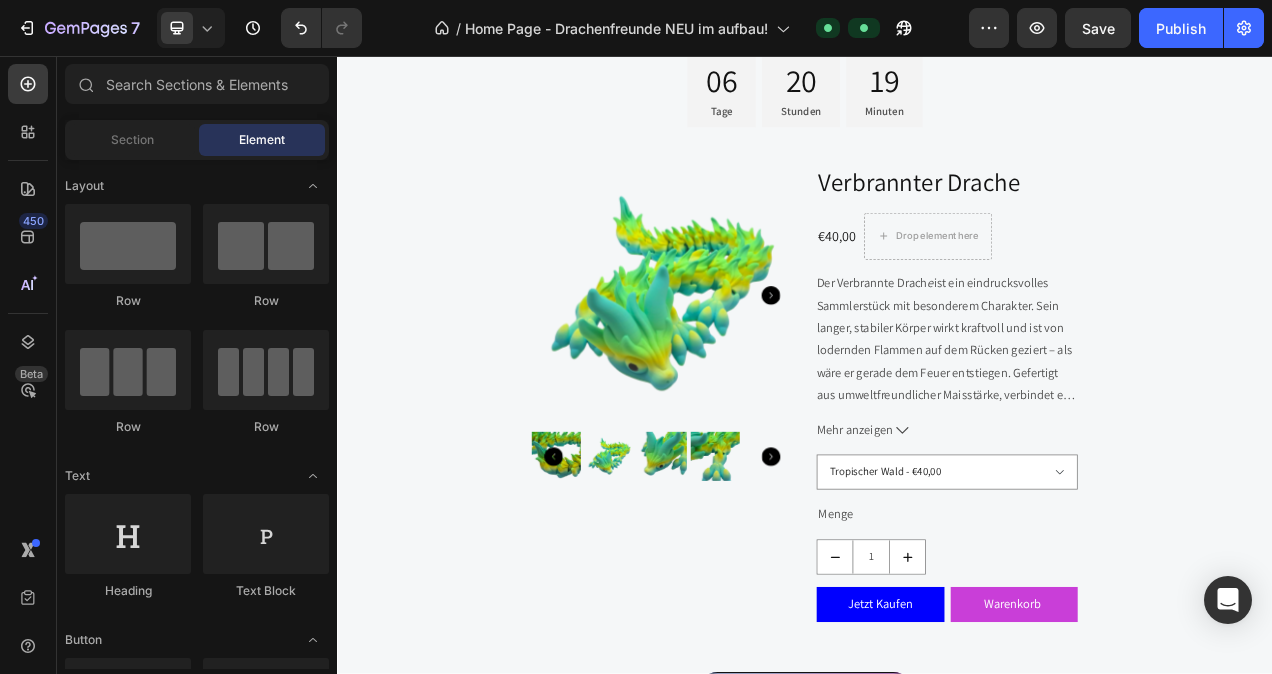 scroll, scrollTop: 924, scrollLeft: 0, axis: vertical 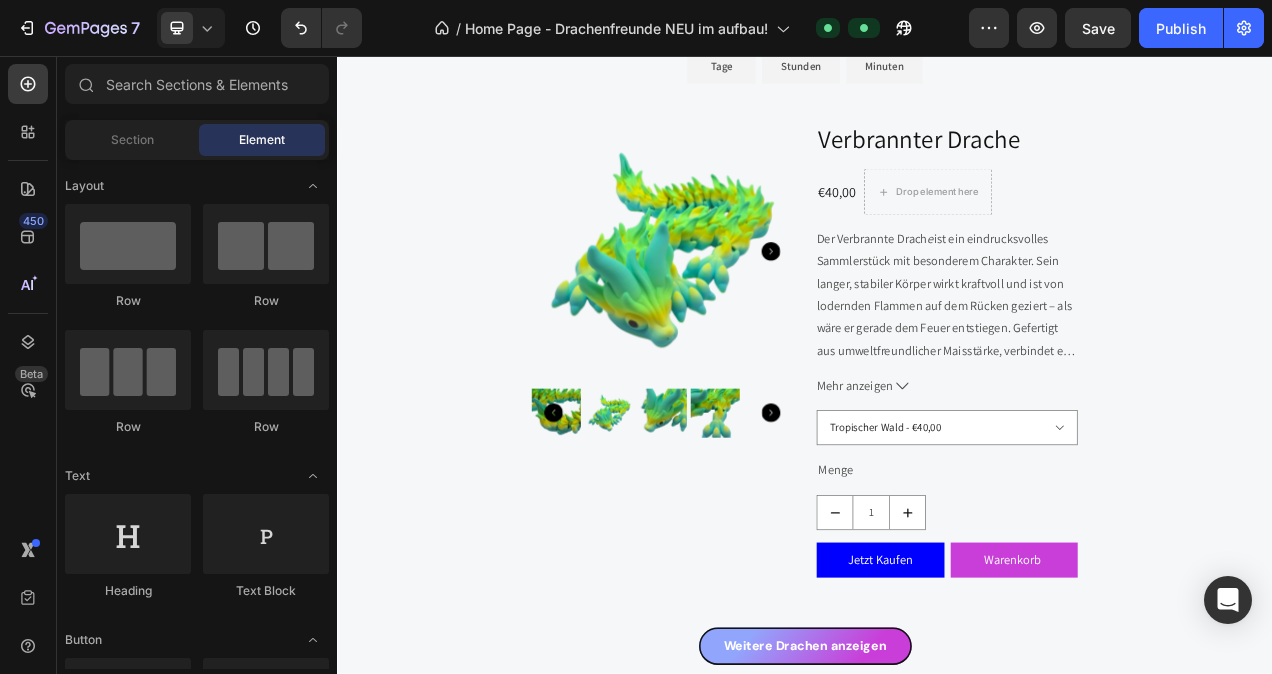 click on "7  Version history  /  Home Page - Drachenfreunde NEU im aufbau! Default Preview  Save   Publish" 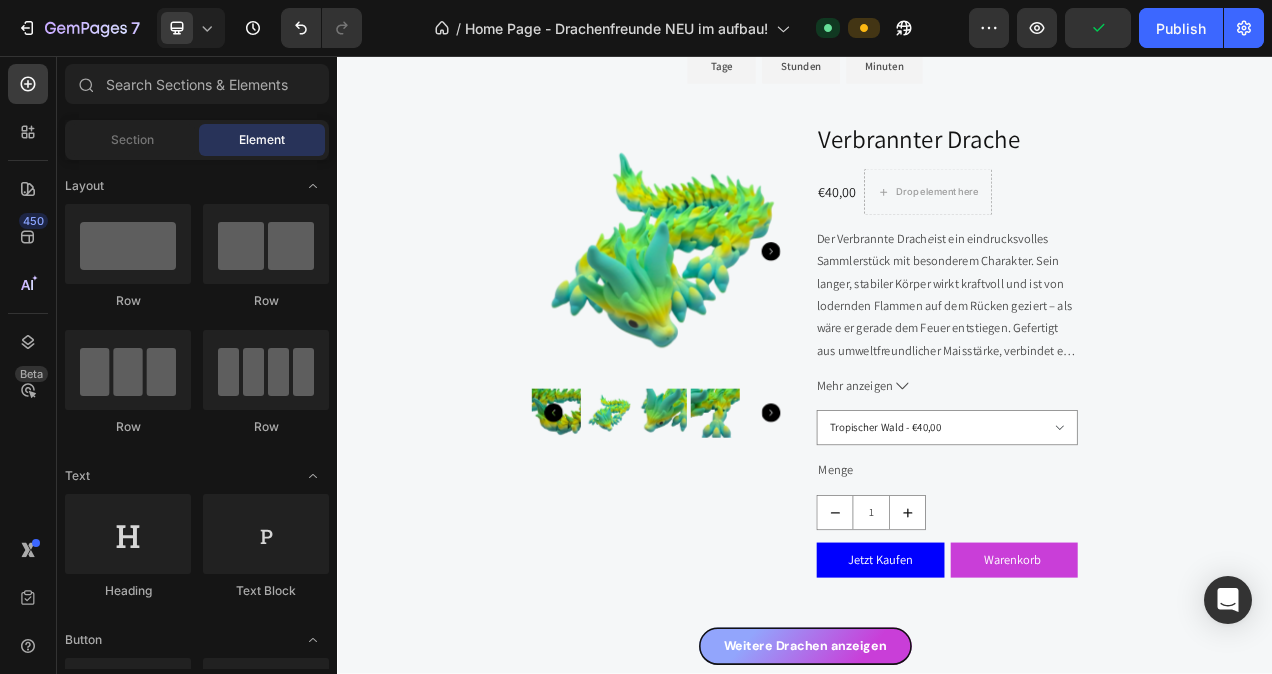click on "Publish" at bounding box center (1181, 28) 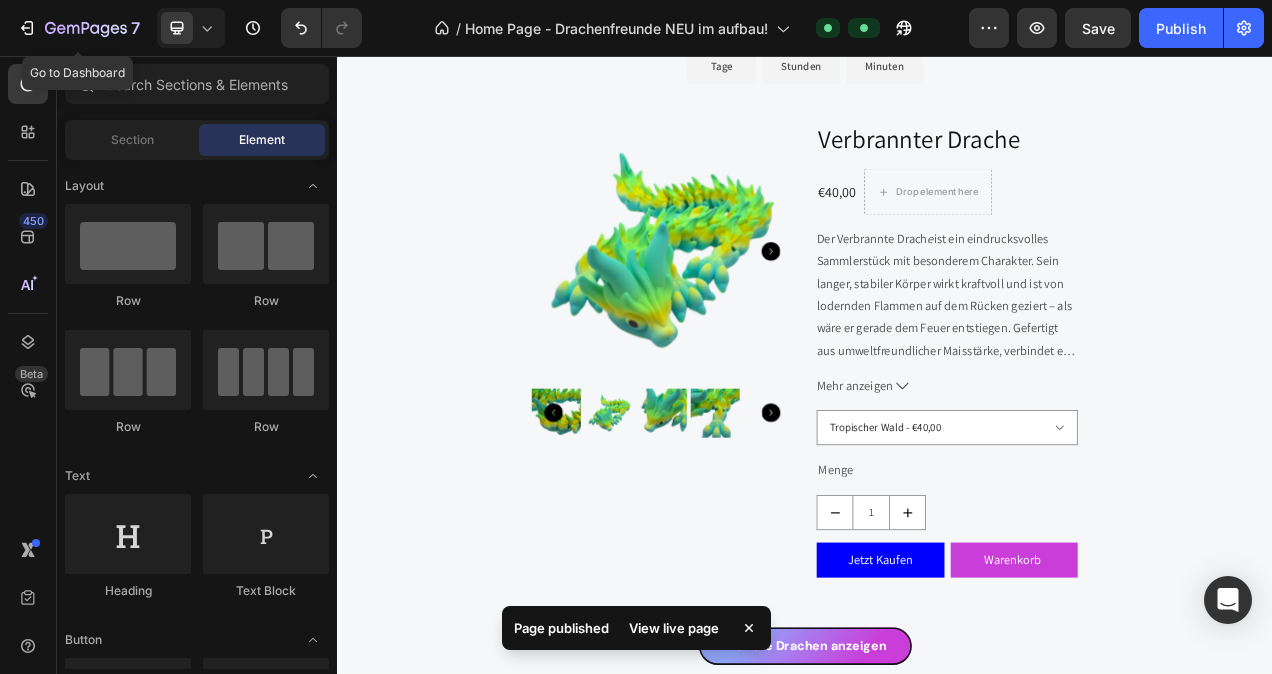 click 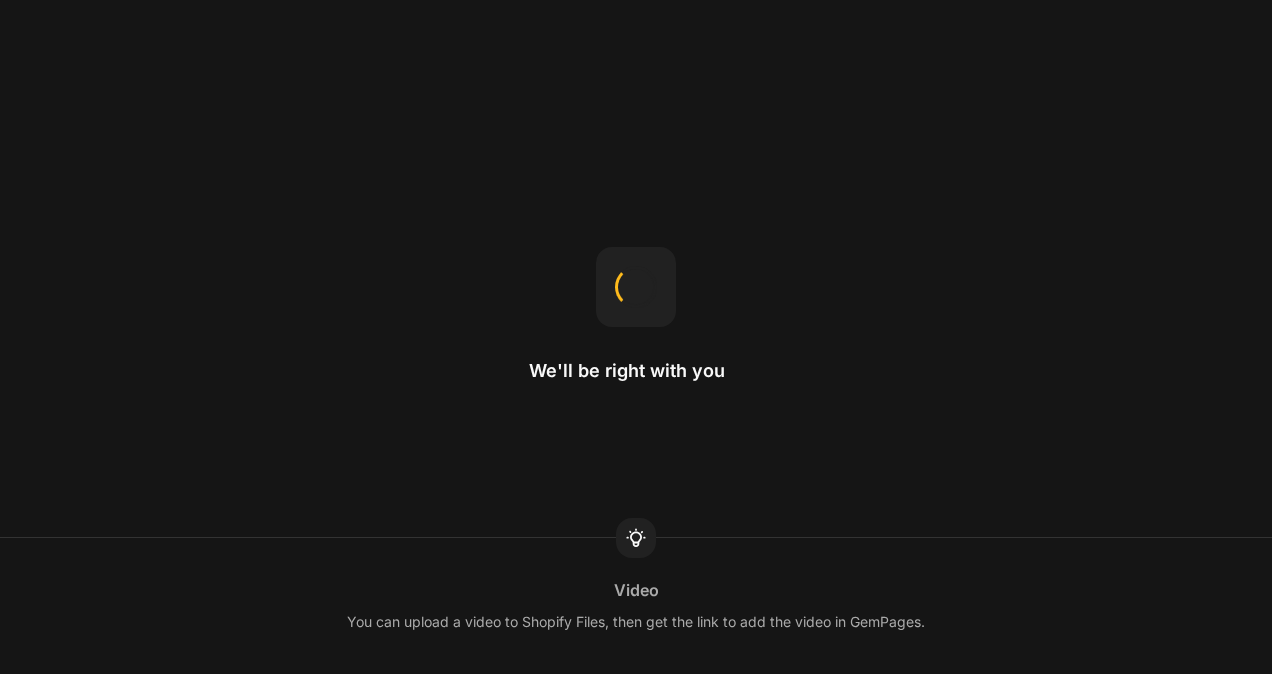 scroll, scrollTop: 0, scrollLeft: 0, axis: both 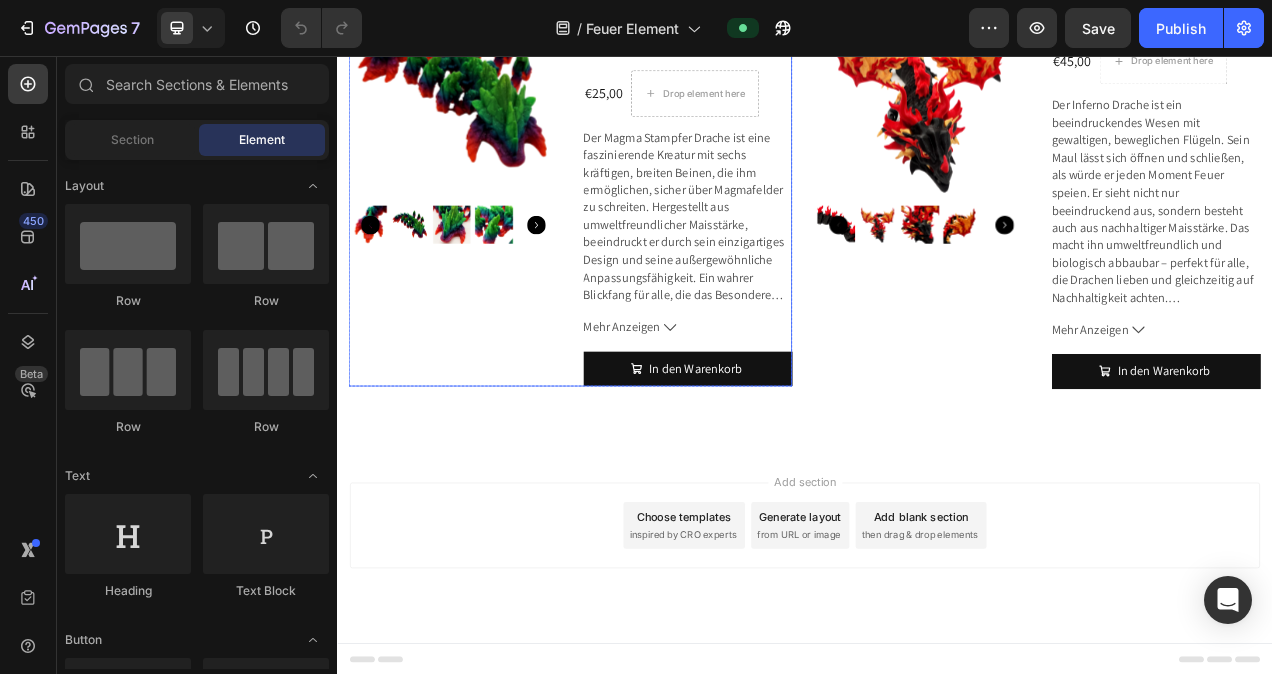 click on "Product Images Magma Stampfer Drache Product Title €25,00 Product Price Product Price
Drop element here Row
Der Magma Stampfer Drache ist eine faszinierende Kreatur mit sechs kräftigen, breiten Beinen, die ihm ermöglichen, sicher über Magmafelder zu schreiten. Hergestellt aus umweltfreundlicher Maisstärke, beeindruckt er durch sein einzigartiges Design und seine außergewöhnliche Anpassungsfähigkeit. Ein wahrer Blickfang für alle, die das Besondere lieben!
Spezifikationen:
Material: Bio-Kunststoff
Maße: 6 cm (Höhe) x 28,5 cm (Länge)
Farbe: Galaxy Regenbogen (Bild)
Mehr Anzeigen
Product Description
In den Warenkorb Add to Cart Product" at bounding box center (636, 226) 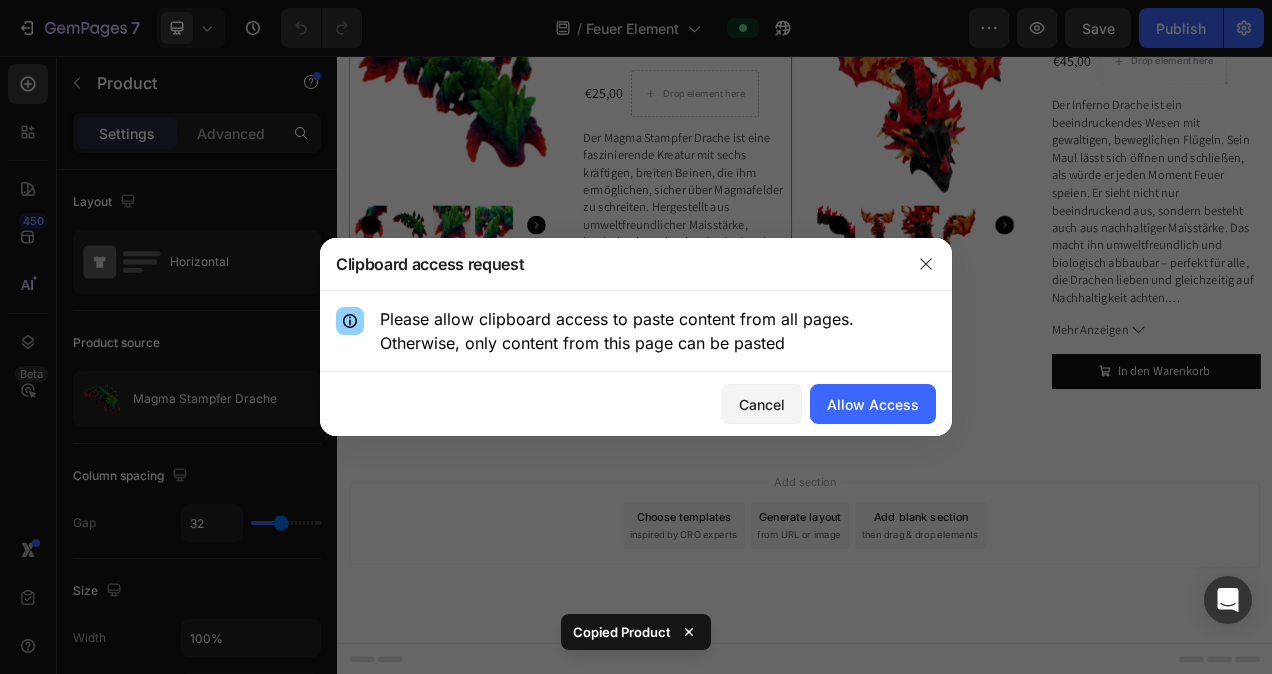 click 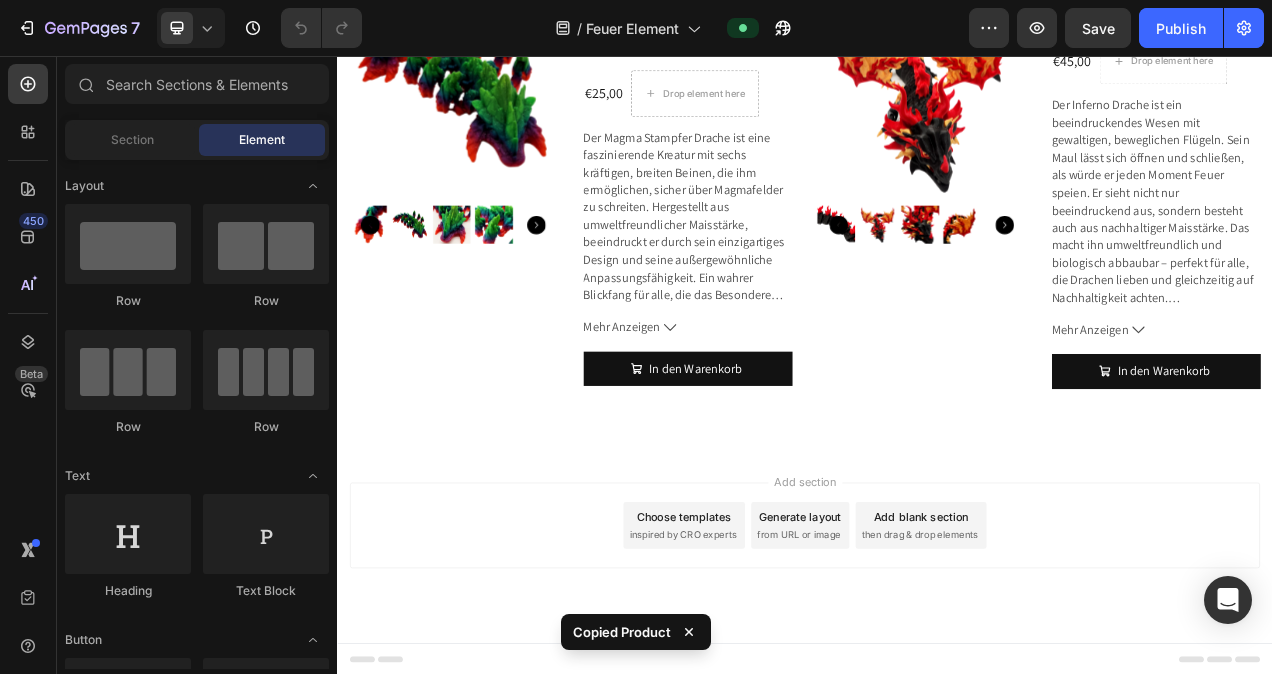 scroll, scrollTop: 1230, scrollLeft: 0, axis: vertical 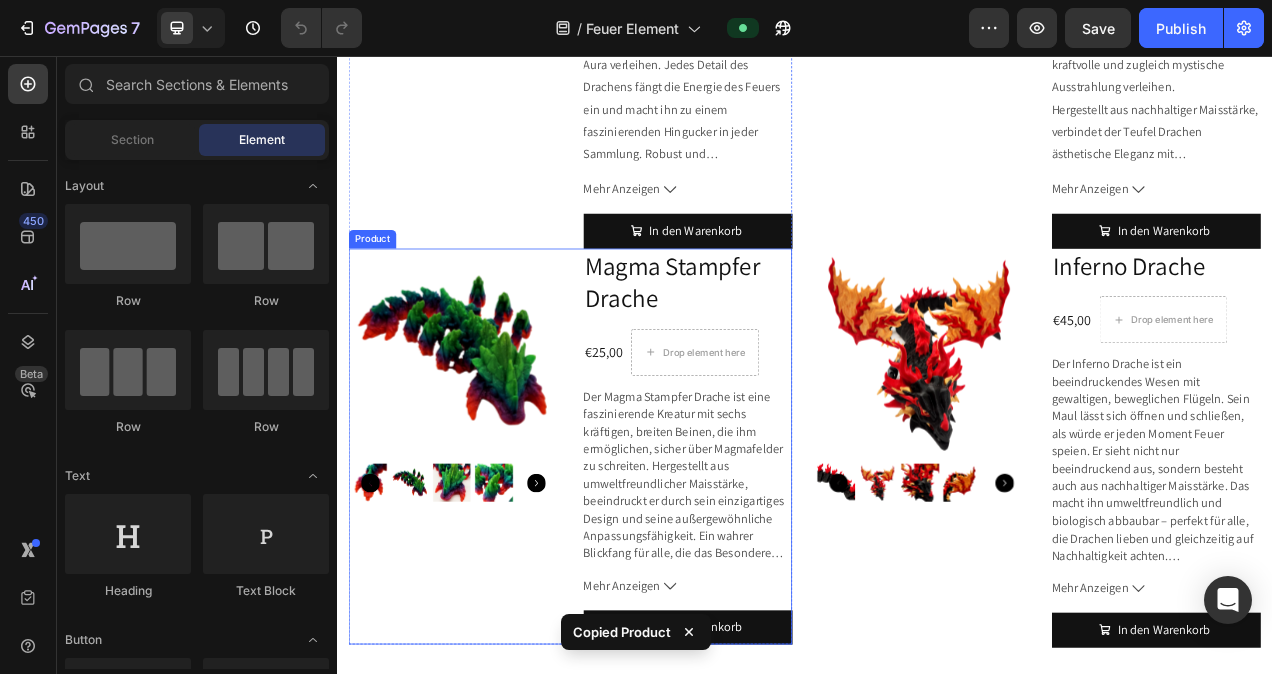 drag, startPoint x: 642, startPoint y: 396, endPoint x: 736, endPoint y: 345, distance: 106.94391 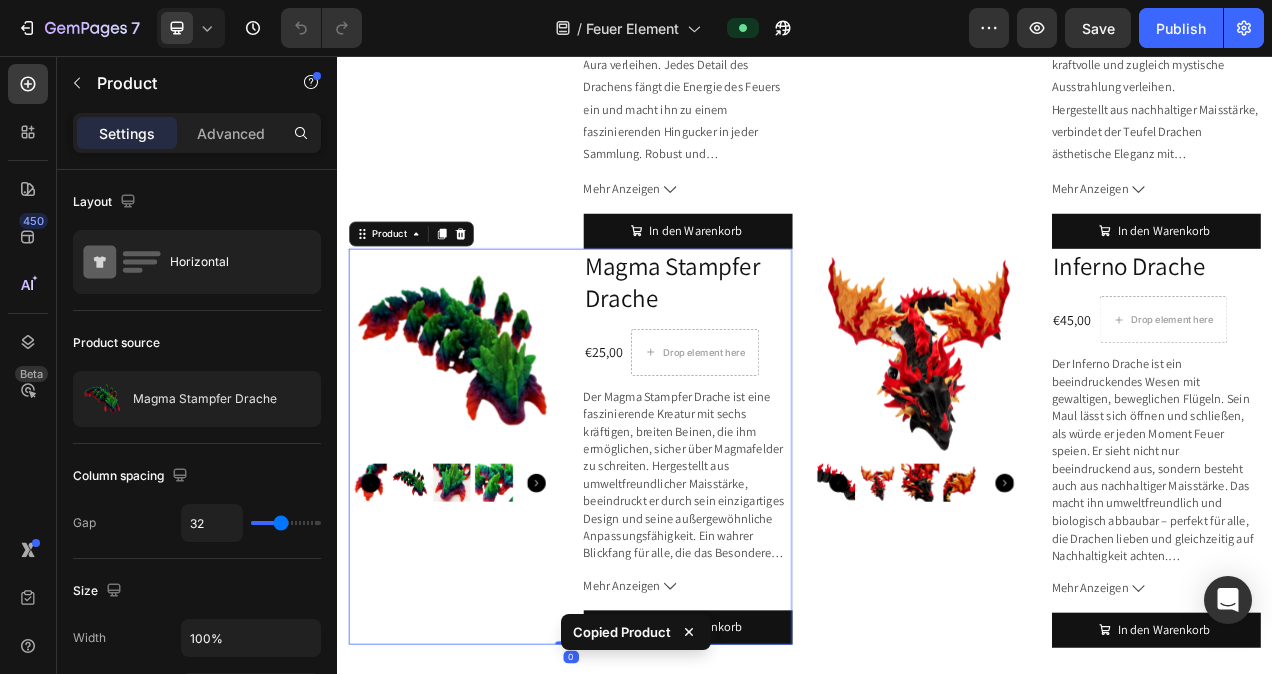 click 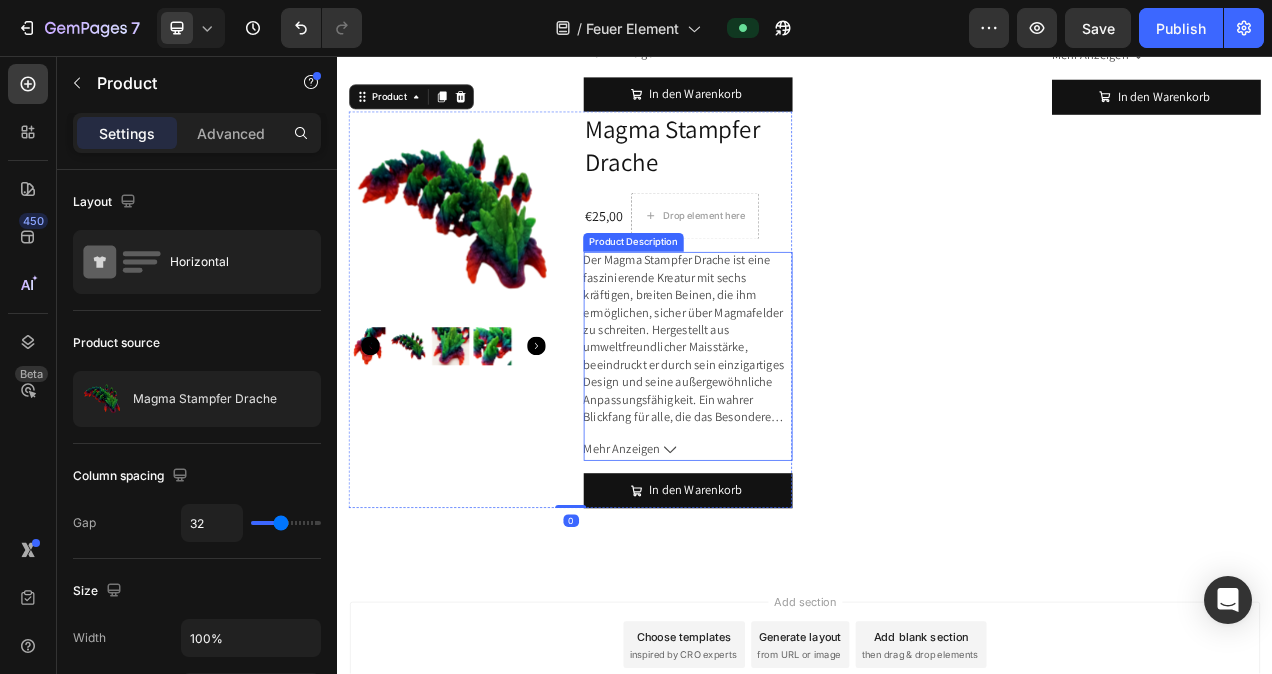 scroll, scrollTop: 1916, scrollLeft: 0, axis: vertical 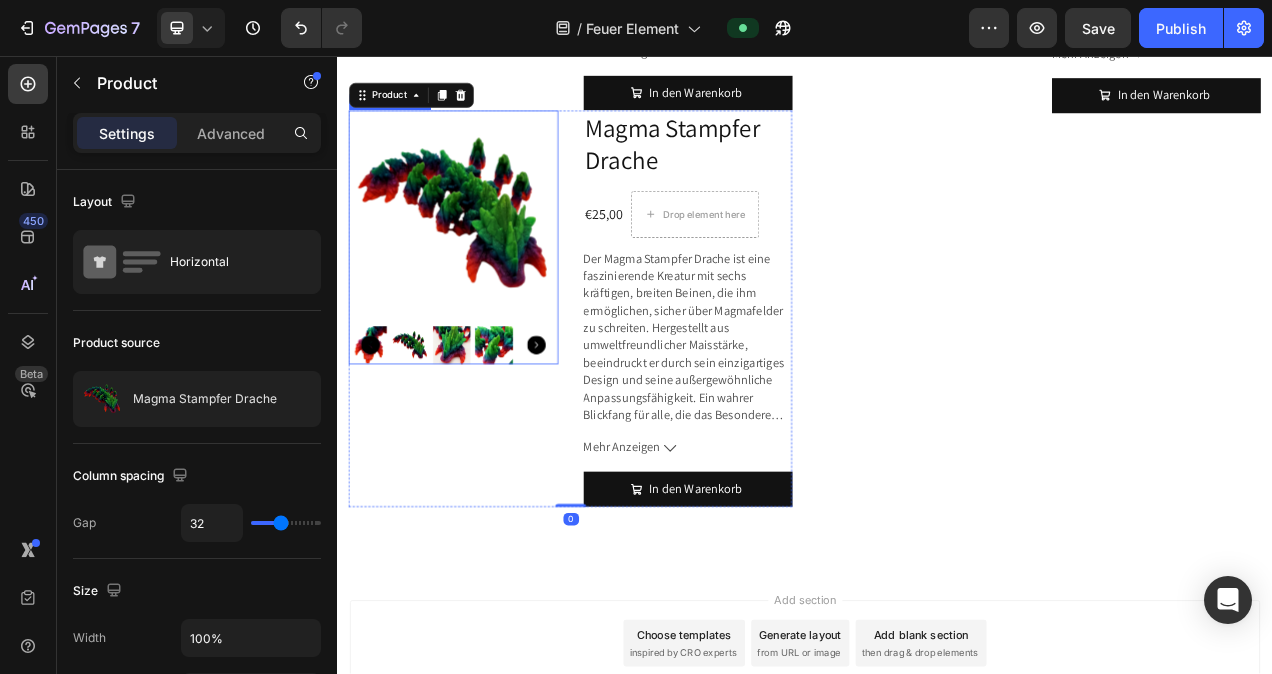 click at bounding box center [486, 260] 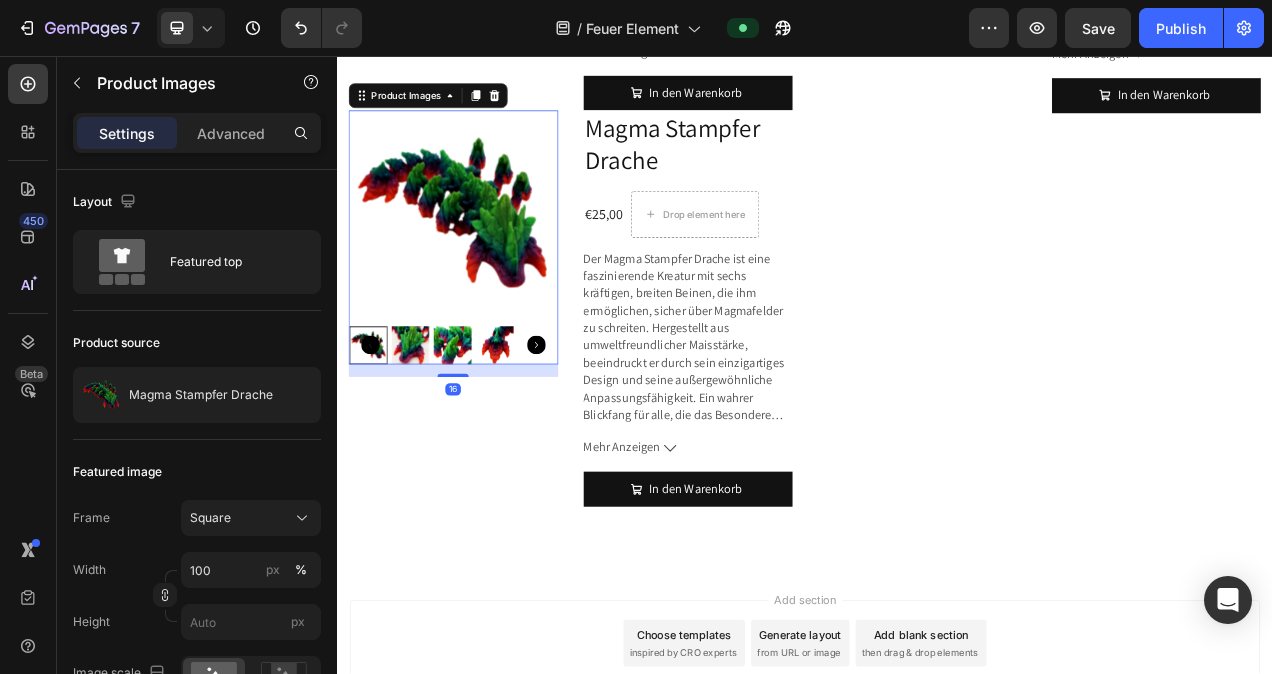 click 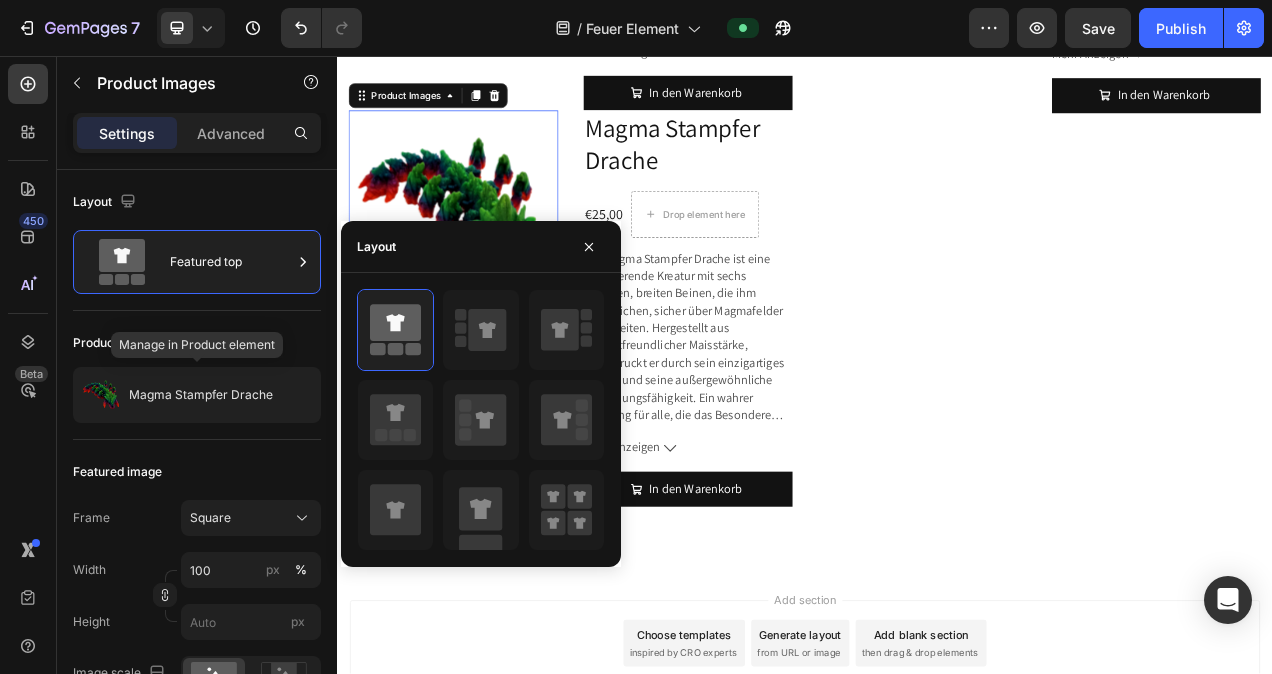 click on "Magma Stampfer Drache" at bounding box center (201, 395) 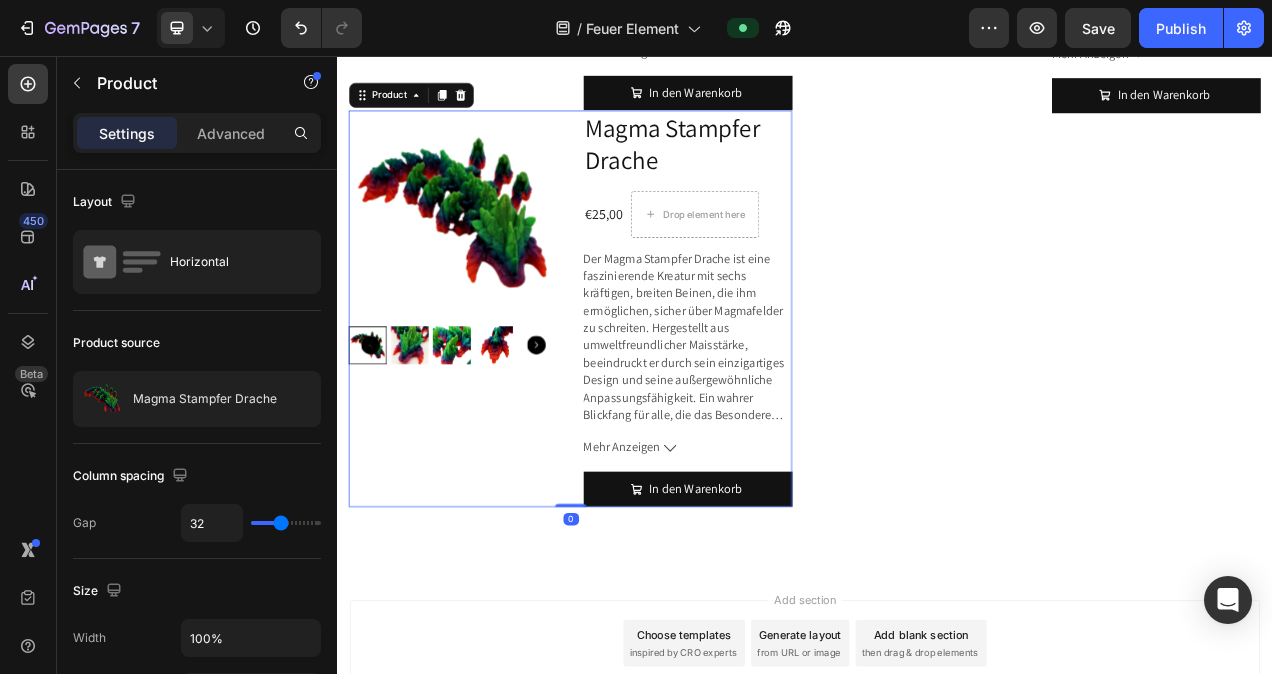 click on "Magma Stampfer Drache" 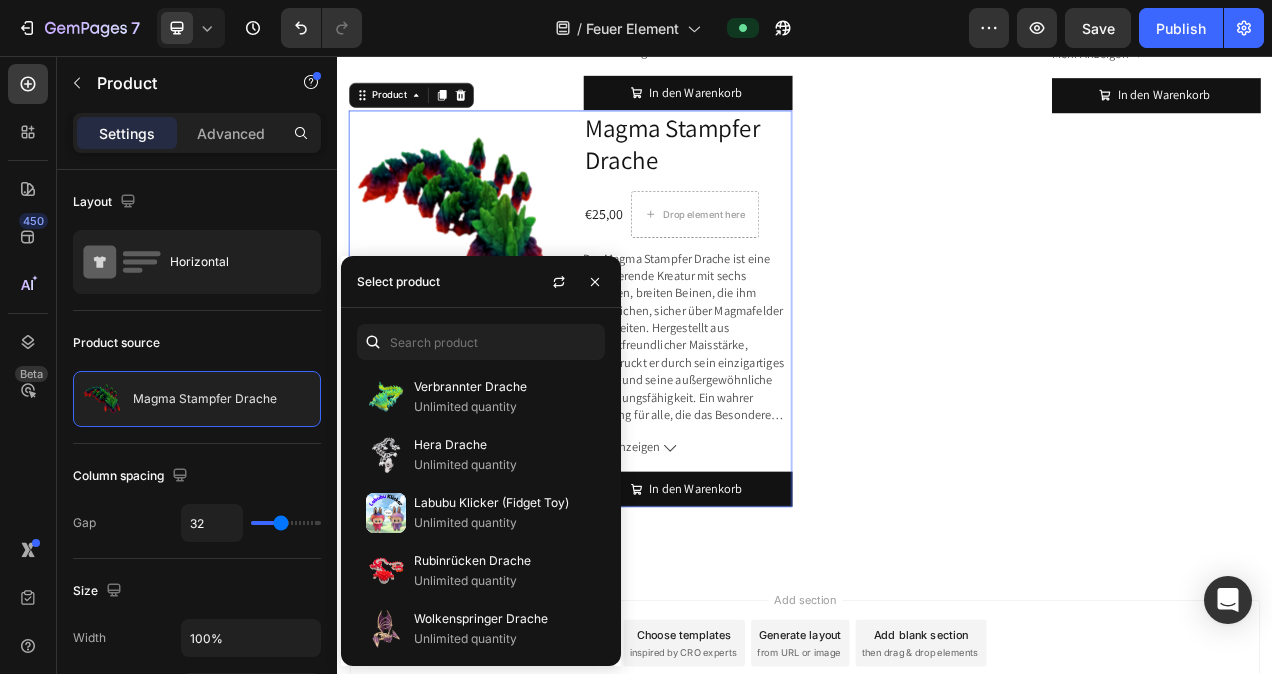 click on "Verbrannter Drache Unlimited quantity" 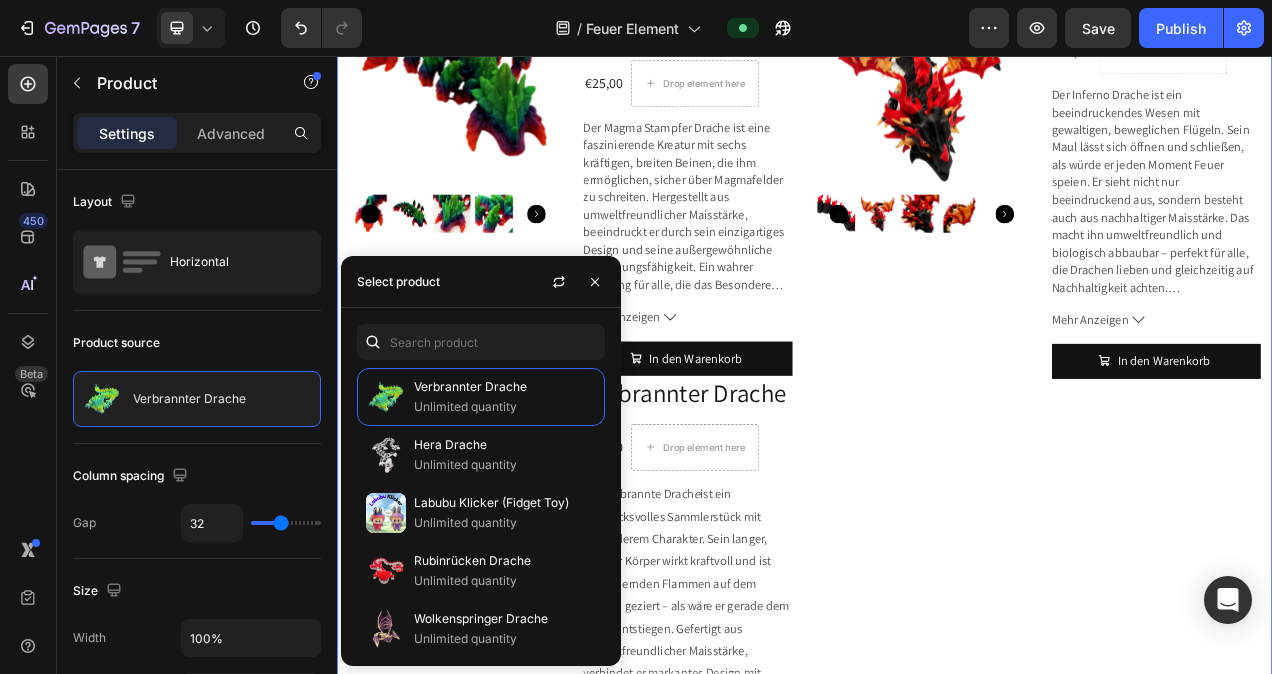 scroll, scrollTop: 1916, scrollLeft: 0, axis: vertical 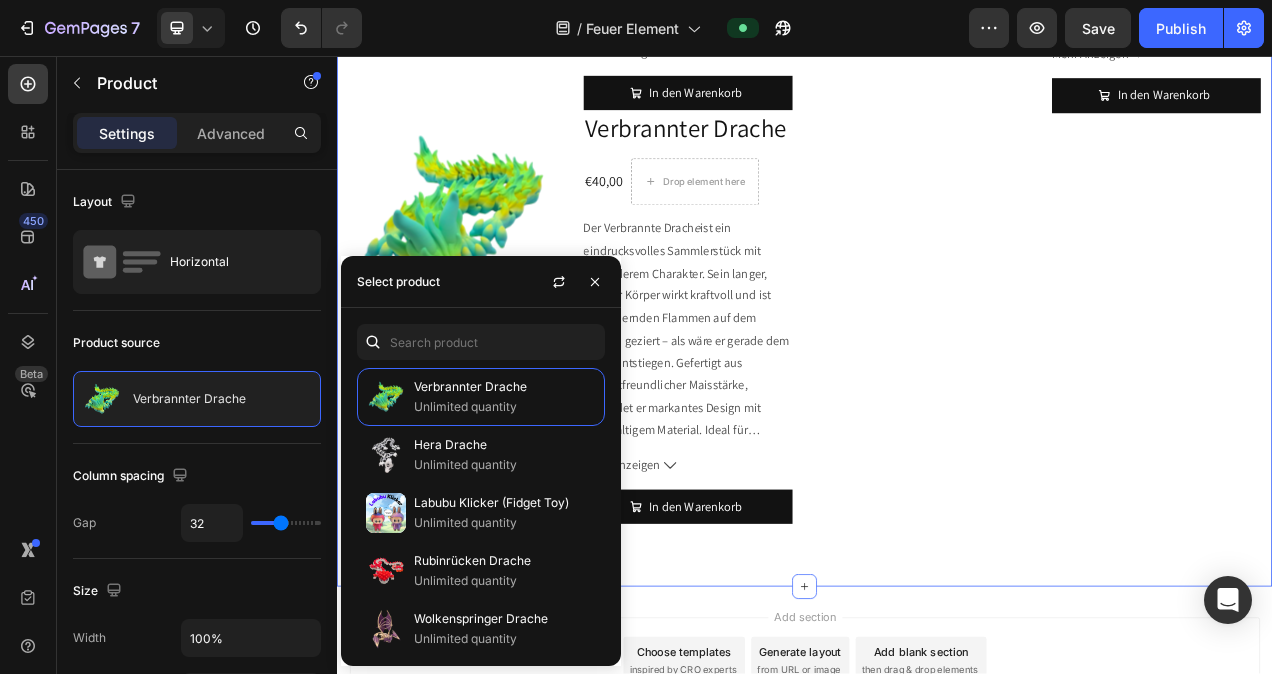 click on "Product Images Teufels Drache Product Title €24,00 Product Price Product Price
Drop element here Row Entdecken Sie den Teufel Drachen – eine meisterhaft gestaltete Figur, die mit ihrem markanten Design beeindruckt. Der Drachen ist mit zwei geschwungenen Hörnern verziert und trägt auf jedem seiner Glieder zwei weitere elegante Hörner, die ihm eine kraftvolle und zugleich mystische Ausstrahlung verleihen.
Hergestellt aus nachhaltiger Maisstärke, verbindet der Teufel Drachen ästhetische Eleganz mit umweltfreundlicher Materialwahl. Die natürliche Haptik und die detailreiche Verarbeitung machen ihn zu einem einzigartigen Blickfang – sei es als Sammlerstück, Deko-Element oder besonderes Geschenk.
Ein wahres Highlight für alle Liebhaber von außergewöhnlichem Design und umweltbewusster Qualität!
Spezifikationen:
Material: Bio-Kunststoff
Maße: 4,3 cm (Höhe) x 46,5 cm (Länge)
Farbe: Magischer Mix 1 (Bild)
Mehr Anzeigen
Product" at bounding box center (1237, -157) 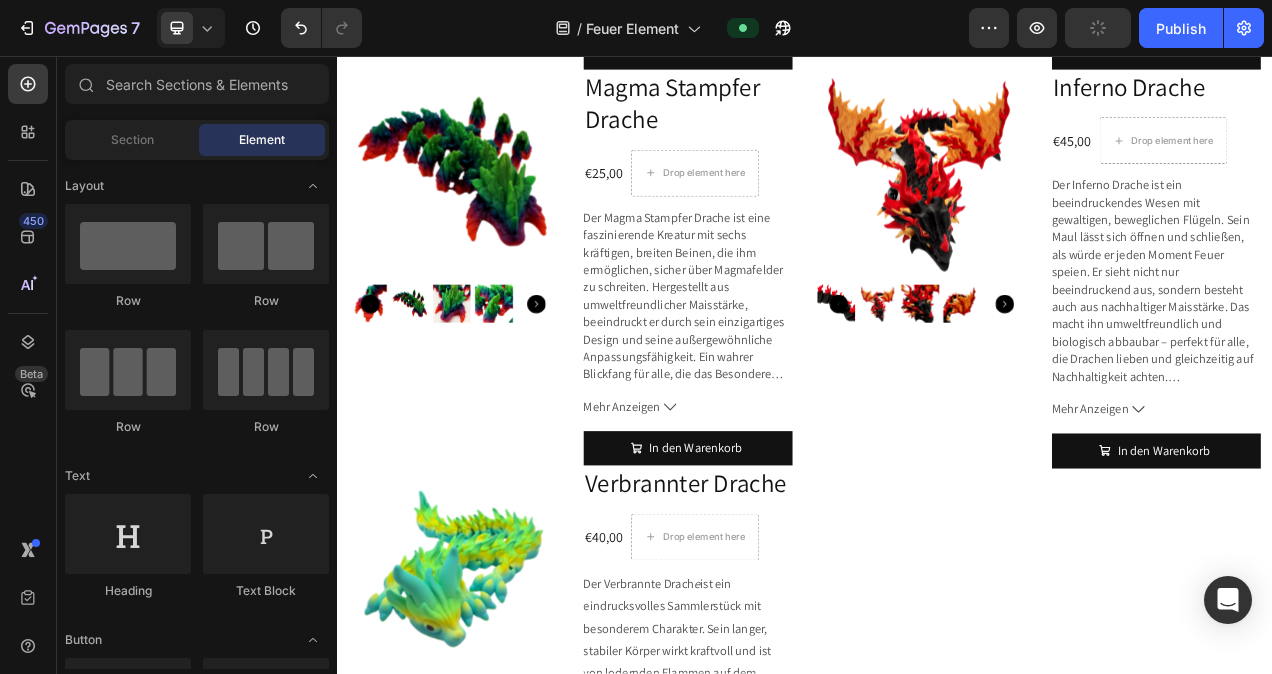 scroll, scrollTop: 1586, scrollLeft: 0, axis: vertical 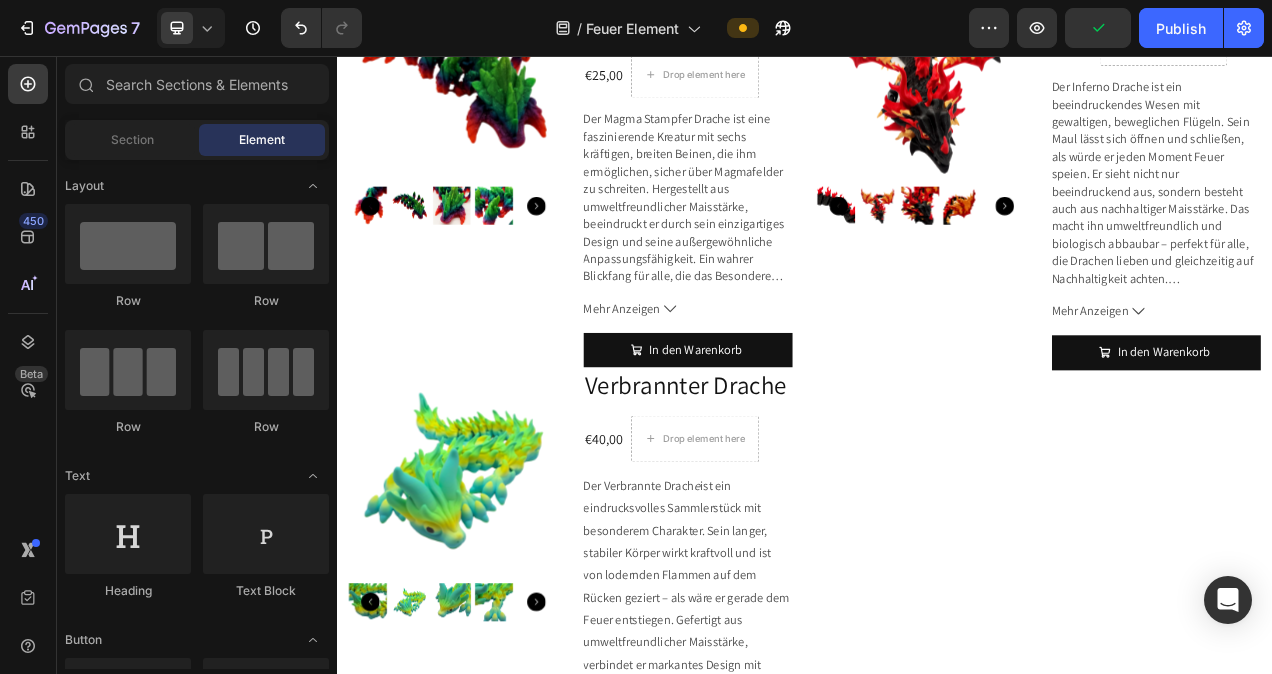 click on "Publish" at bounding box center (1181, 28) 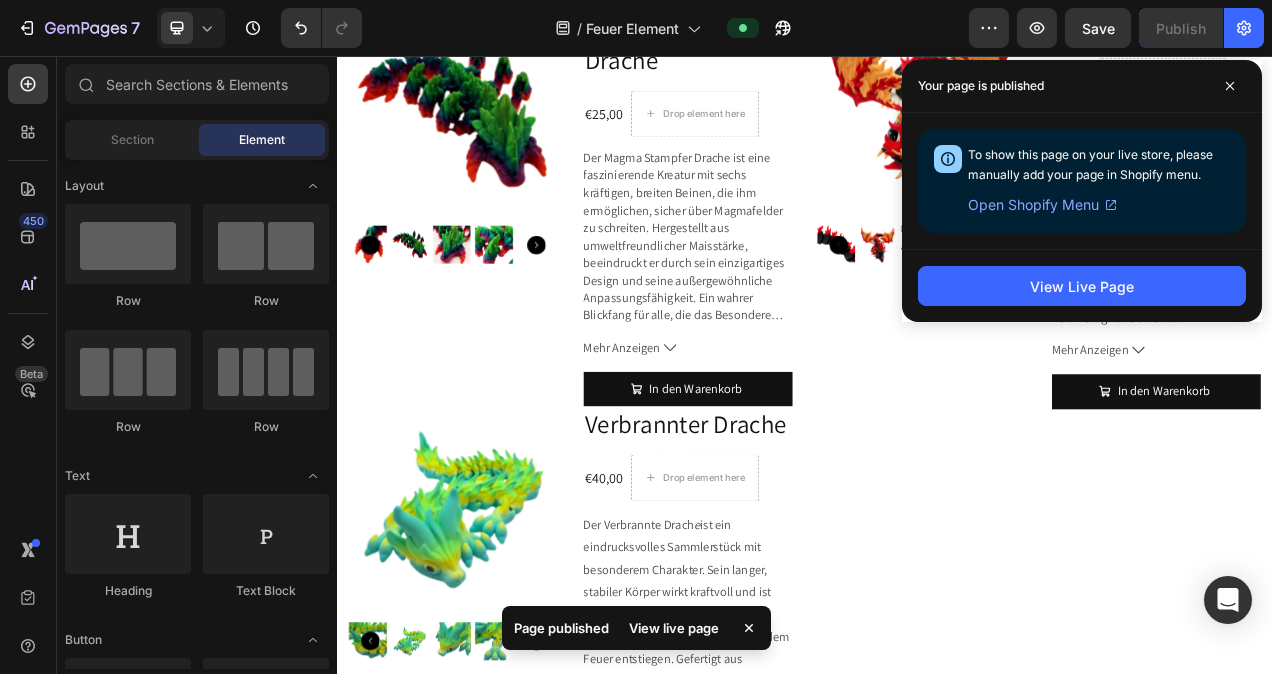 scroll, scrollTop: 1546, scrollLeft: 0, axis: vertical 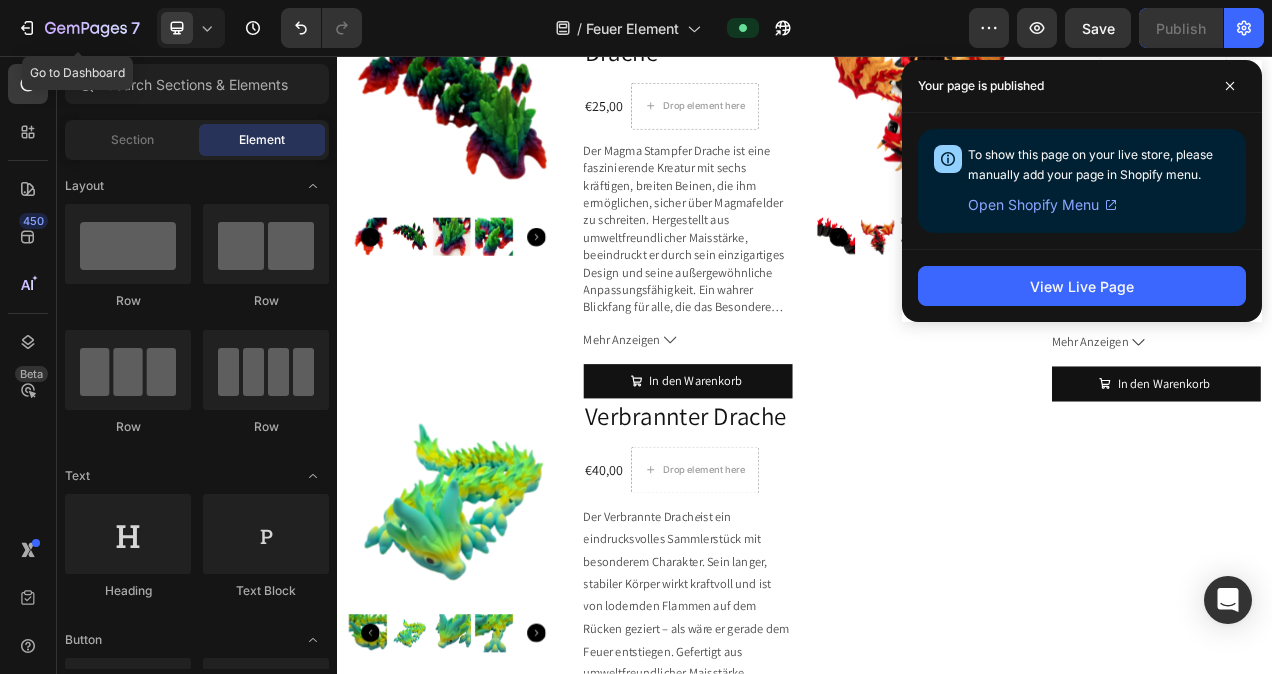 click on "7" 